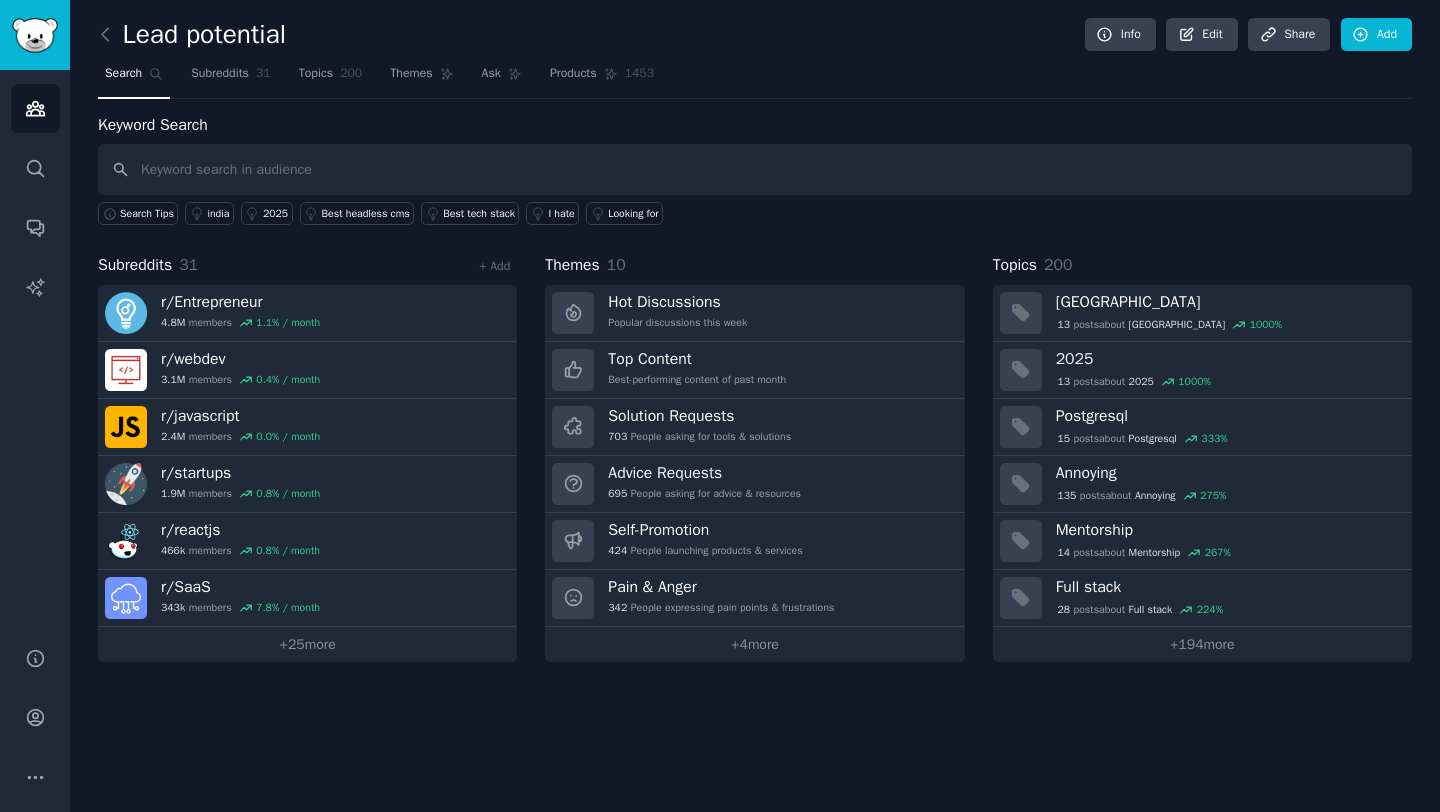 scroll, scrollTop: 0, scrollLeft: 0, axis: both 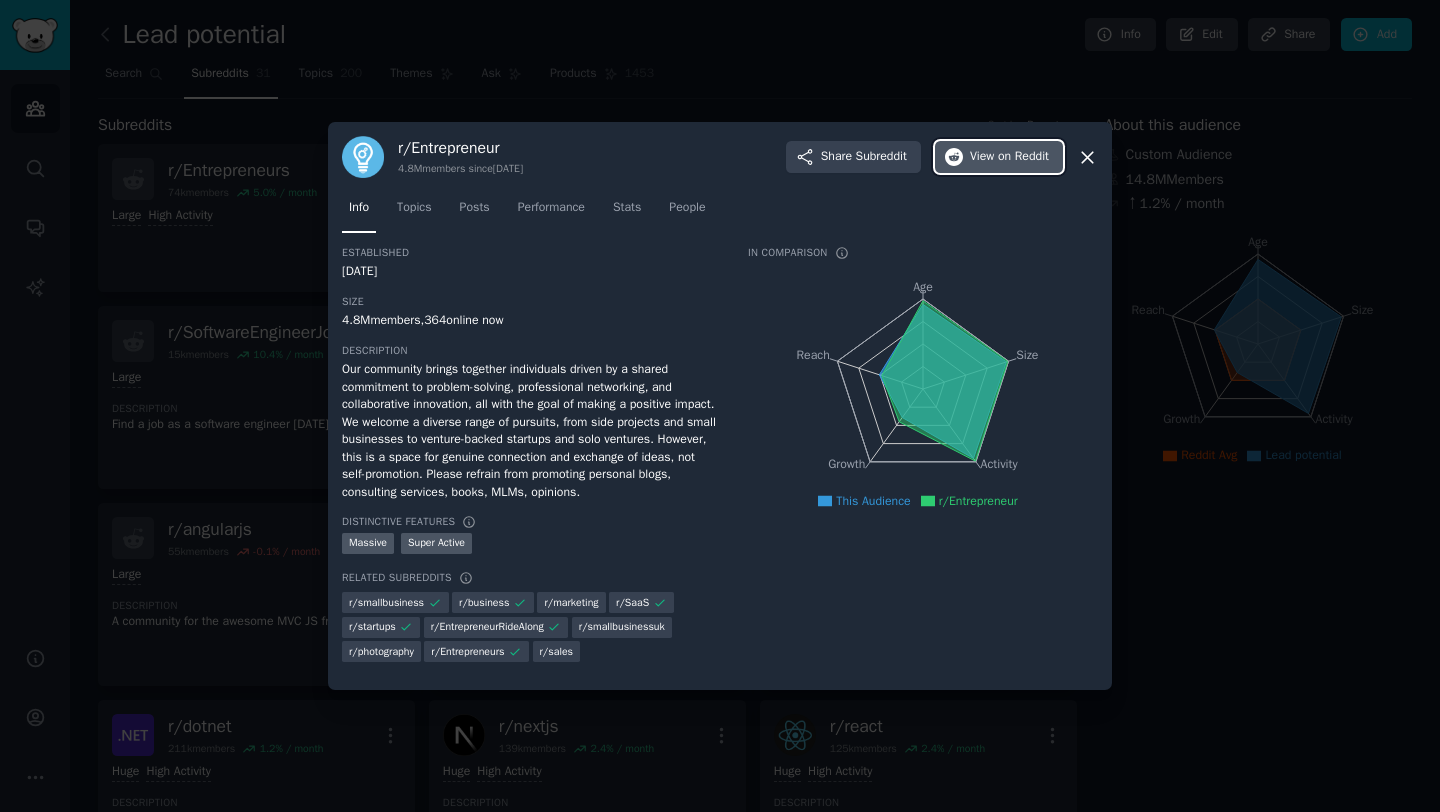 click on "on Reddit" at bounding box center [1023, 157] 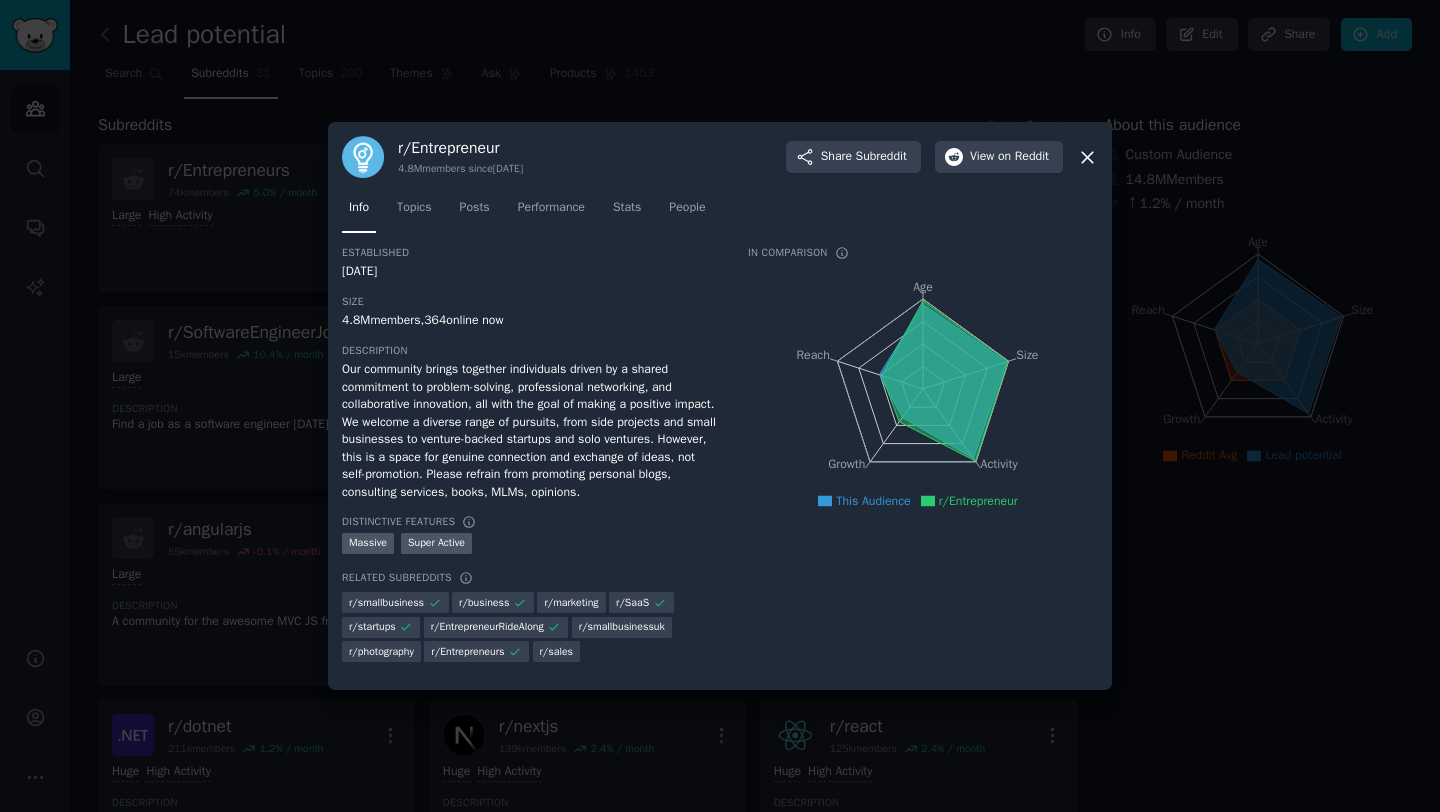 click 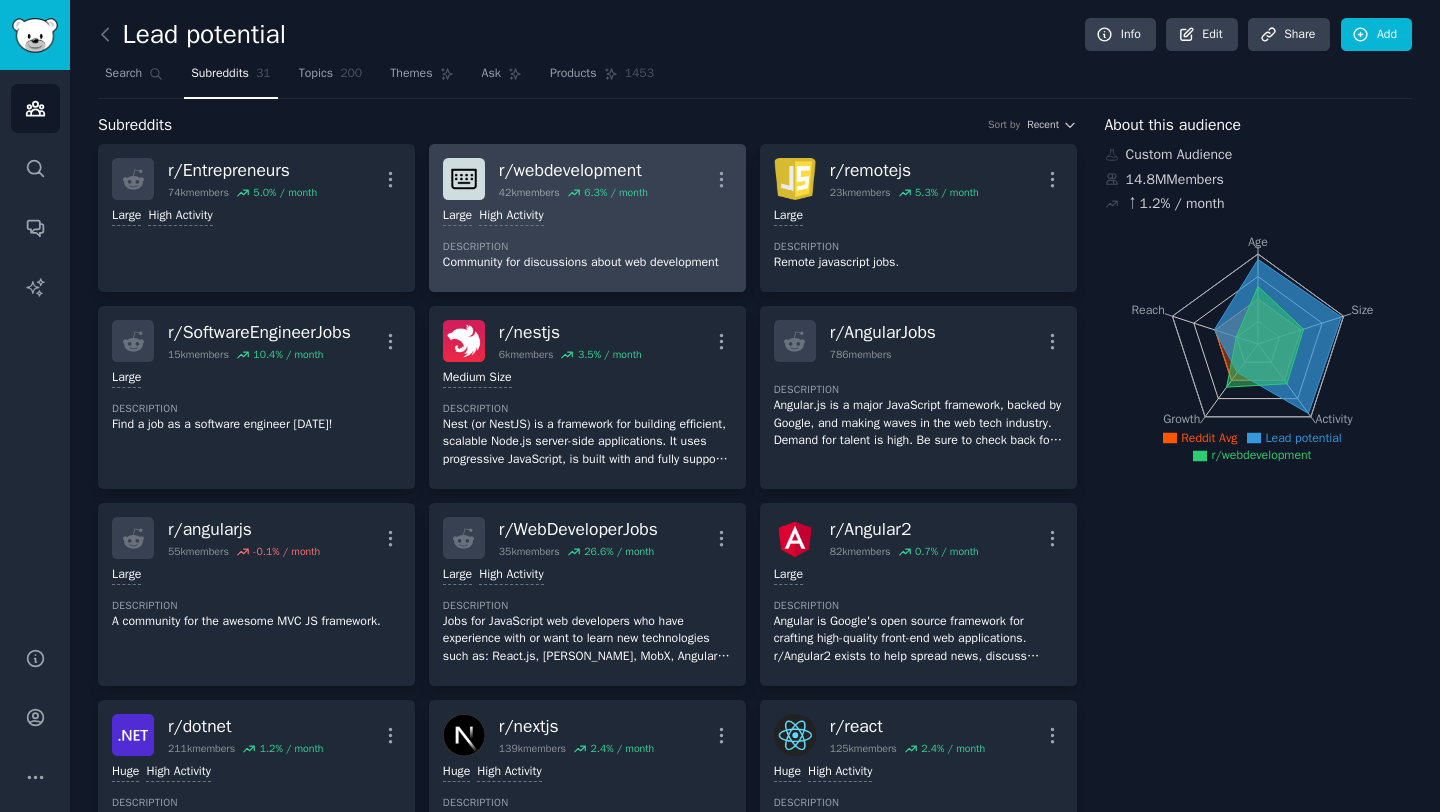 click on "r/ webdevelopment" at bounding box center [573, 170] 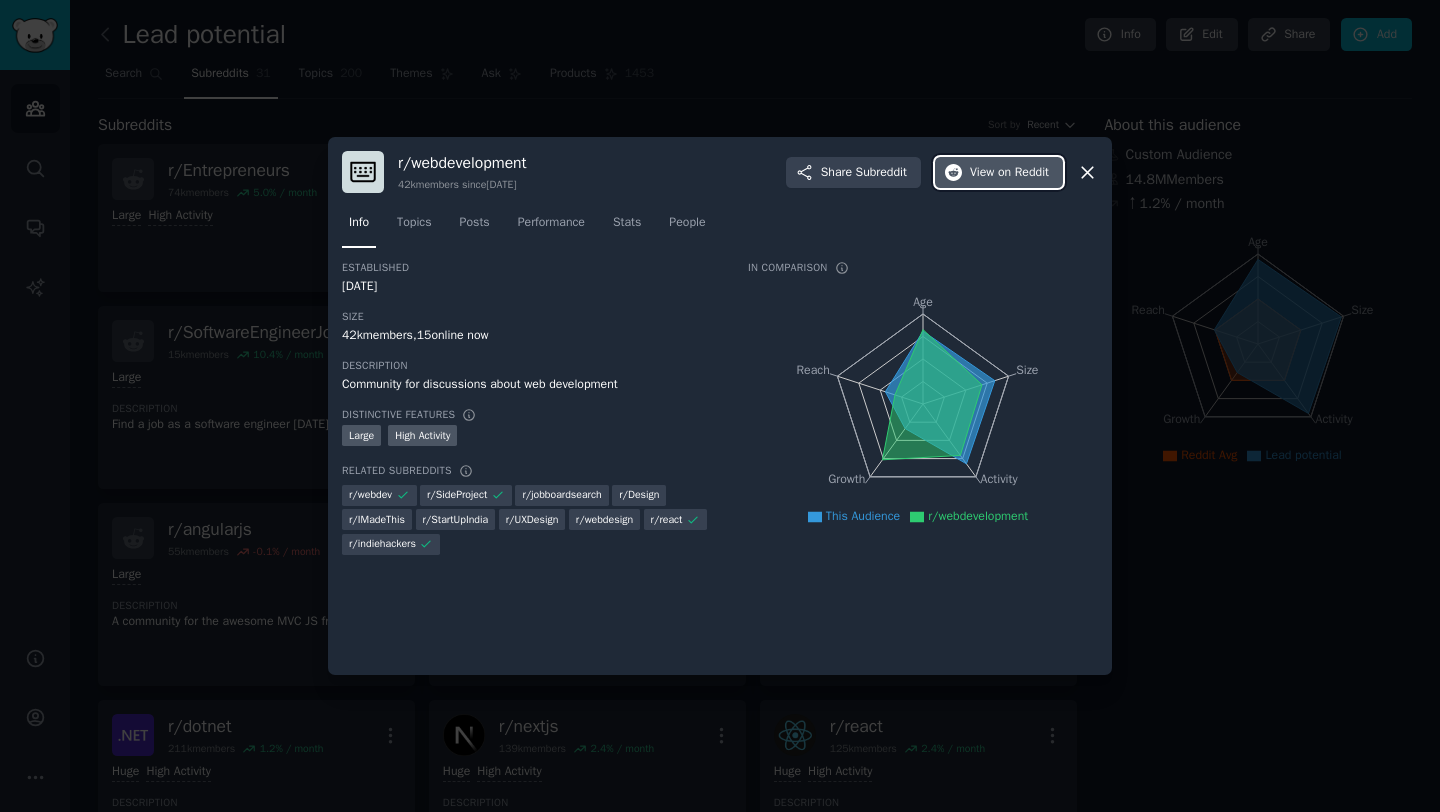 click on "on Reddit" at bounding box center [1023, 173] 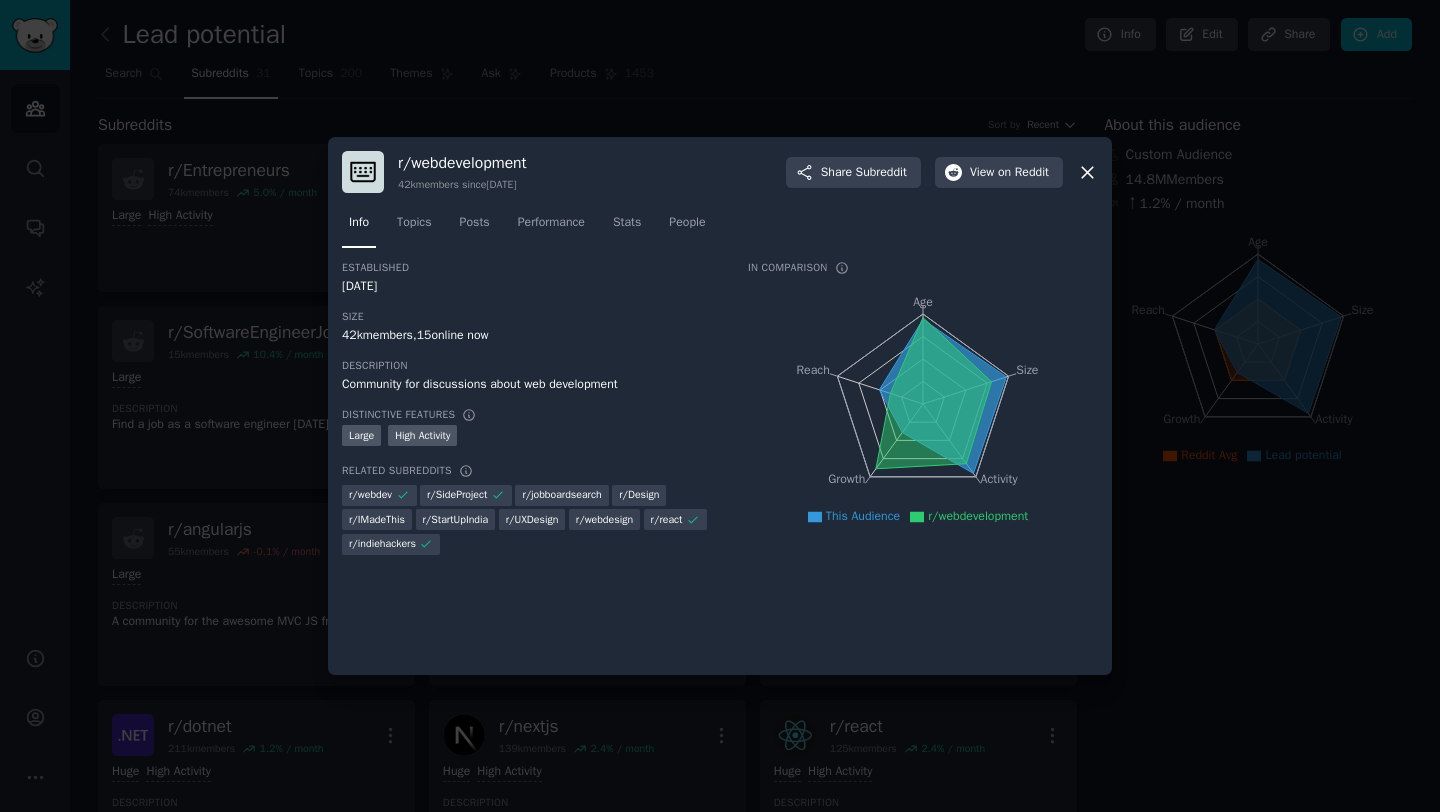 click 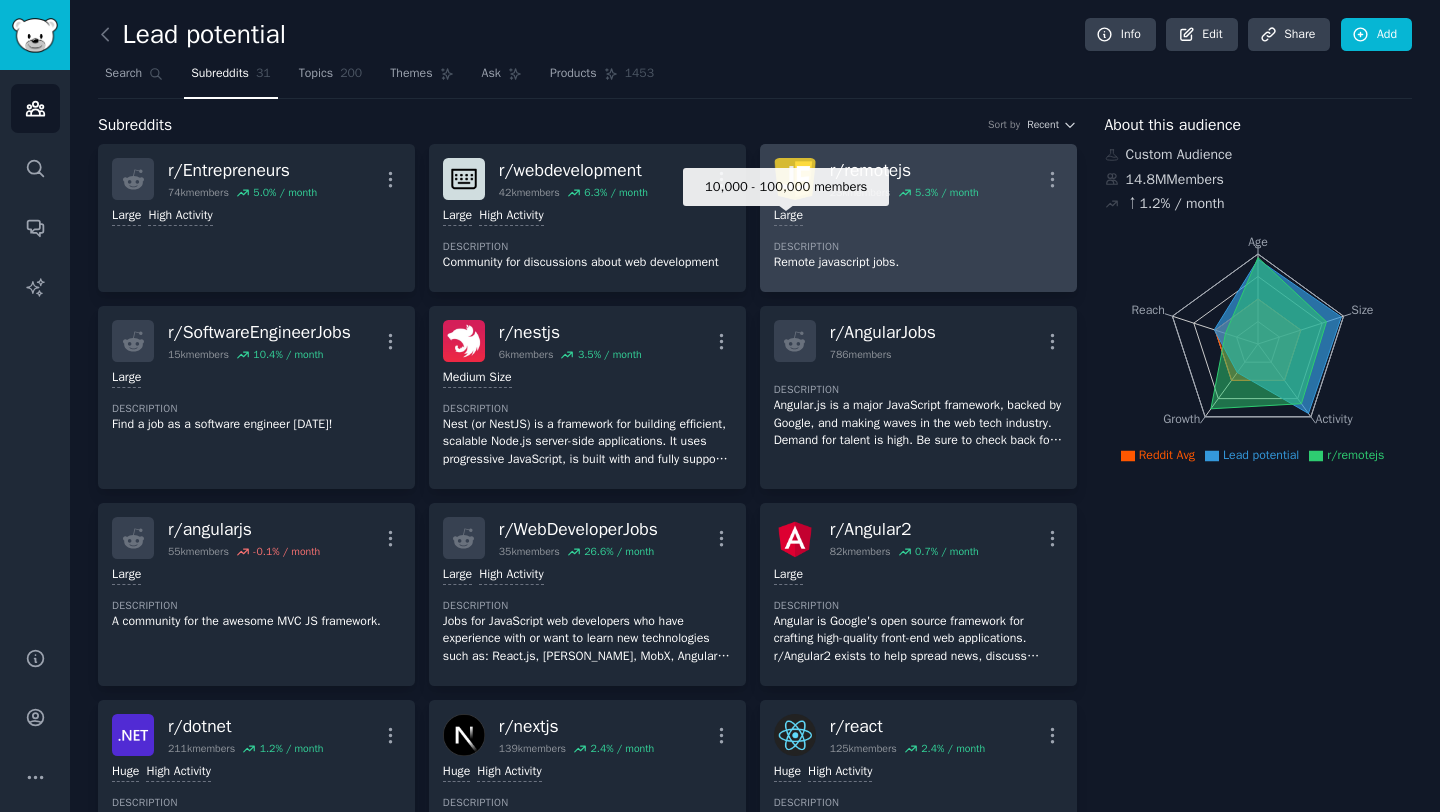 click on "r/ remotejs" at bounding box center [904, 170] 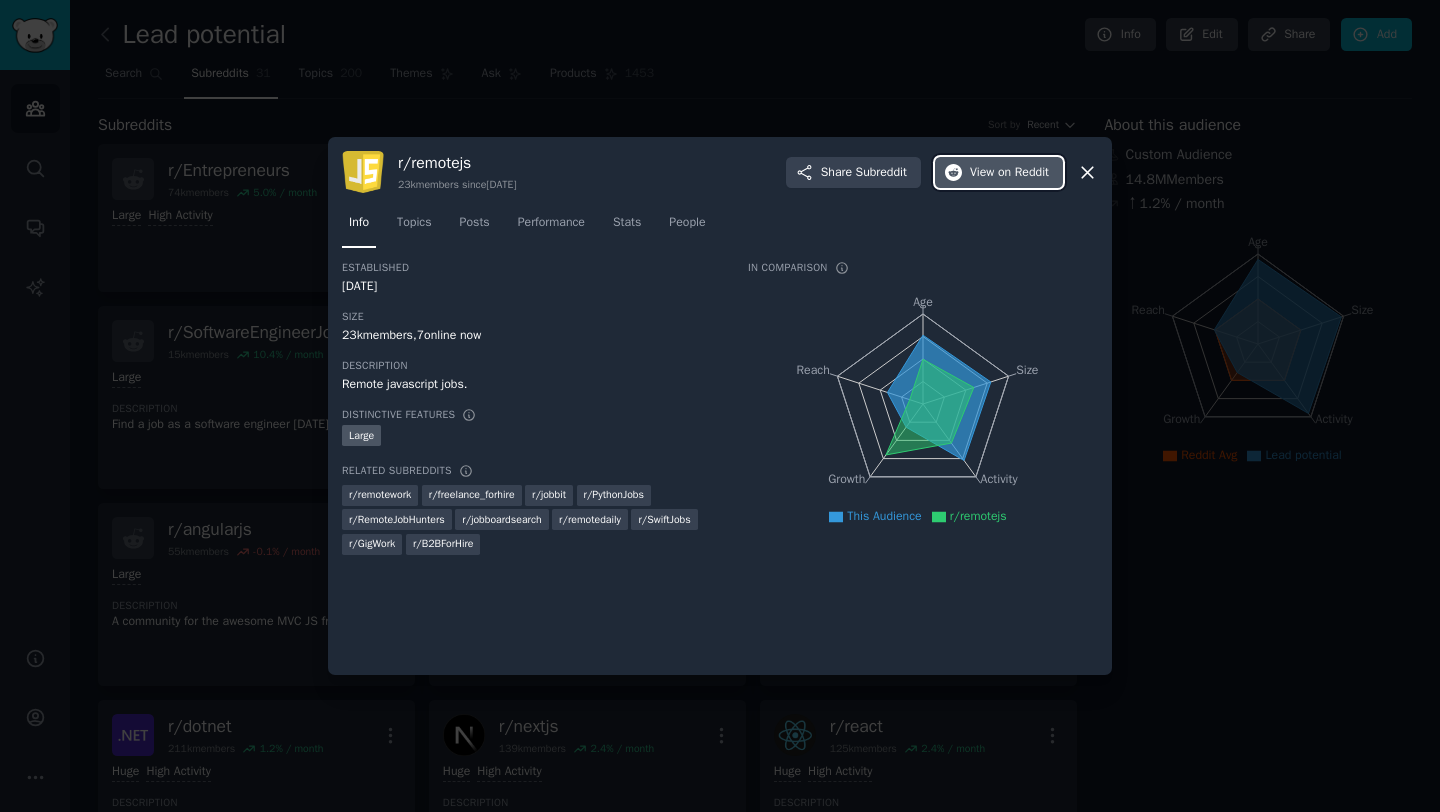 click on "View  on Reddit" at bounding box center (1009, 173) 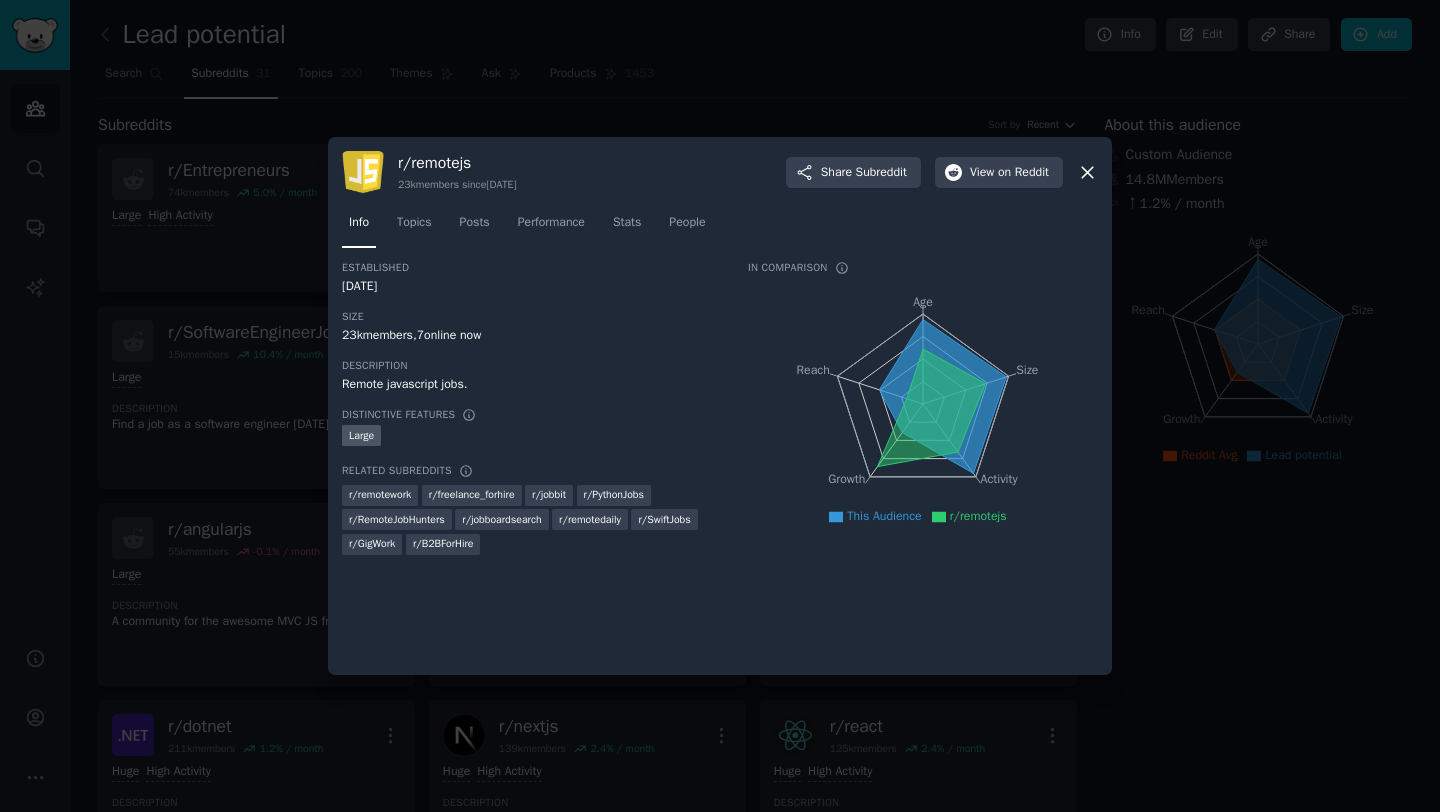 click 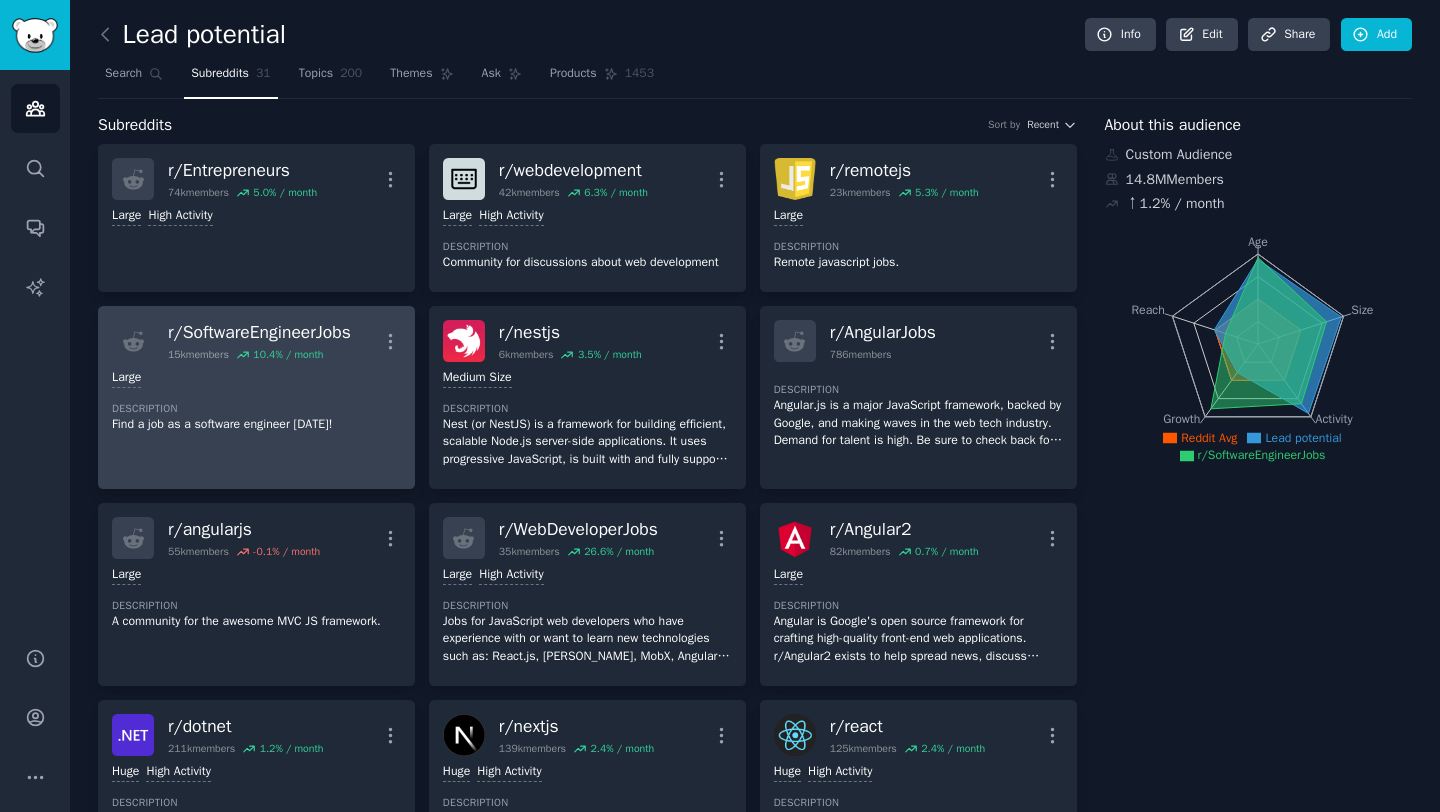 click on "r/ SoftwareEngineerJobs" at bounding box center (259, 332) 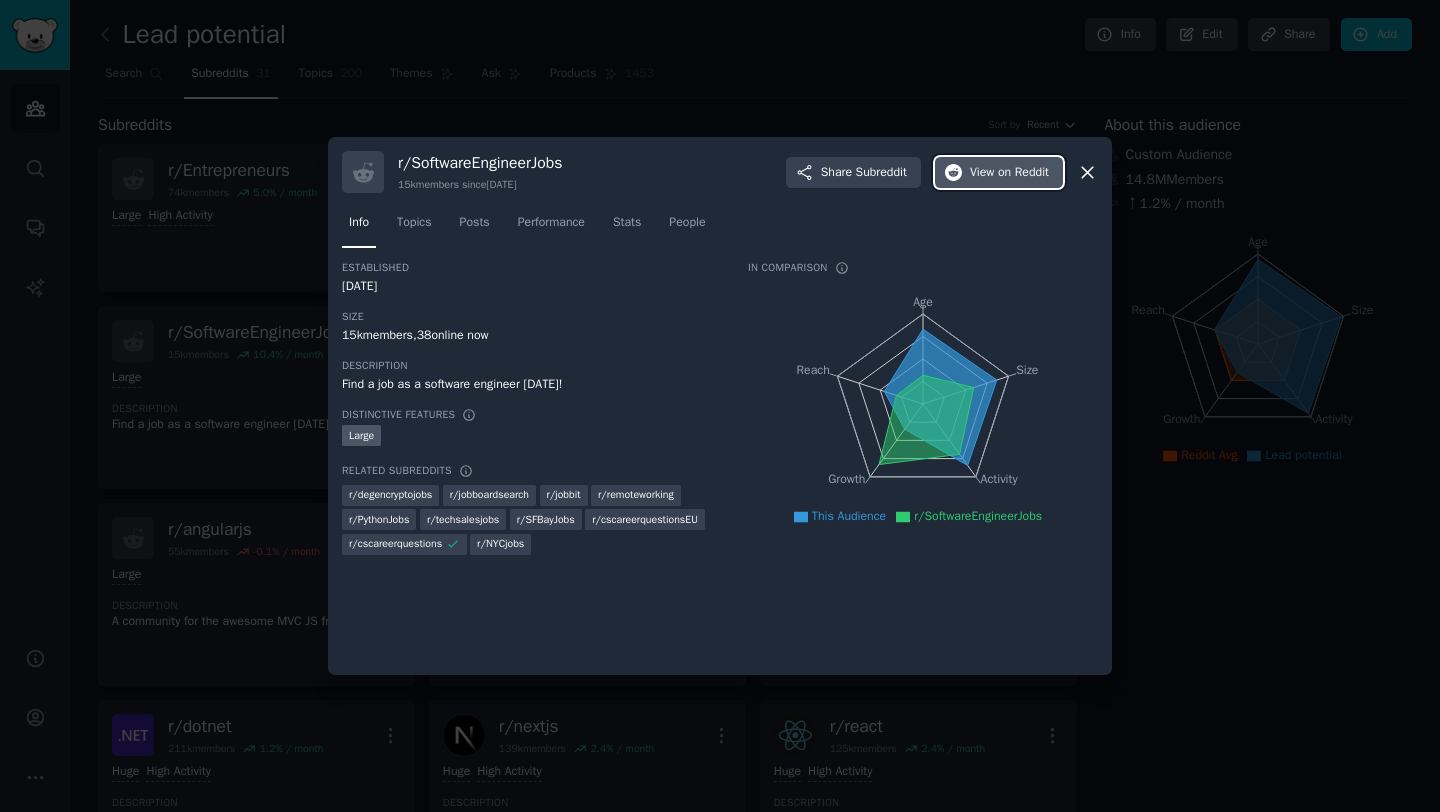 click on "View  on Reddit" at bounding box center [1009, 173] 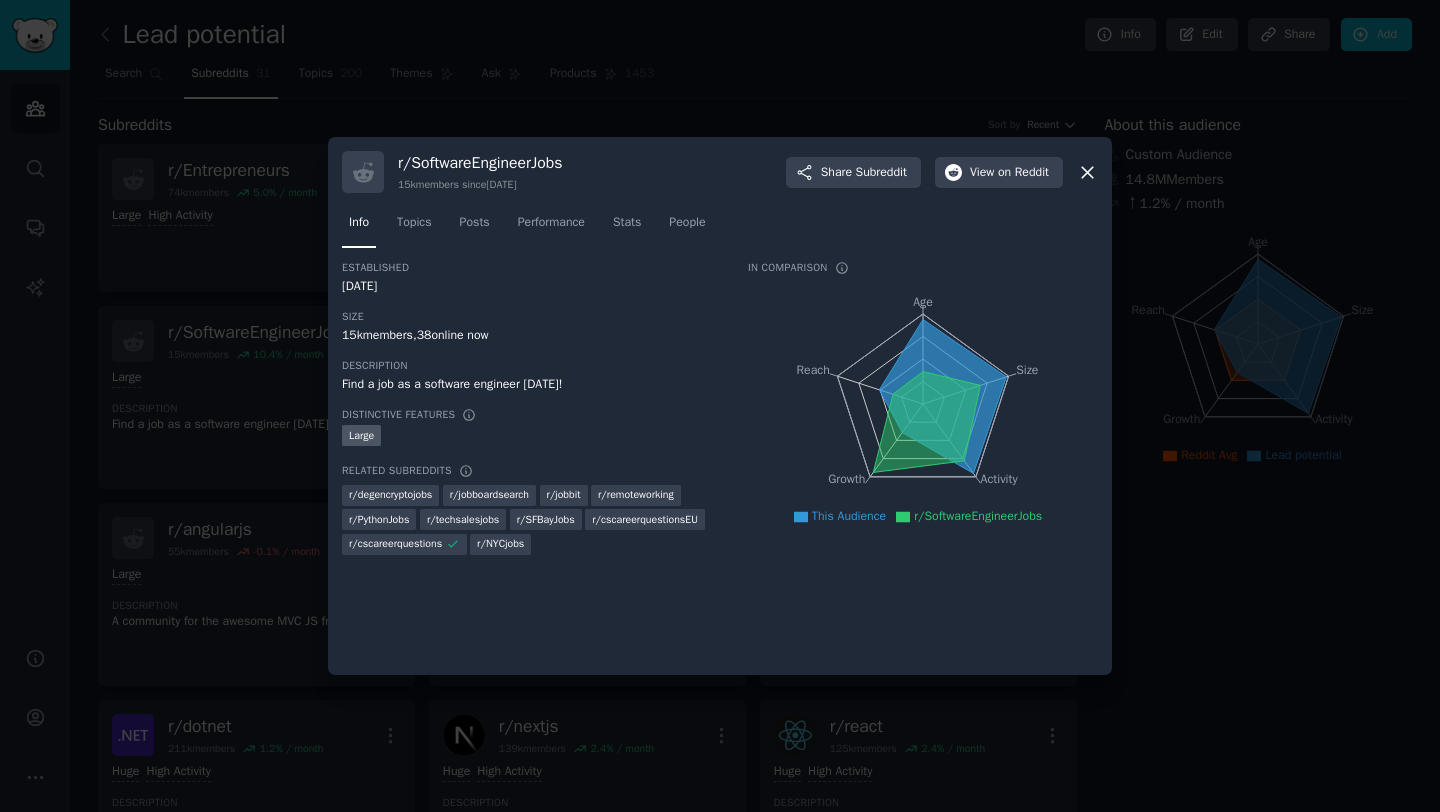 click 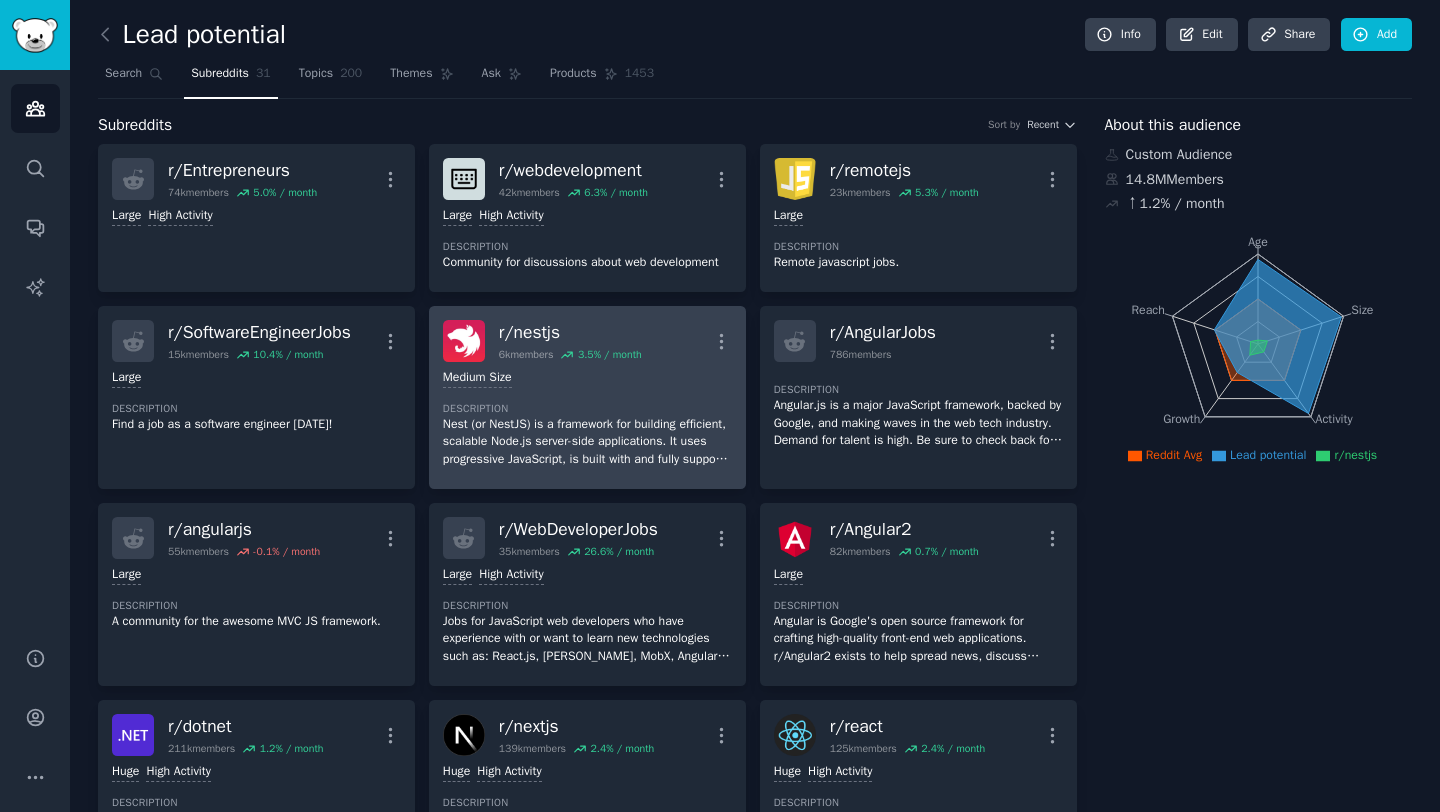 click on "r/ nestjs" at bounding box center [570, 332] 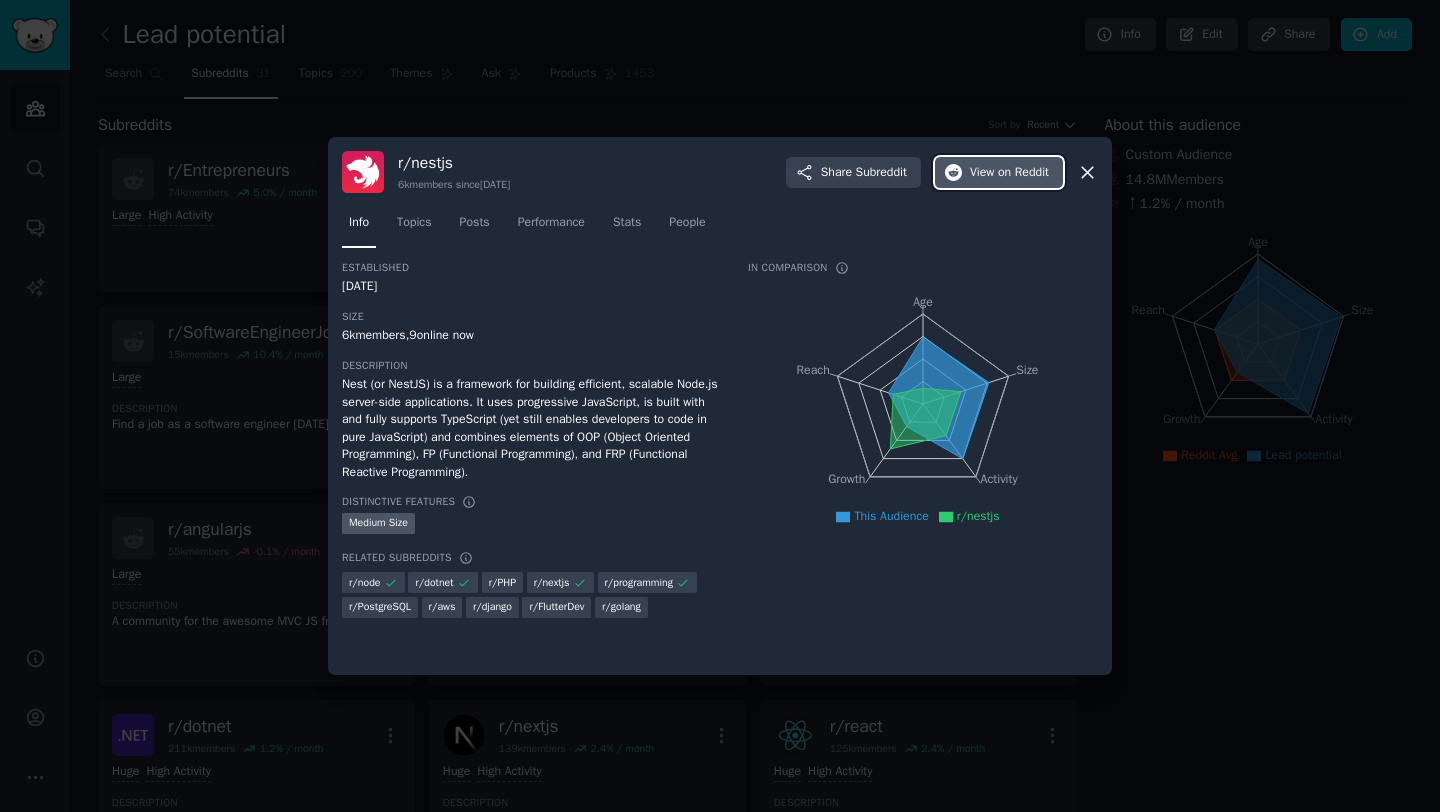 click on "on Reddit" at bounding box center [1023, 173] 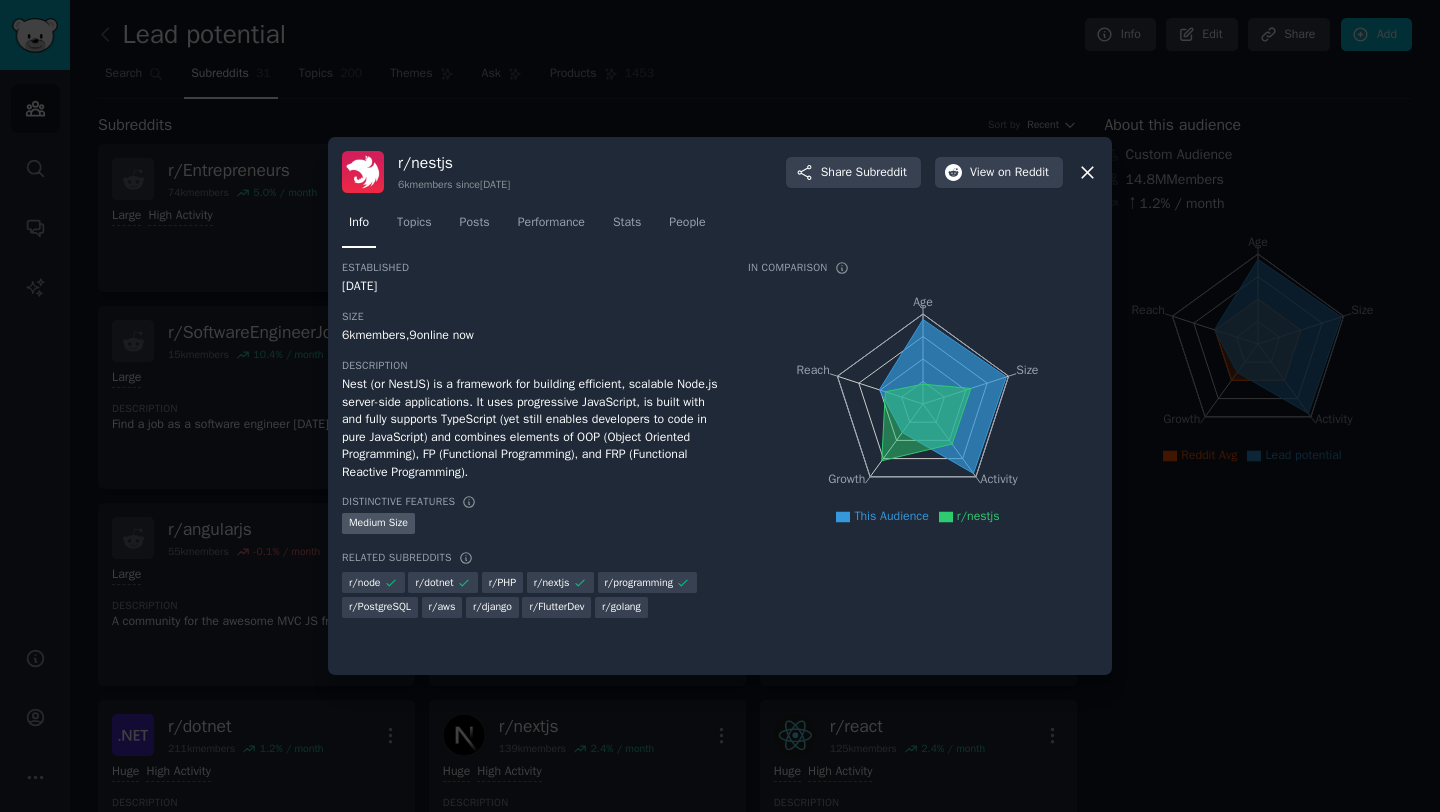 click 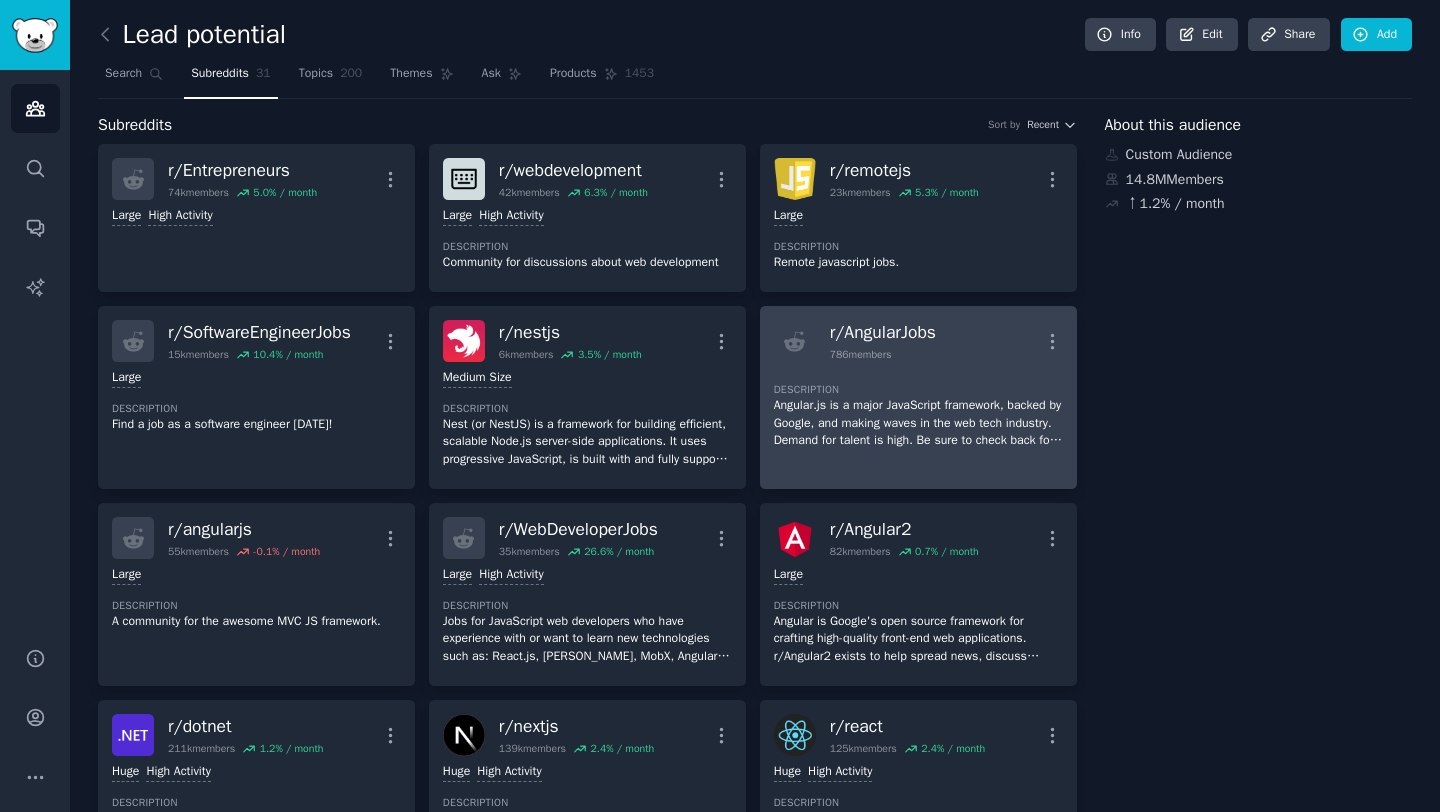 click on "r/ AngularJobs" at bounding box center (883, 332) 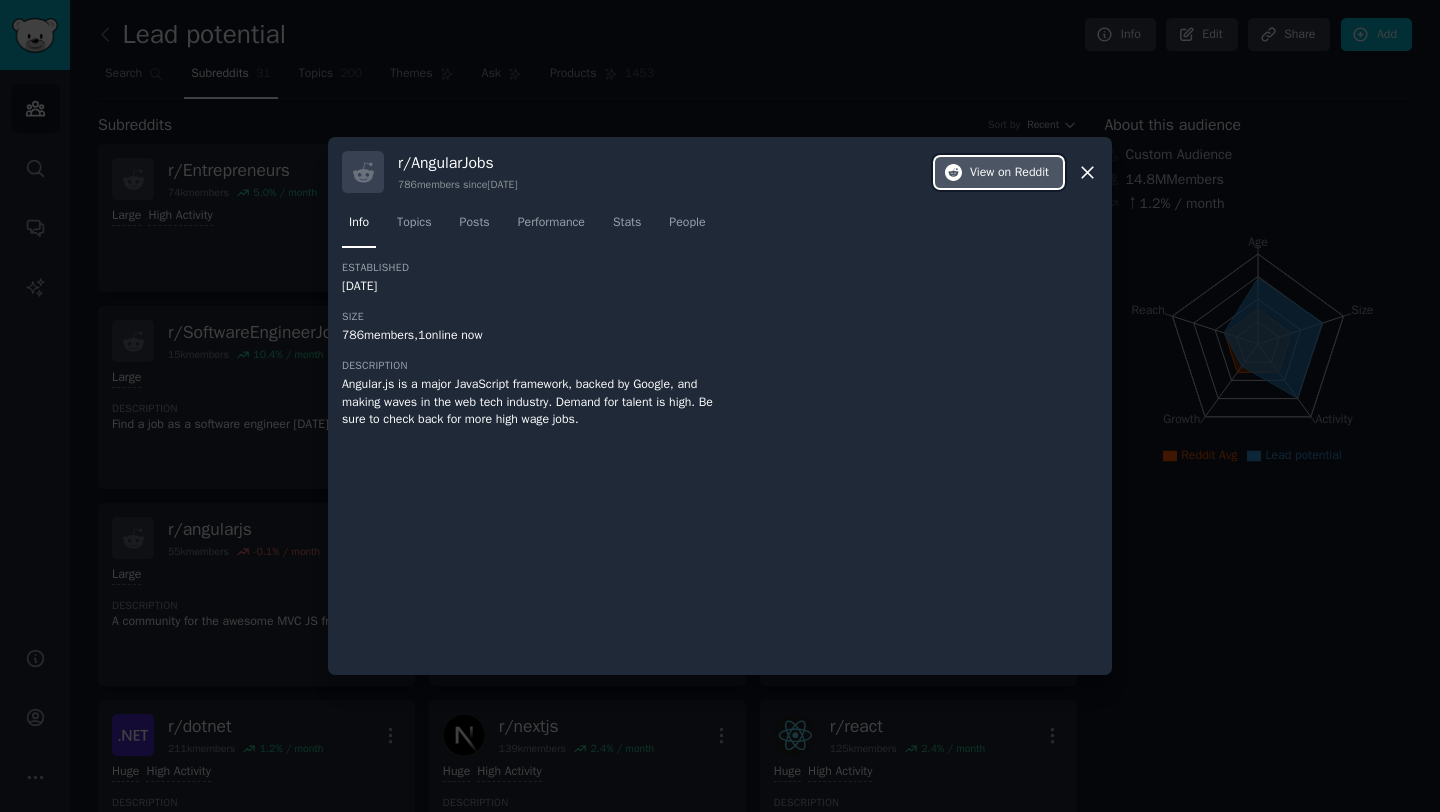 click on "on Reddit" at bounding box center (1023, 173) 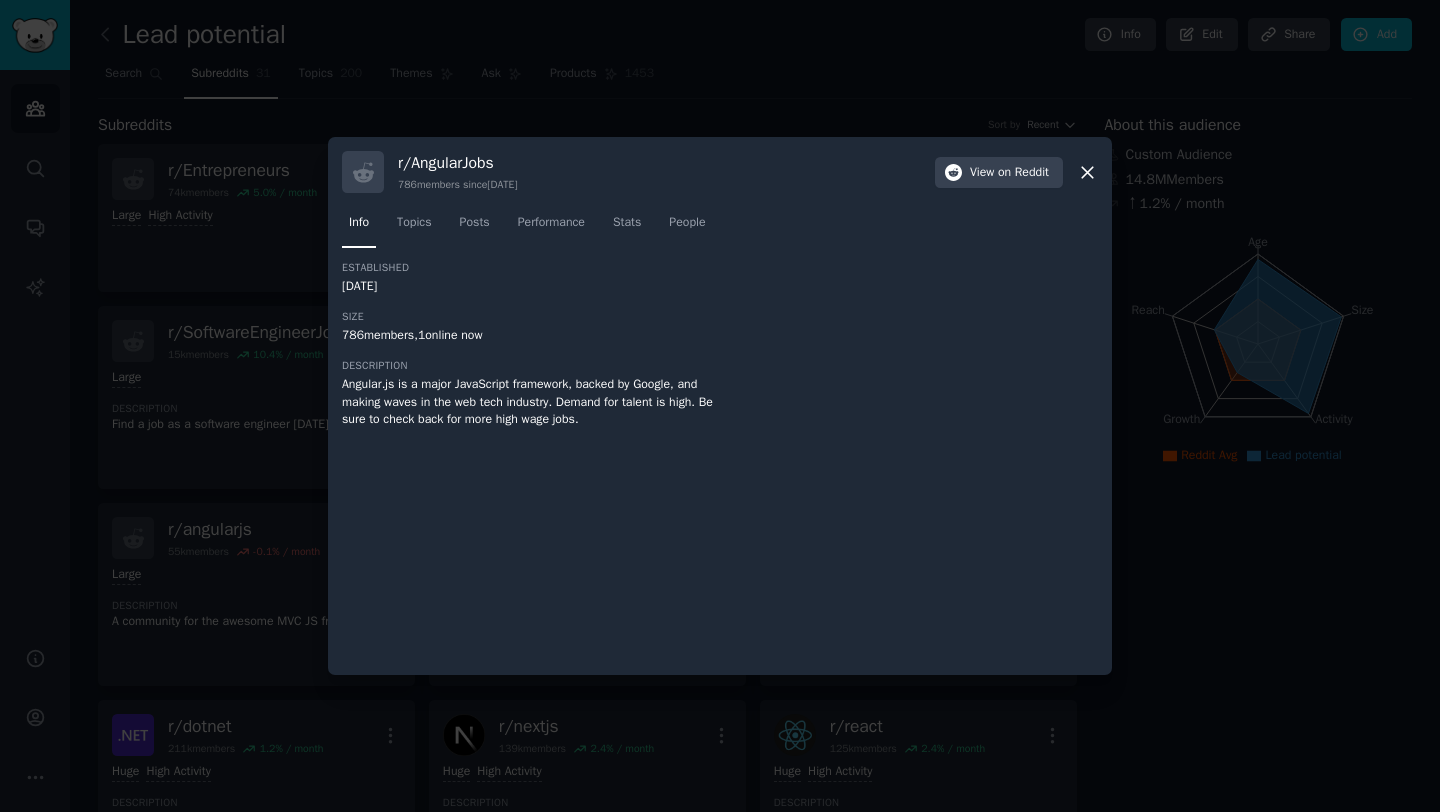 click 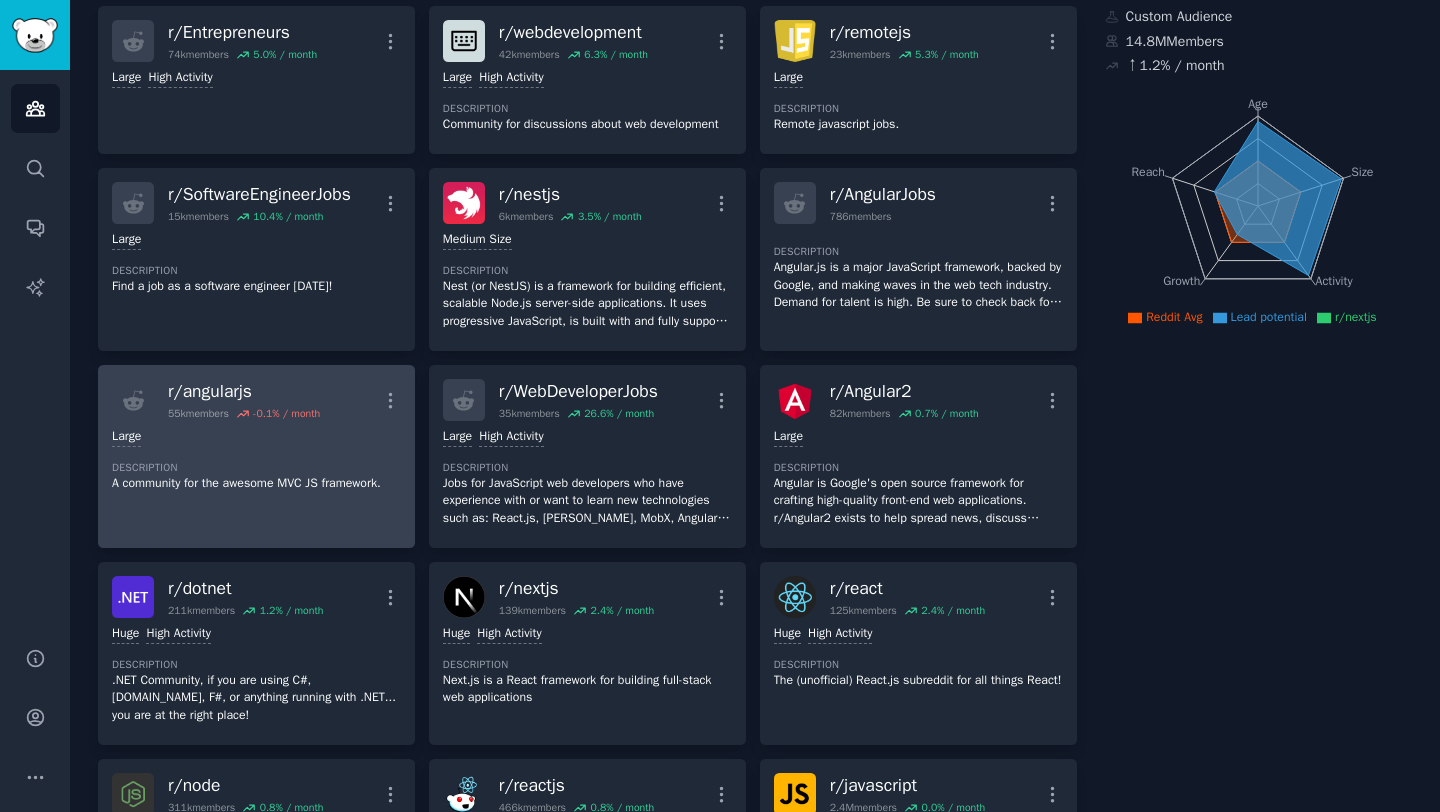 scroll, scrollTop: 183, scrollLeft: 0, axis: vertical 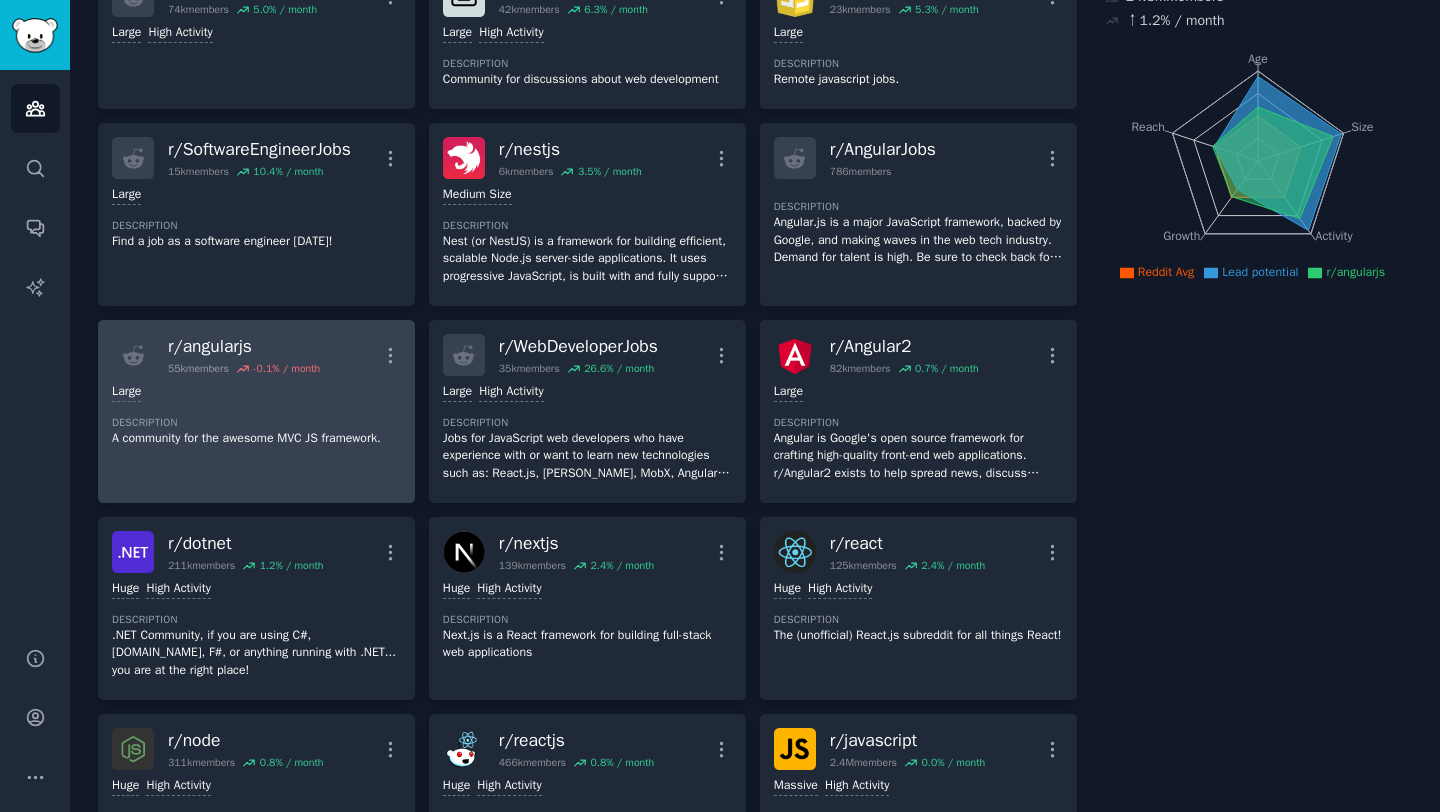 click on "r/ angularjs" at bounding box center (244, 346) 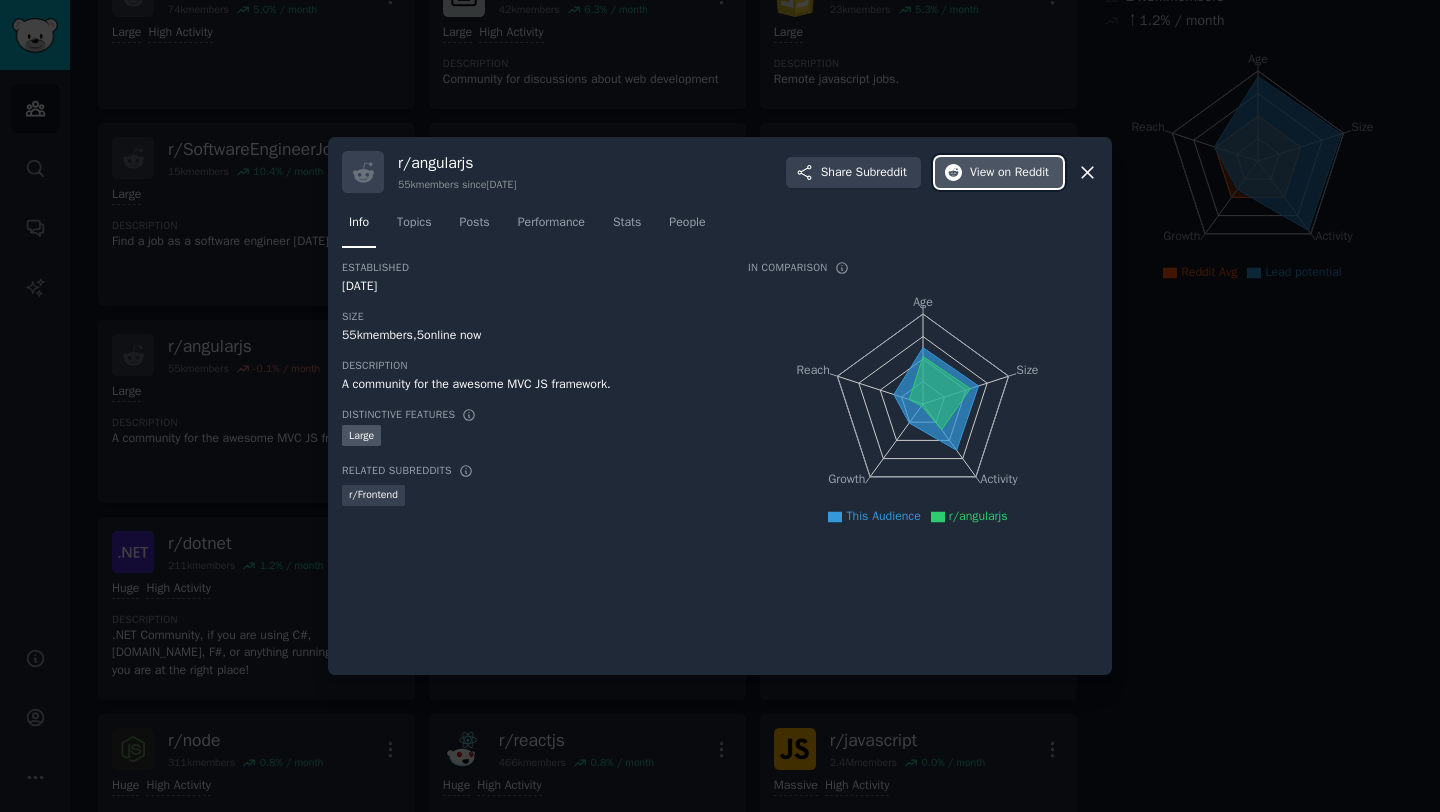 click on "on Reddit" at bounding box center [1023, 173] 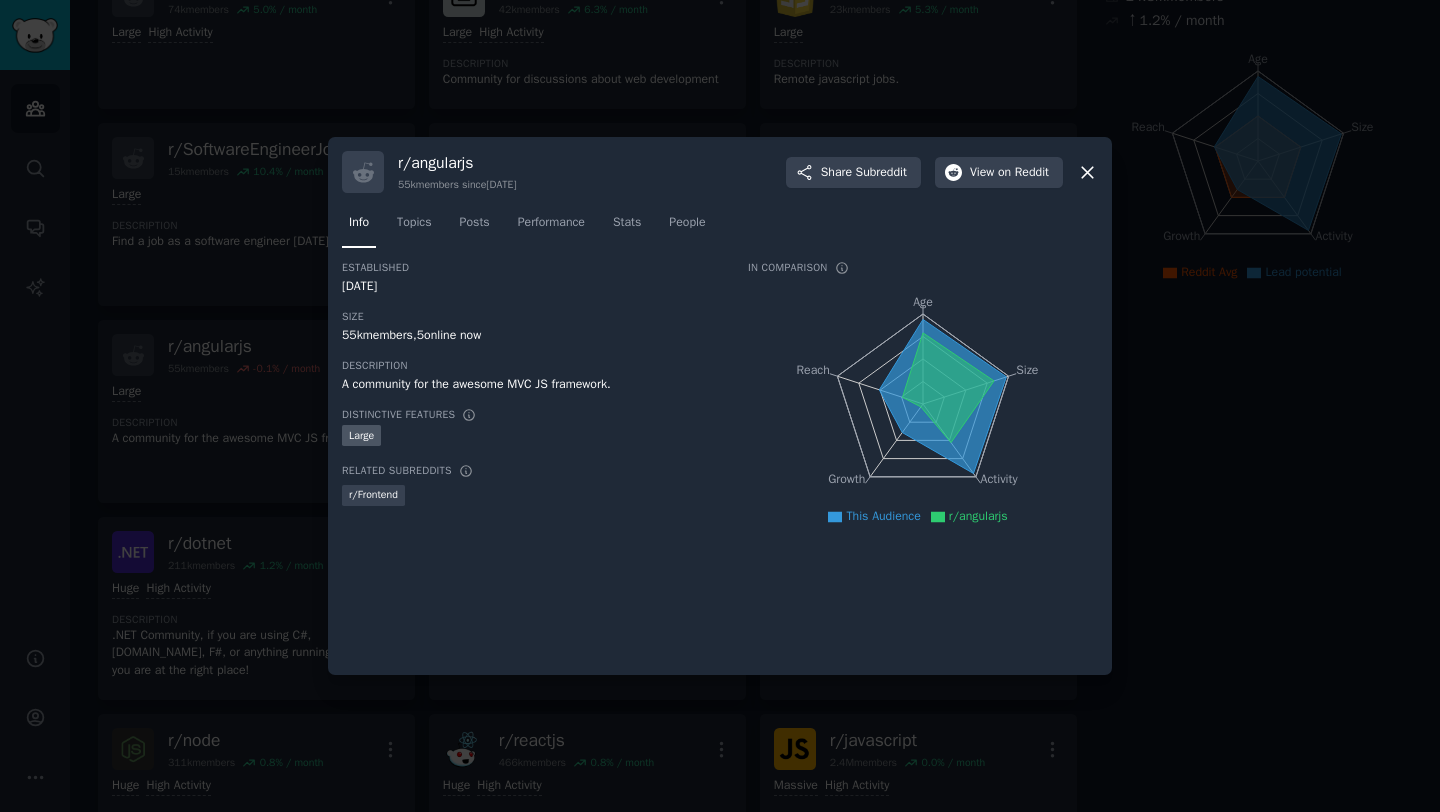 click 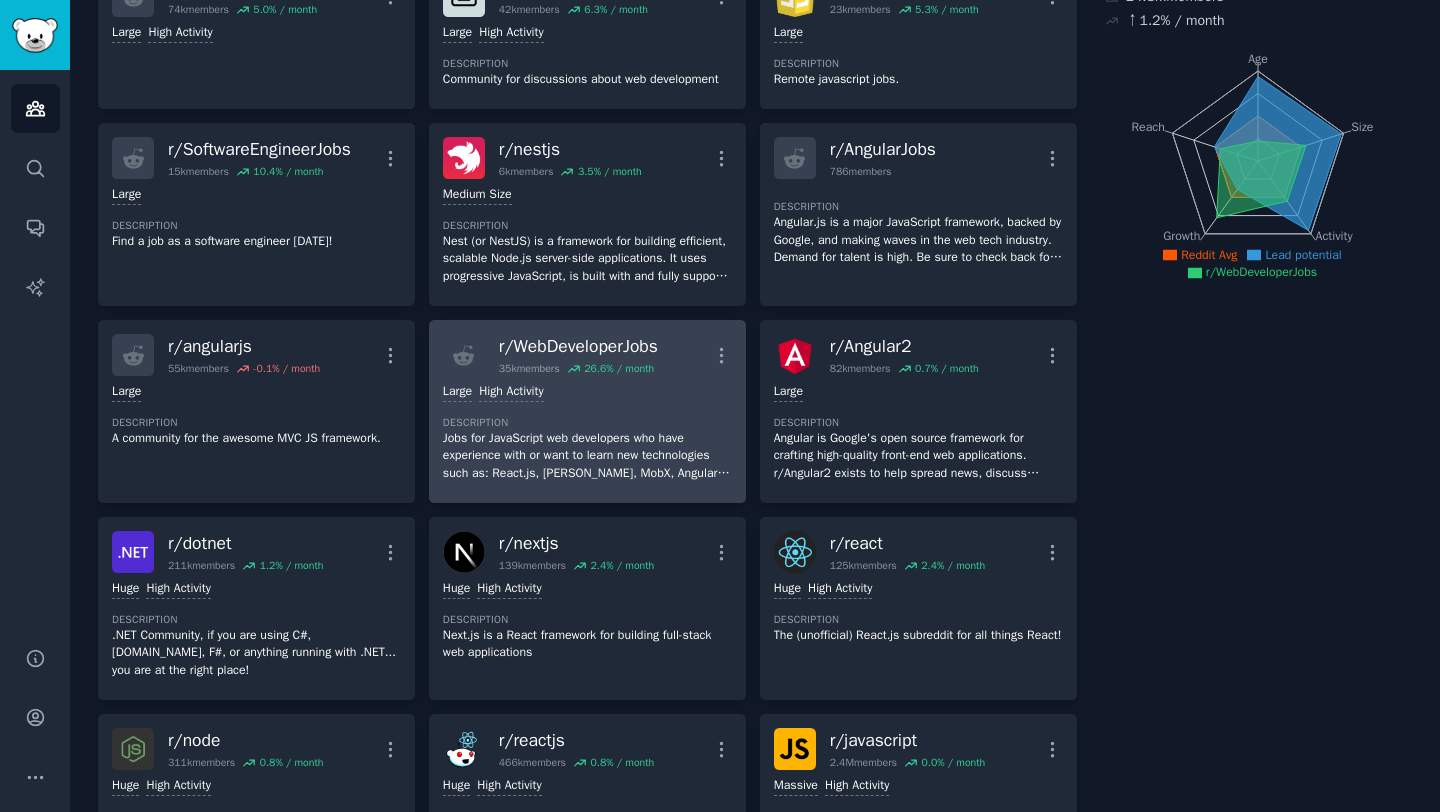 click on "r/ WebDeveloperJobs" at bounding box center [578, 346] 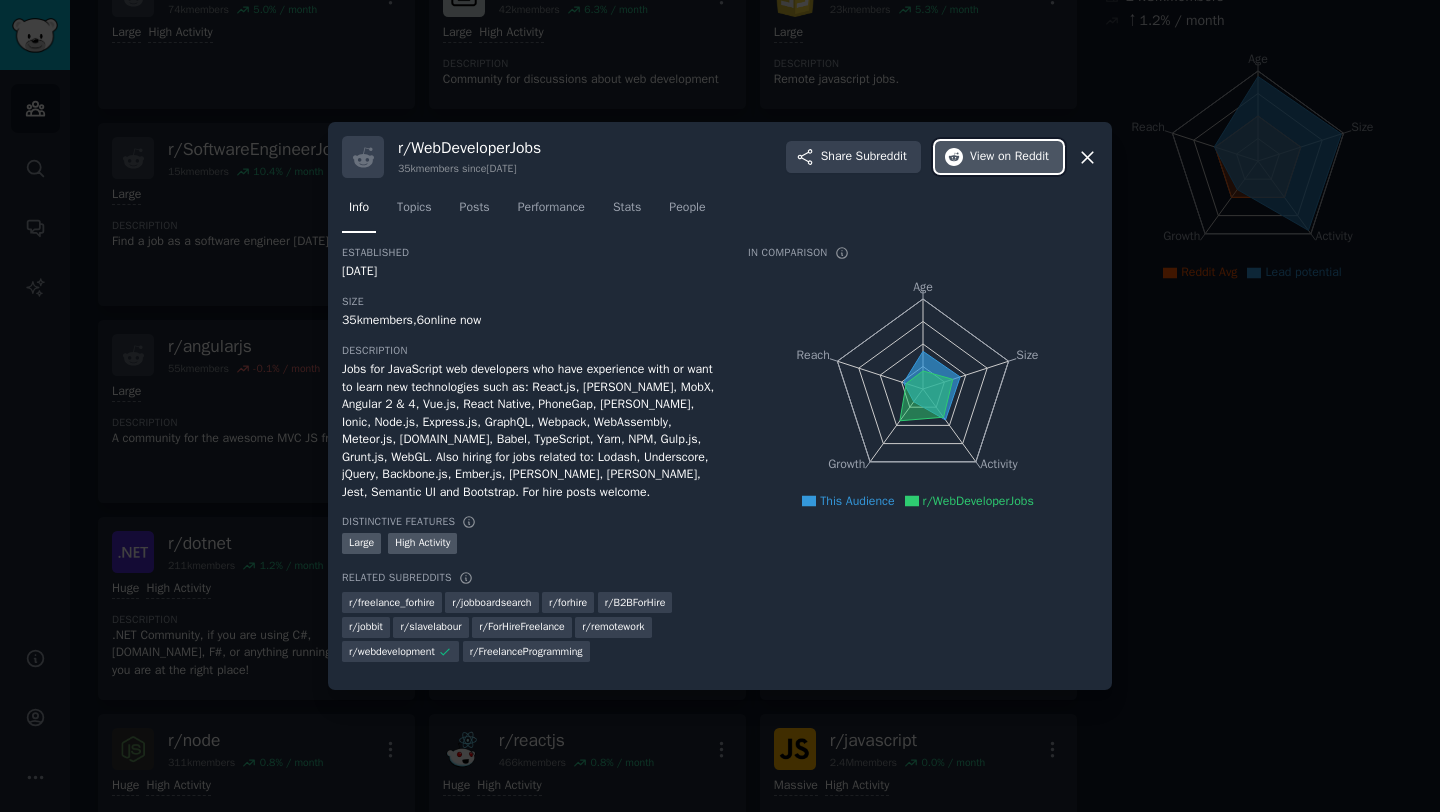 click on "View  on Reddit" at bounding box center [999, 157] 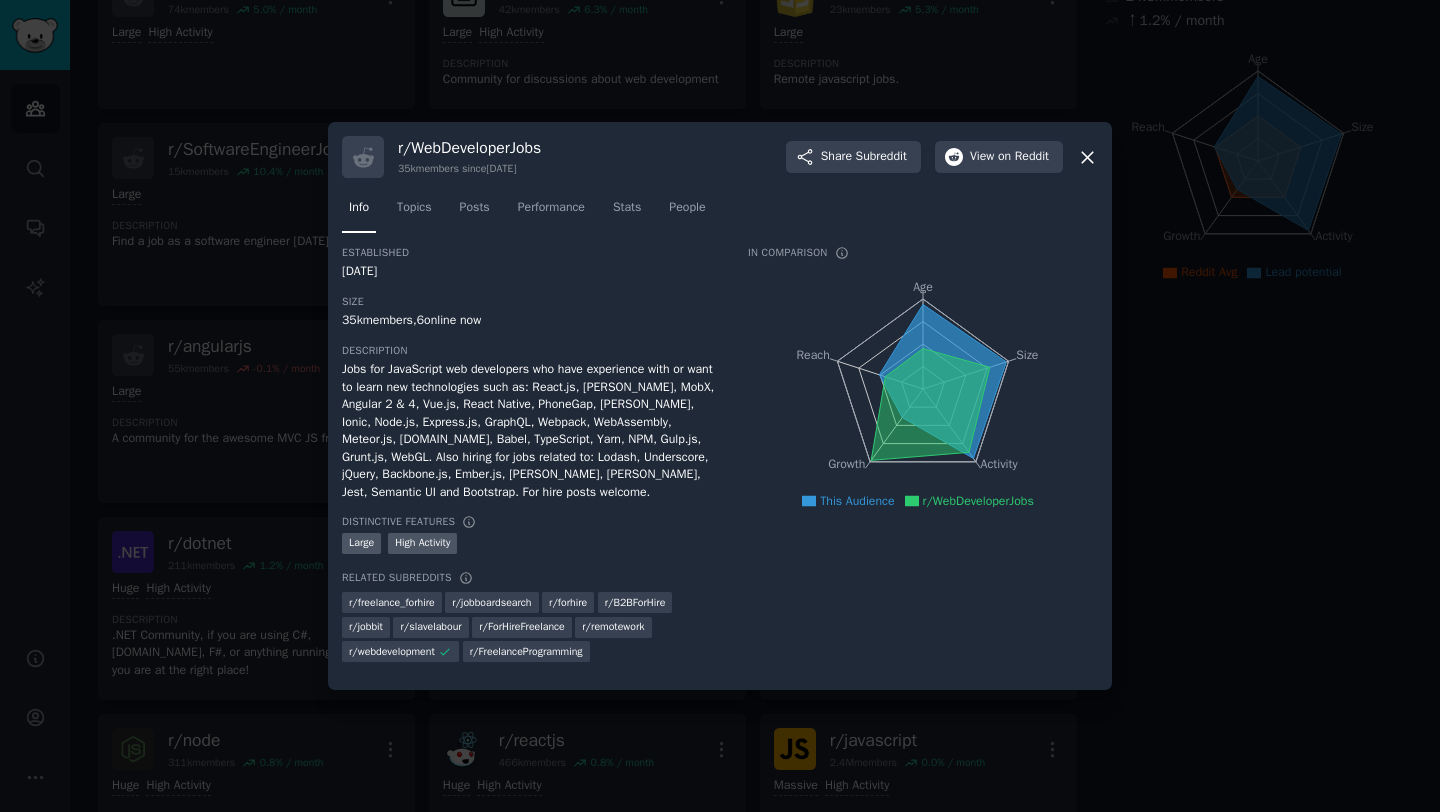 click 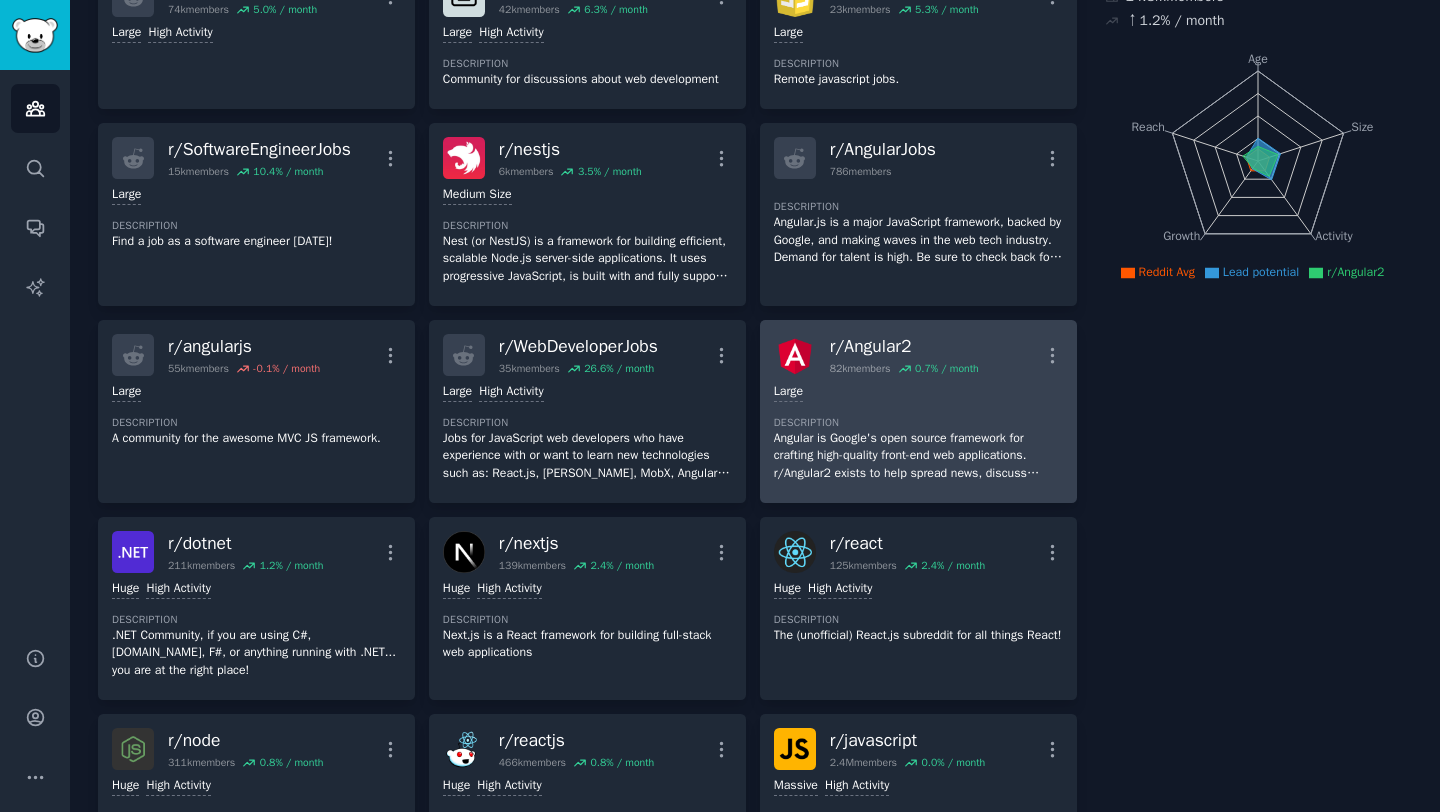 click on "r/ Angular2" at bounding box center [904, 346] 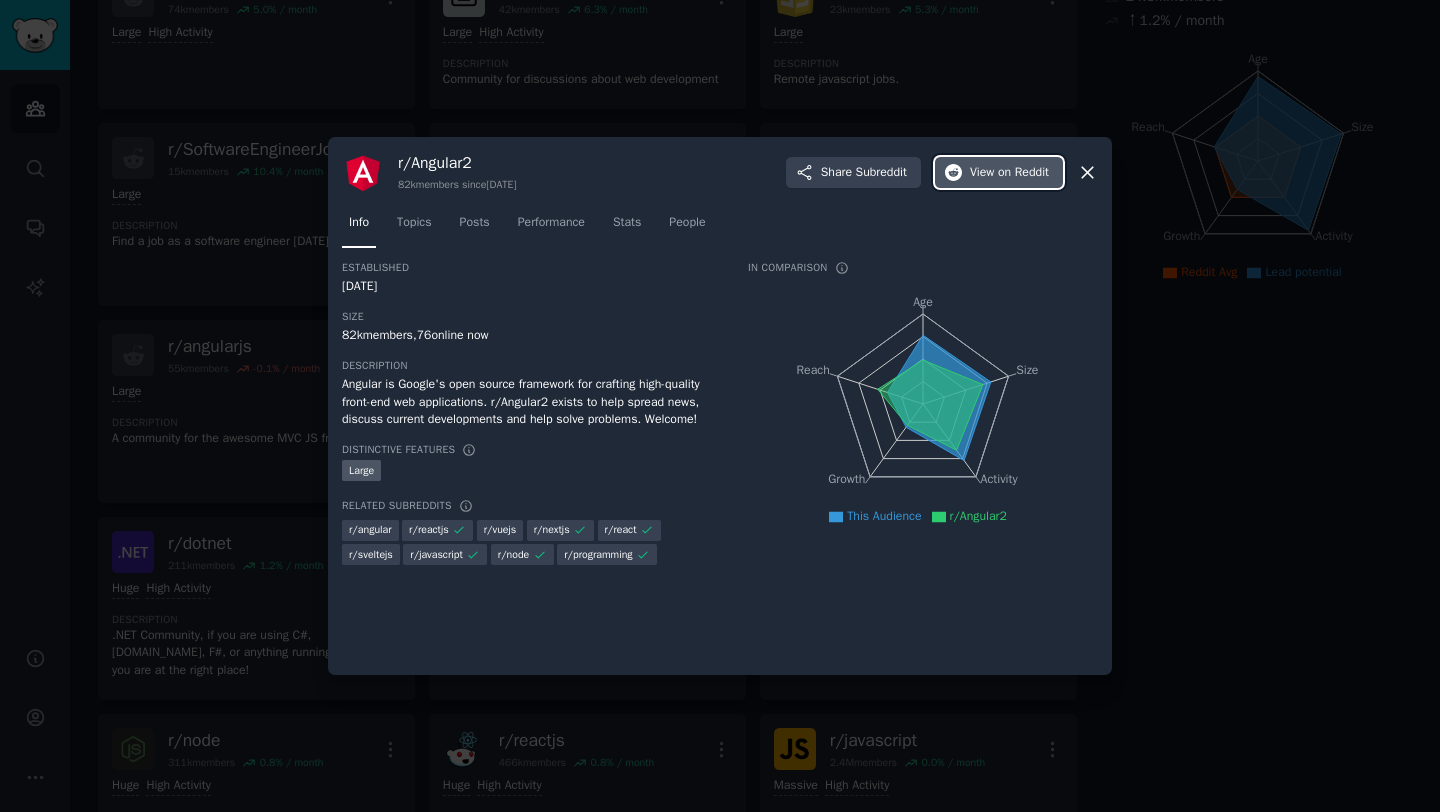 click on "View  on Reddit" at bounding box center (1009, 173) 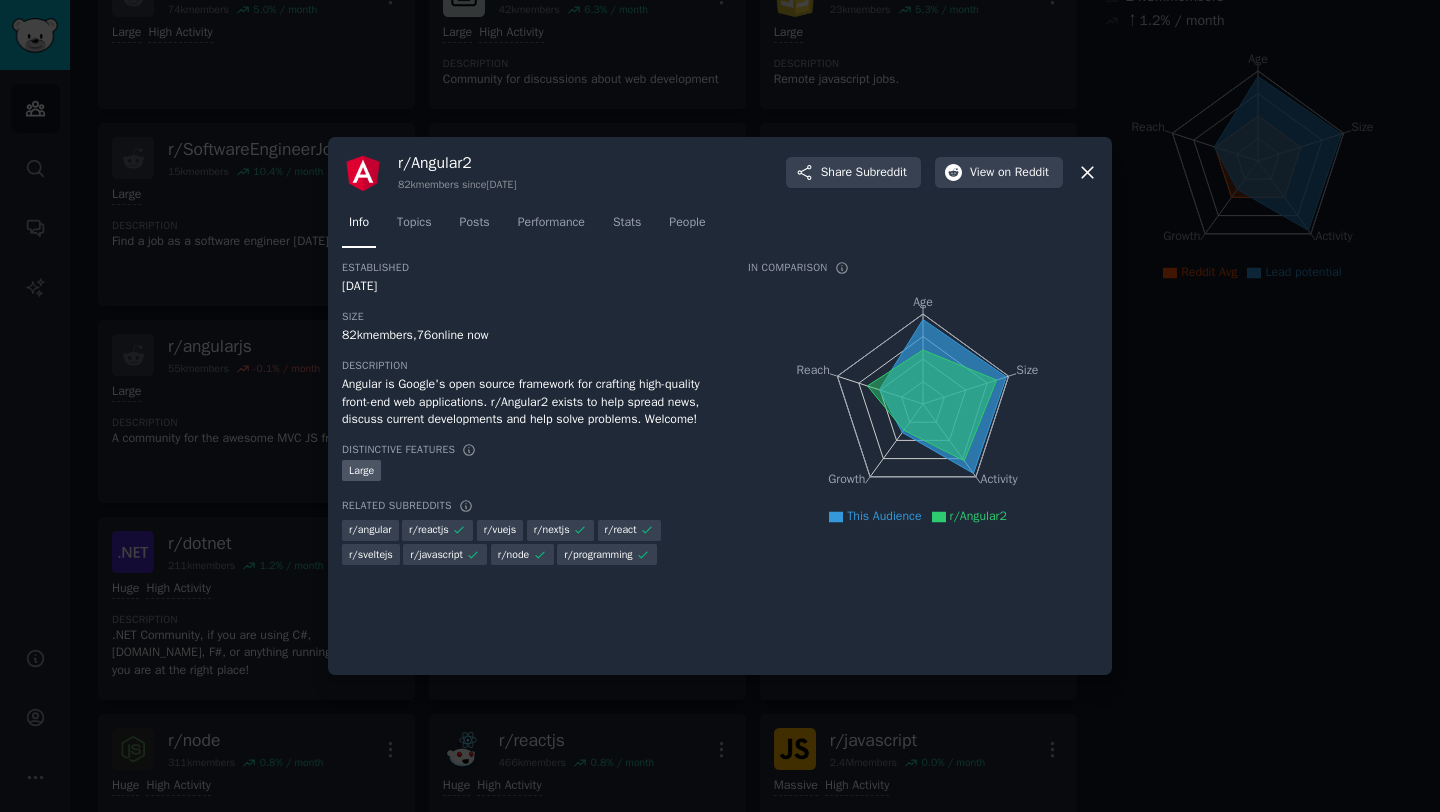 click 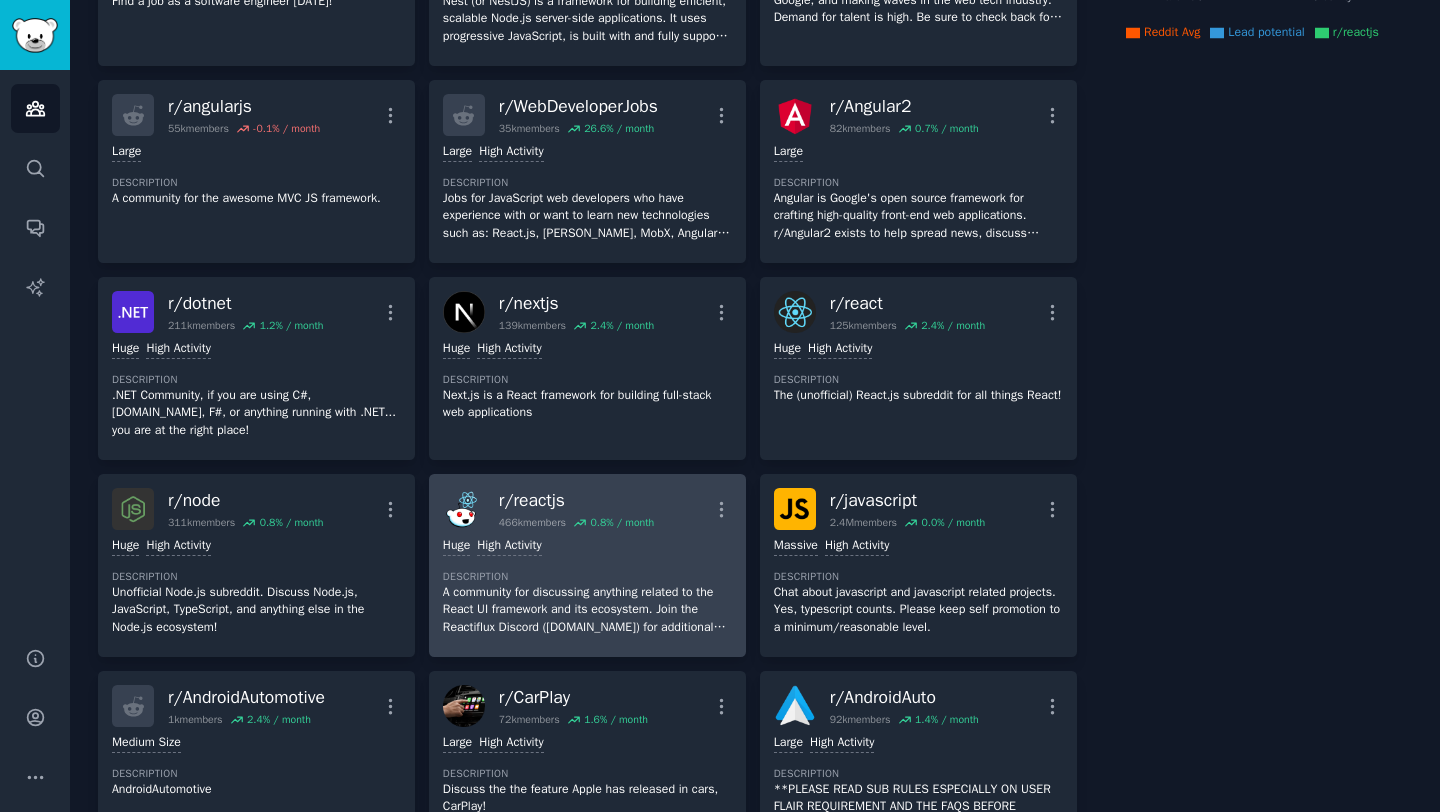 scroll, scrollTop: 461, scrollLeft: 0, axis: vertical 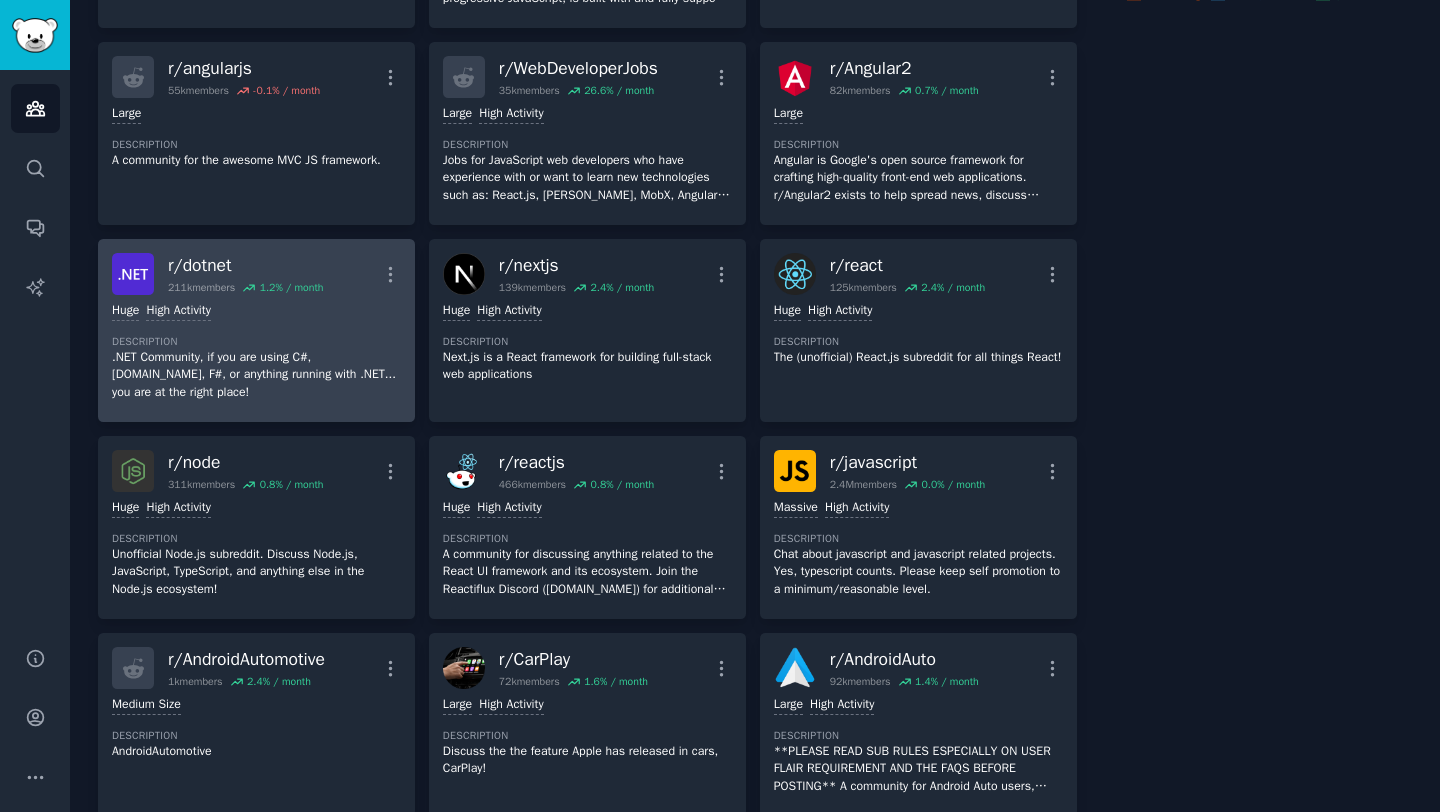 click on "r/ dotnet" at bounding box center [245, 265] 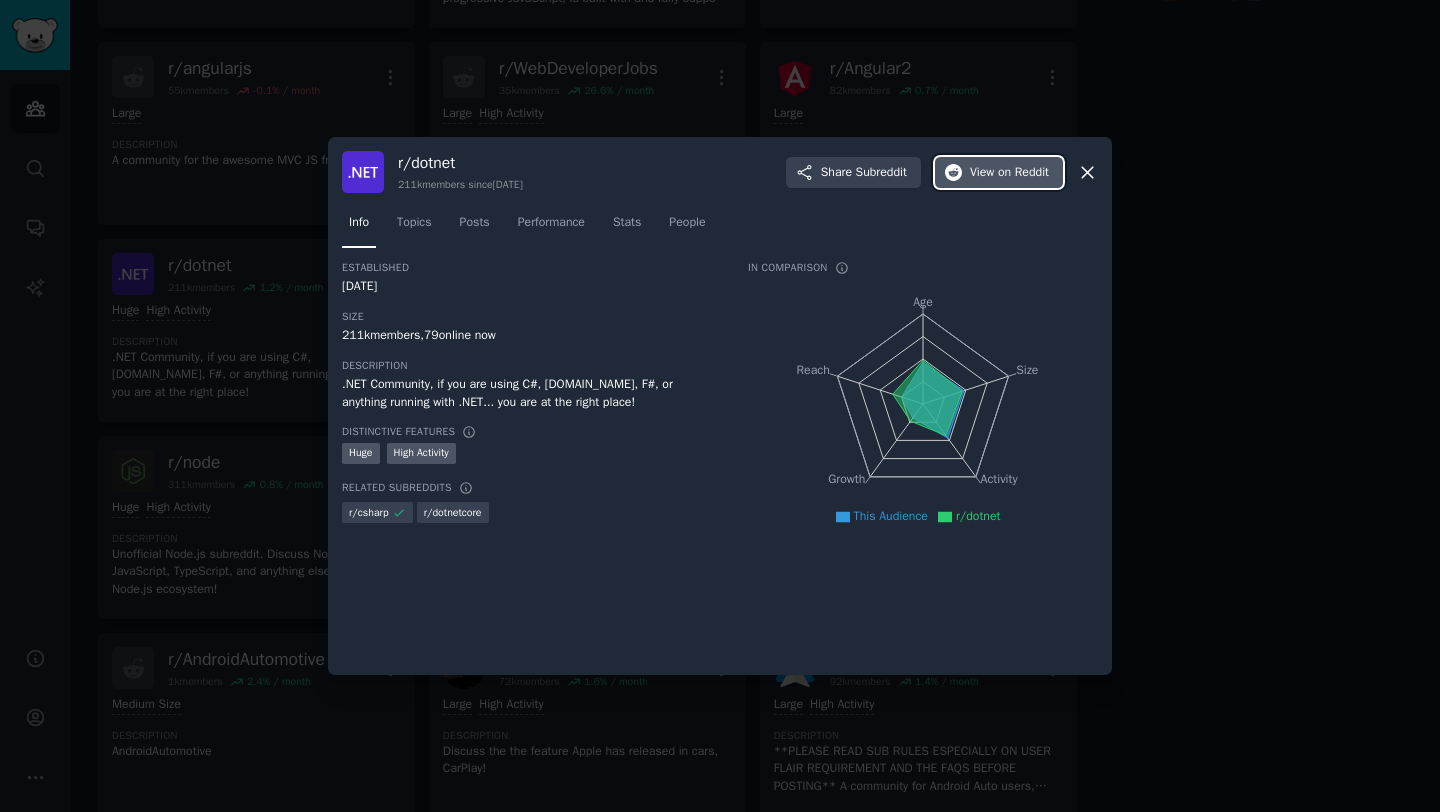 click on "View  on Reddit" at bounding box center [999, 173] 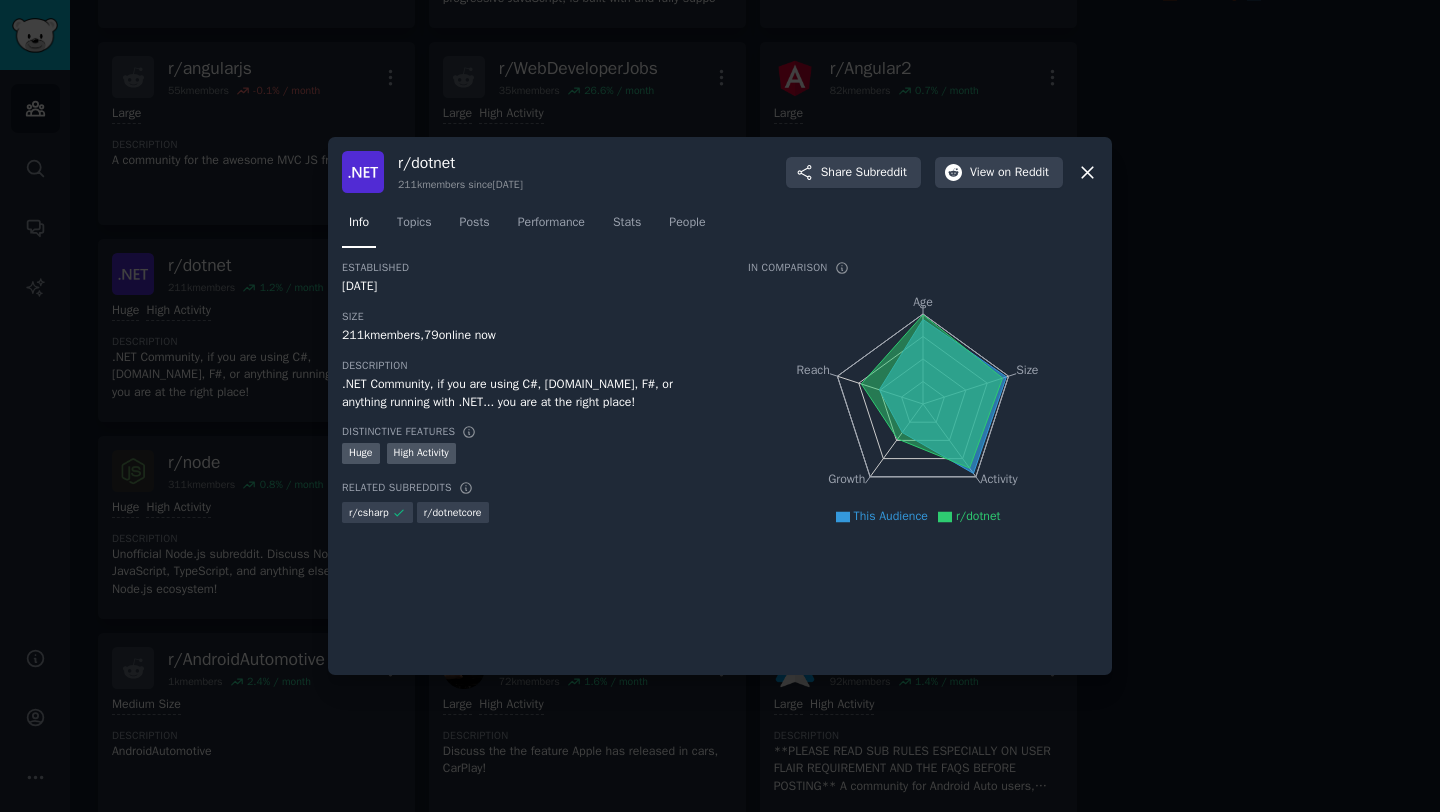 click 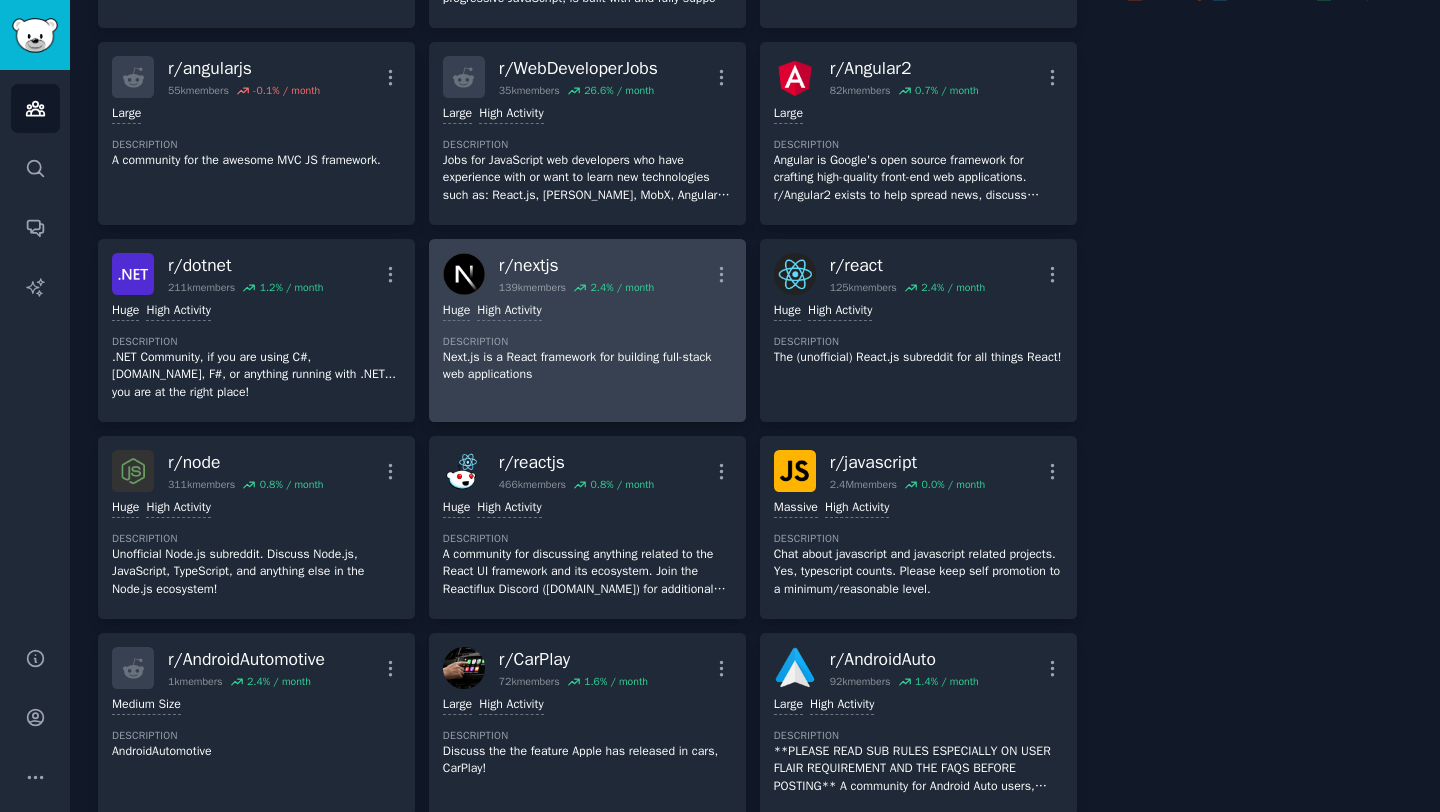 click on "r/ nextjs" at bounding box center [576, 265] 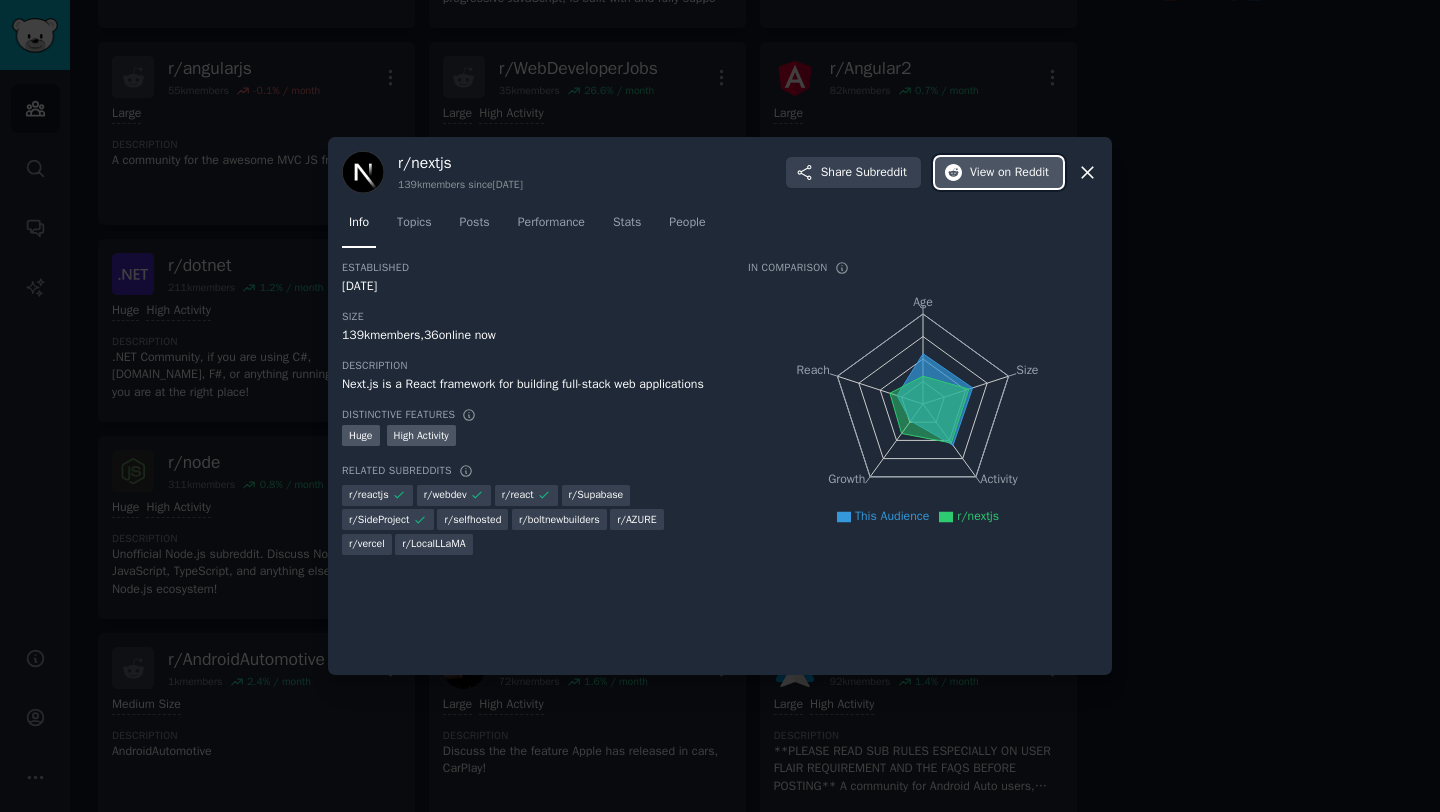 click on "View  on Reddit" at bounding box center [999, 173] 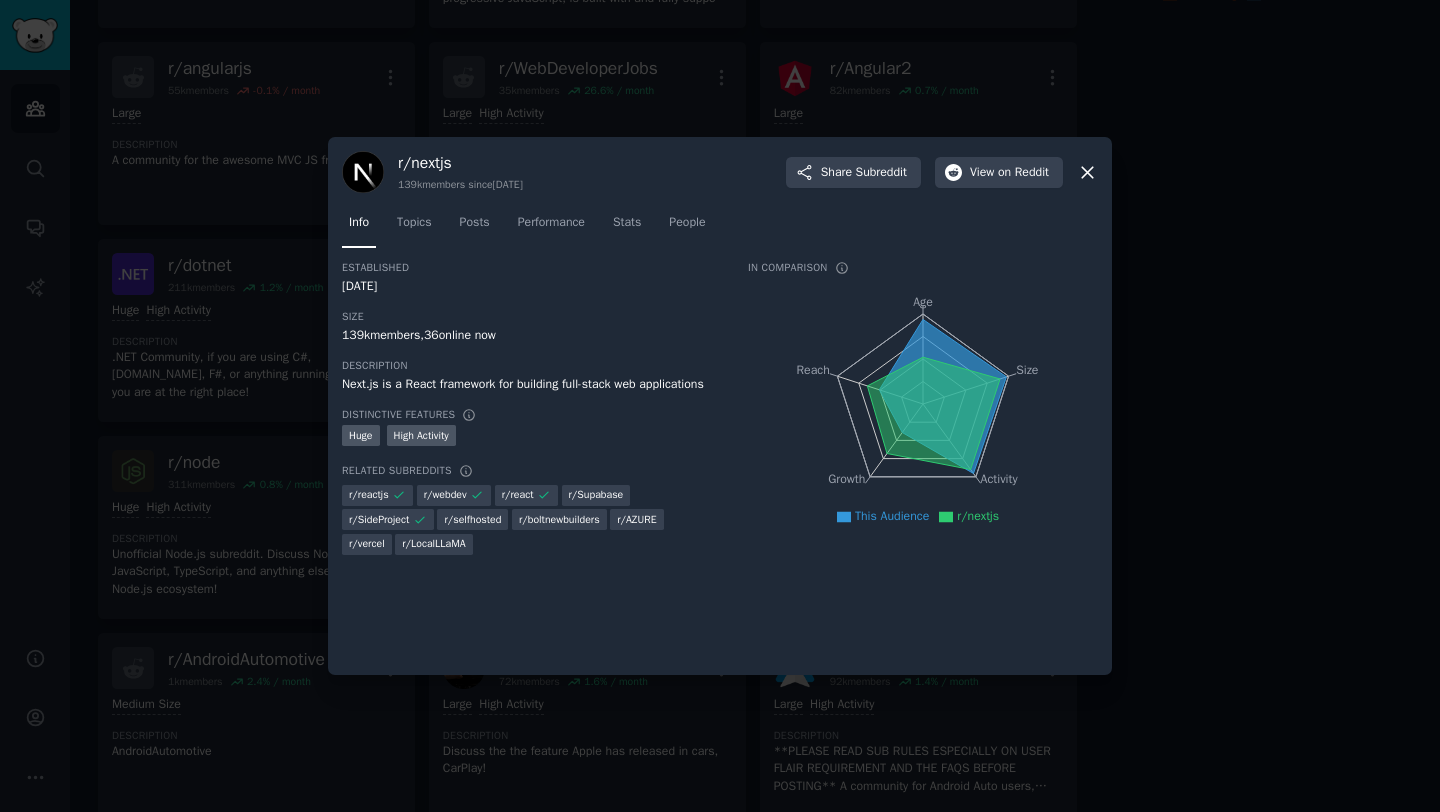 click 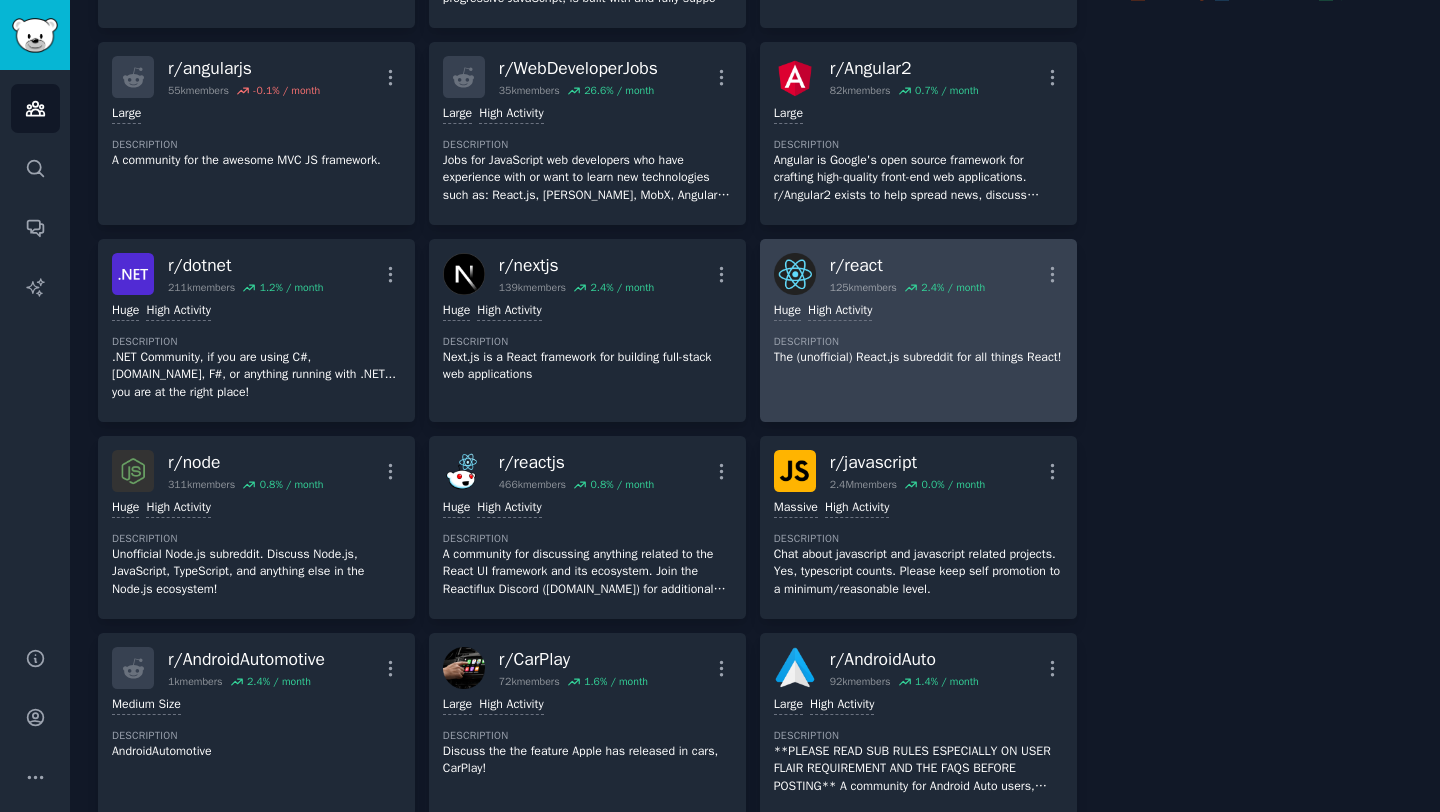 click on "r/ react" at bounding box center (907, 265) 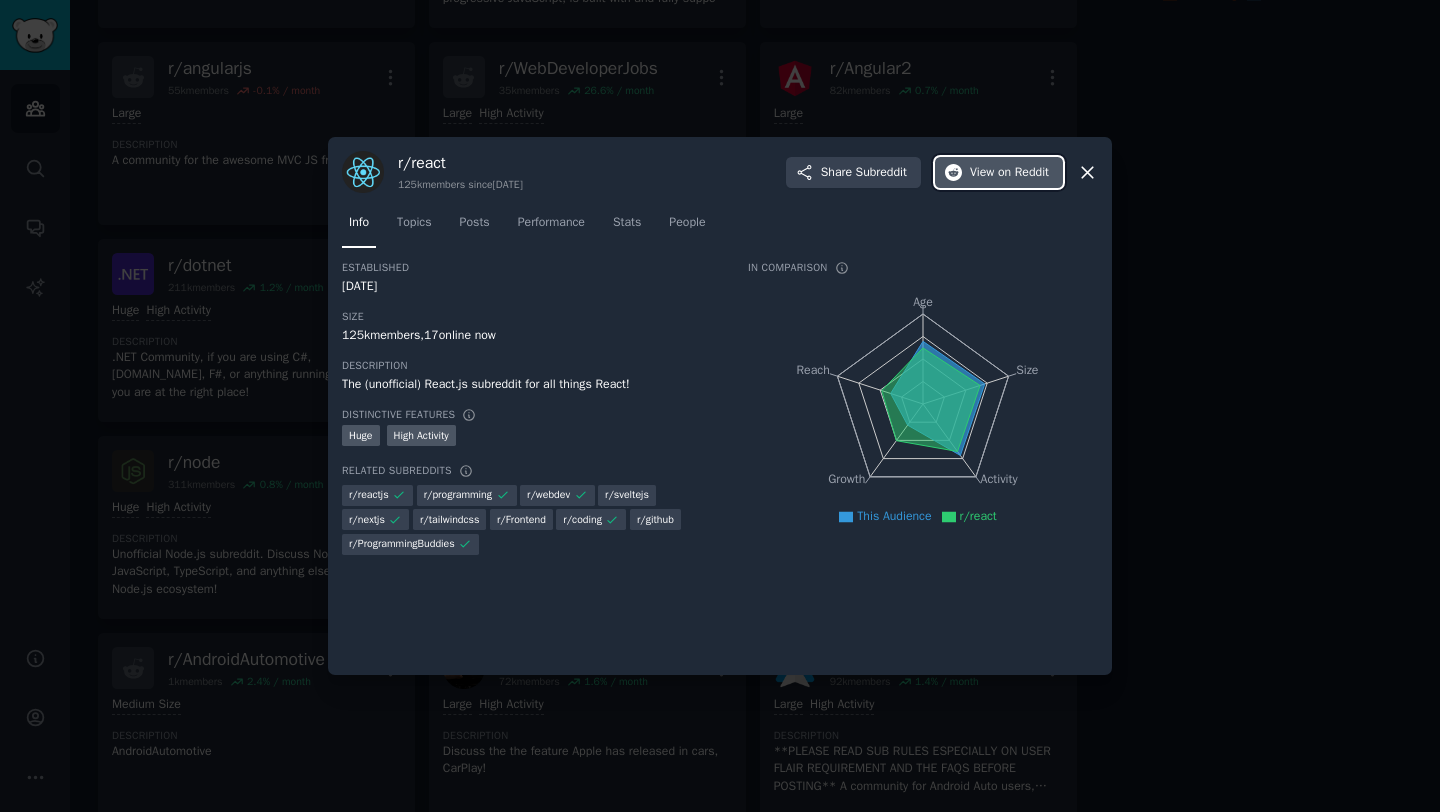 click on "View  on Reddit" at bounding box center [1009, 173] 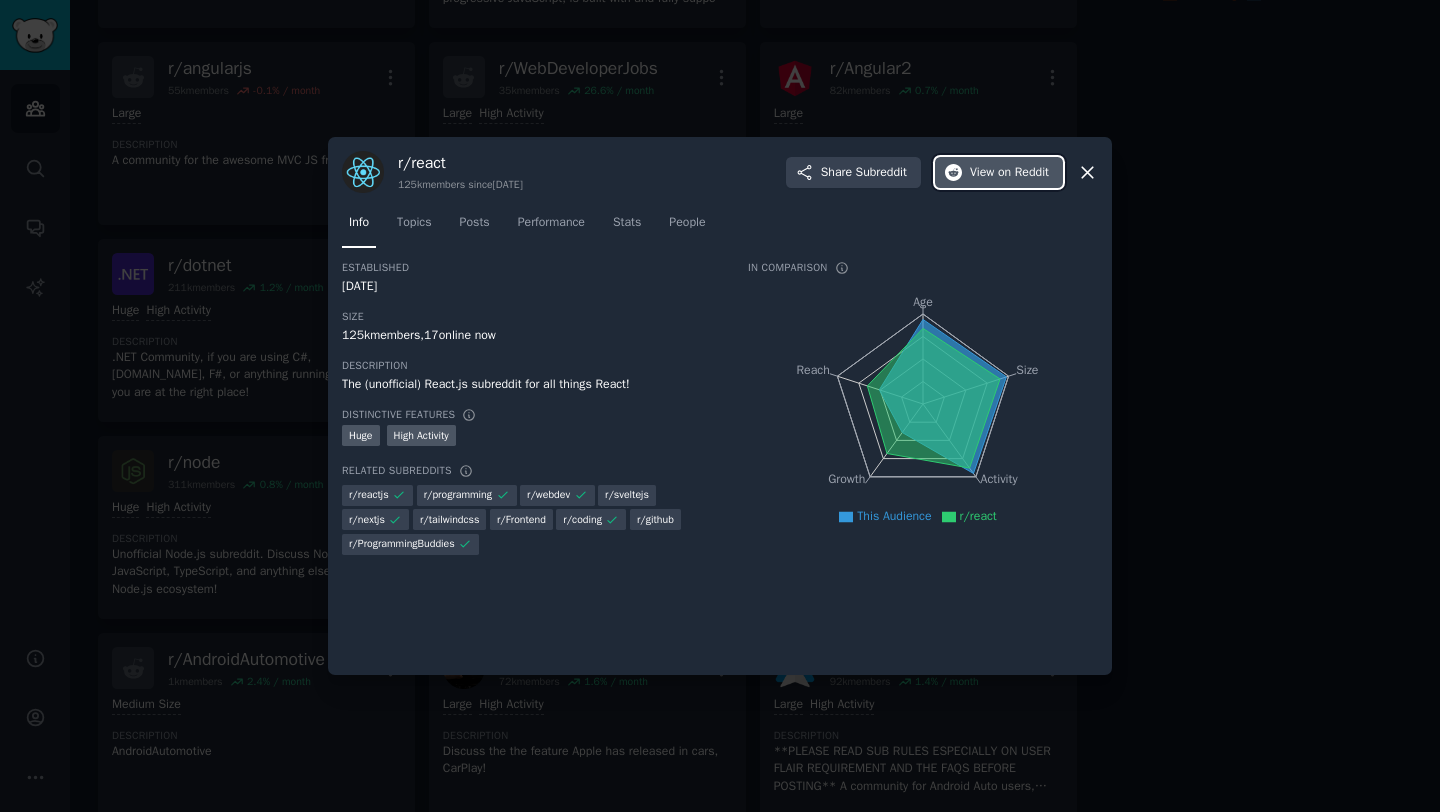 click on "on Reddit" at bounding box center [1023, 173] 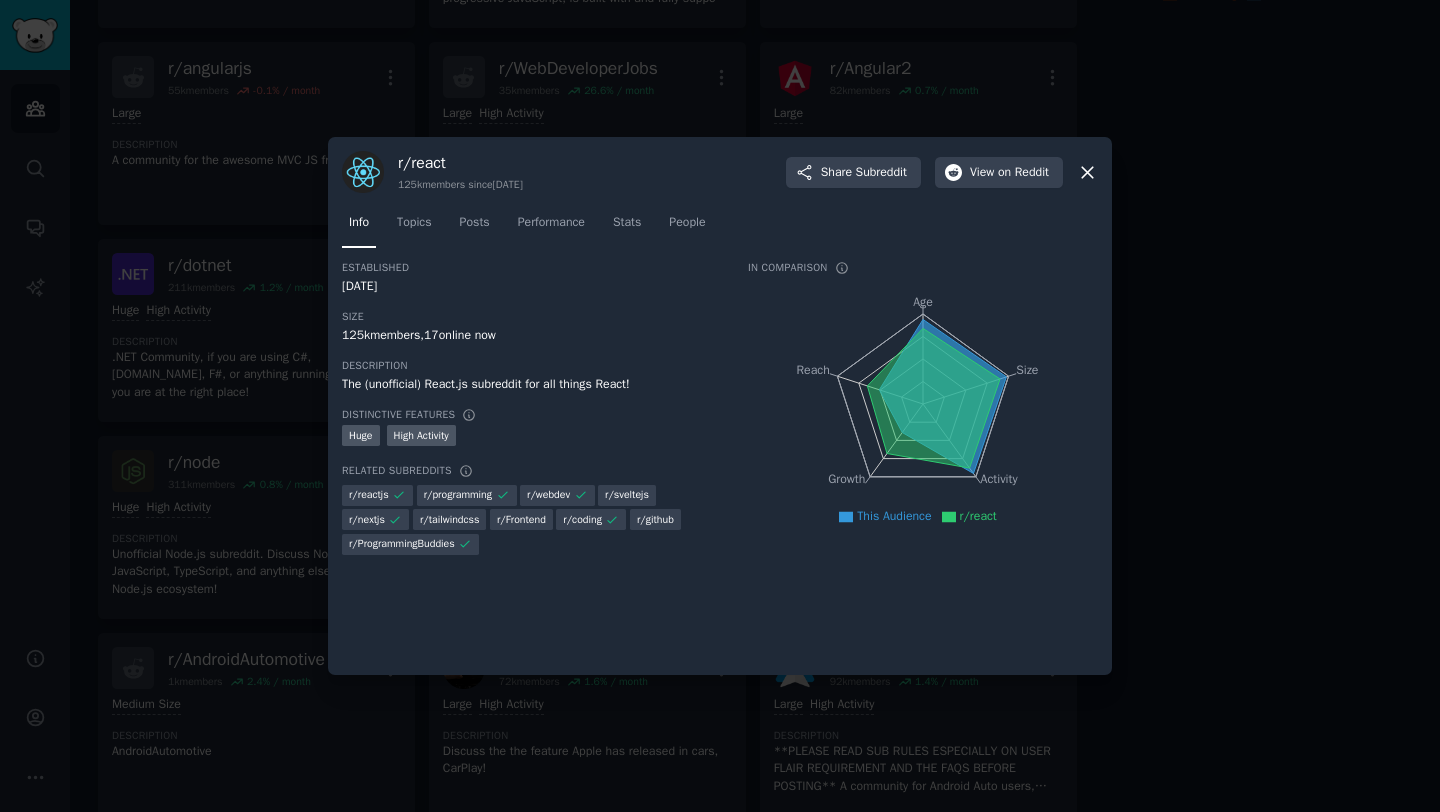 click 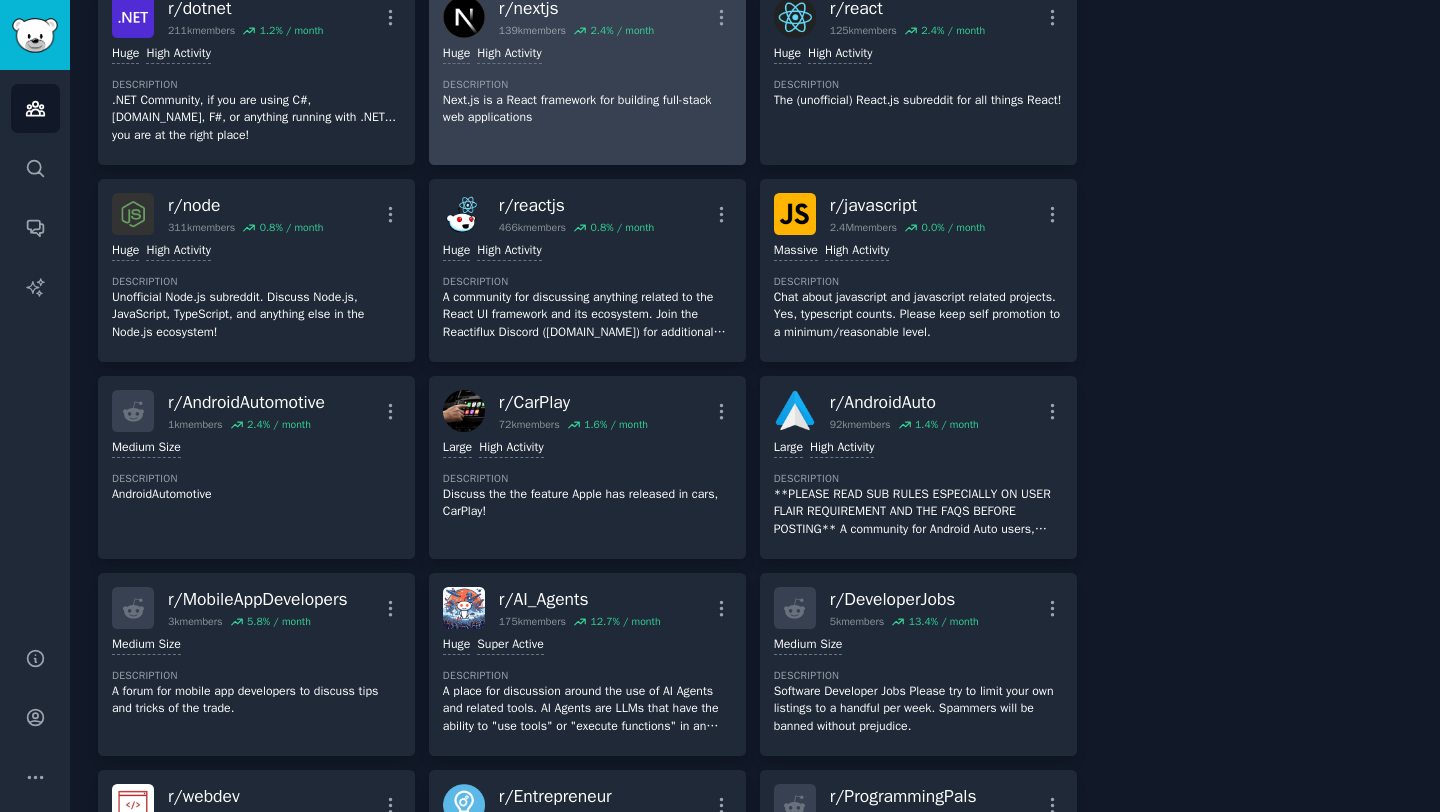 scroll, scrollTop: 776, scrollLeft: 0, axis: vertical 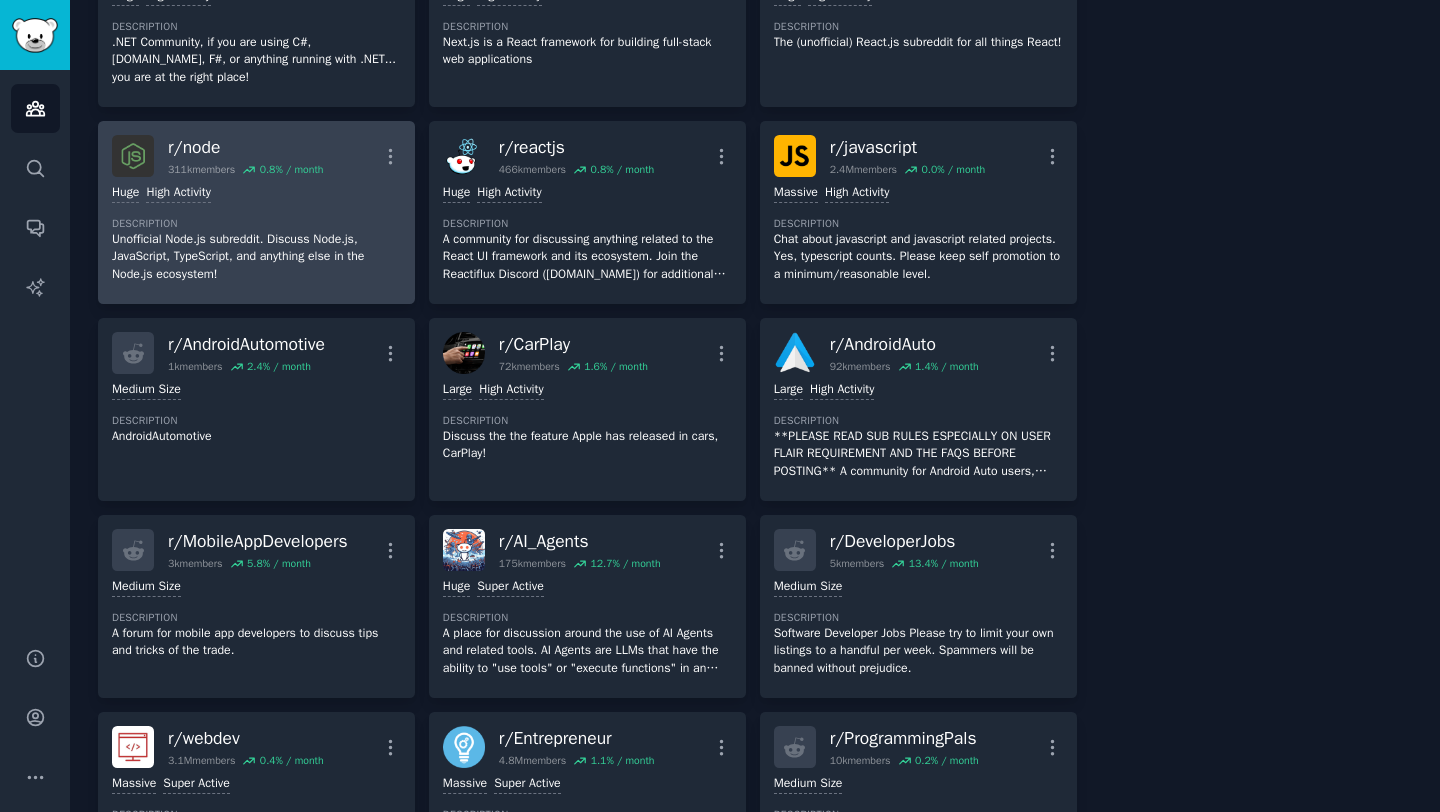 click on "r/ node" at bounding box center (245, 147) 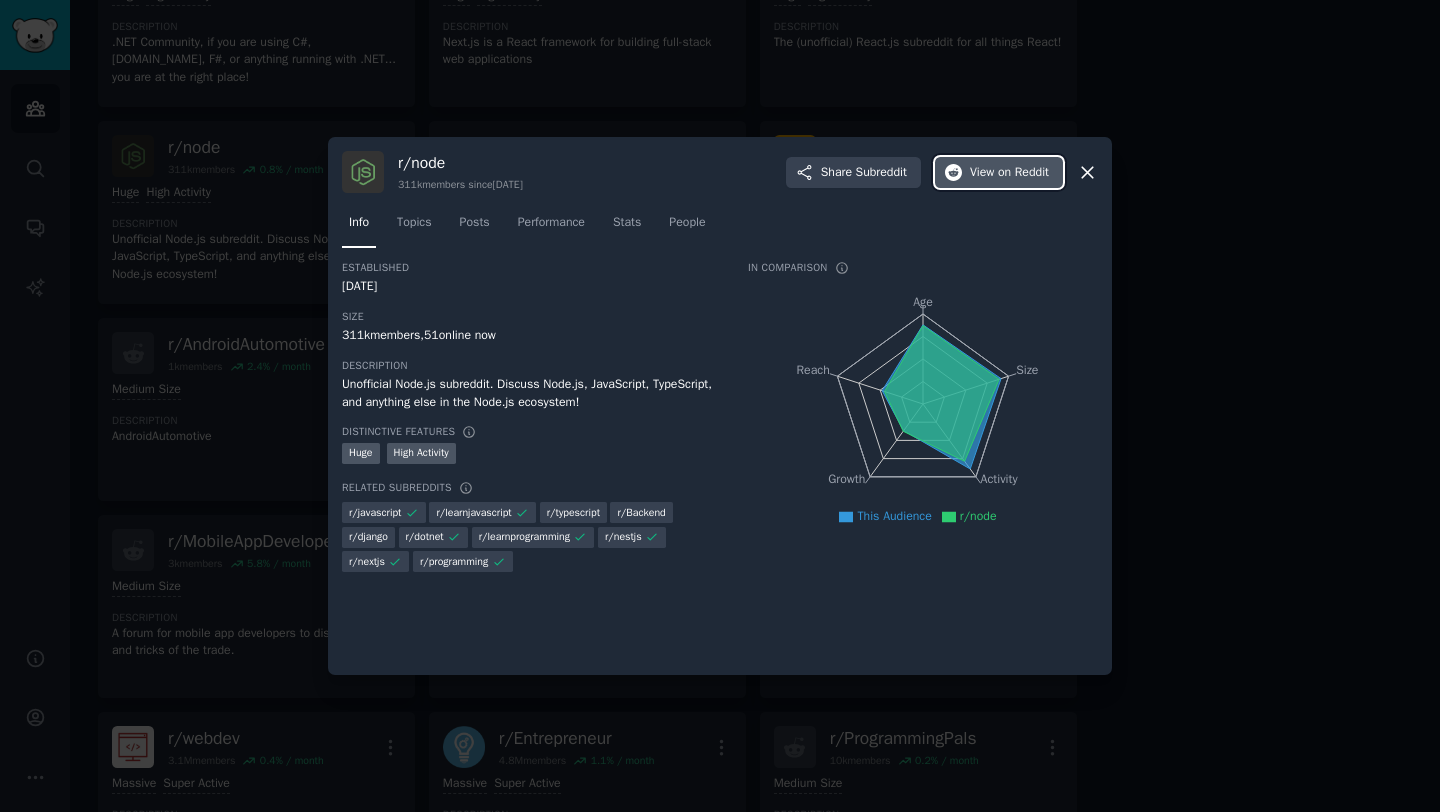 click on "on Reddit" at bounding box center (1023, 173) 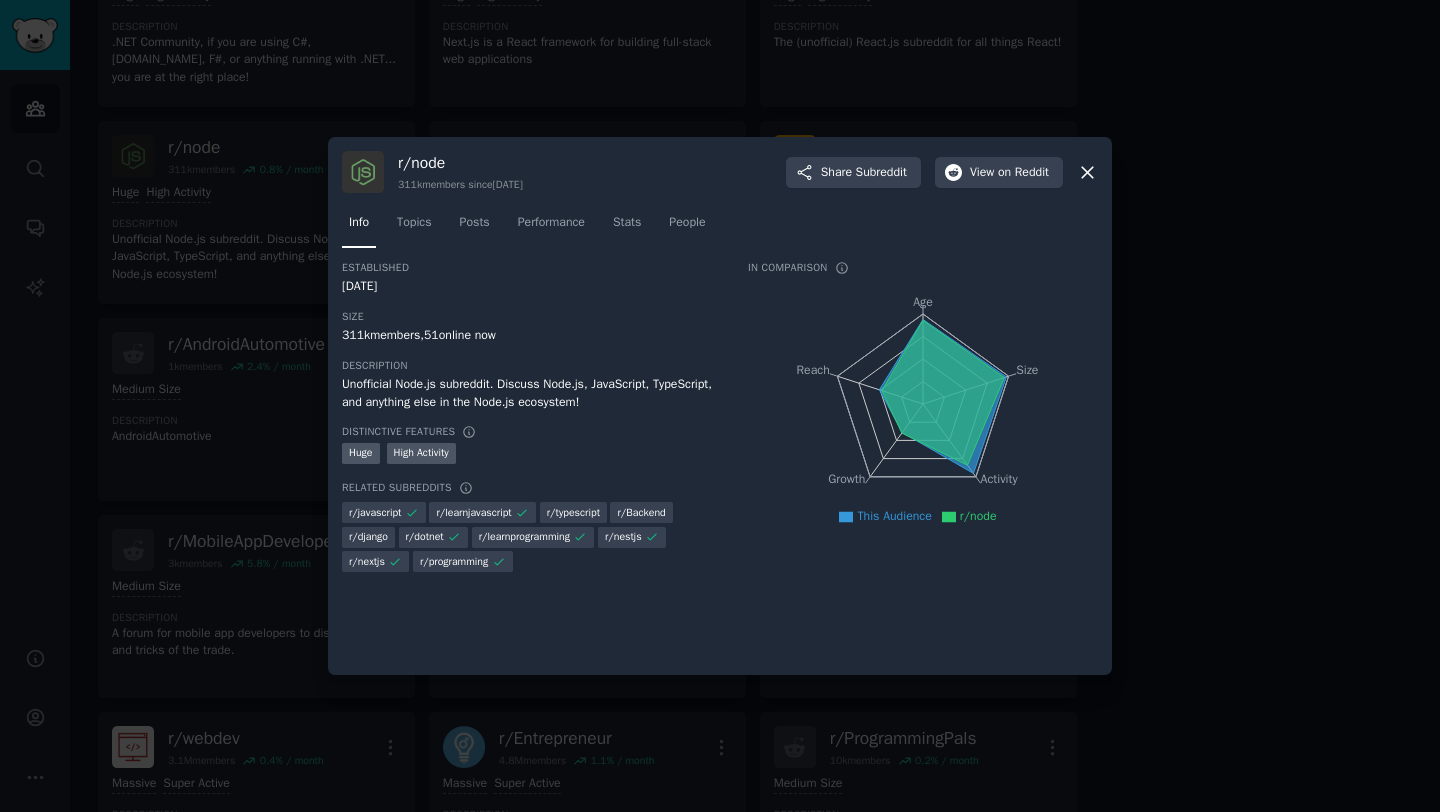 click 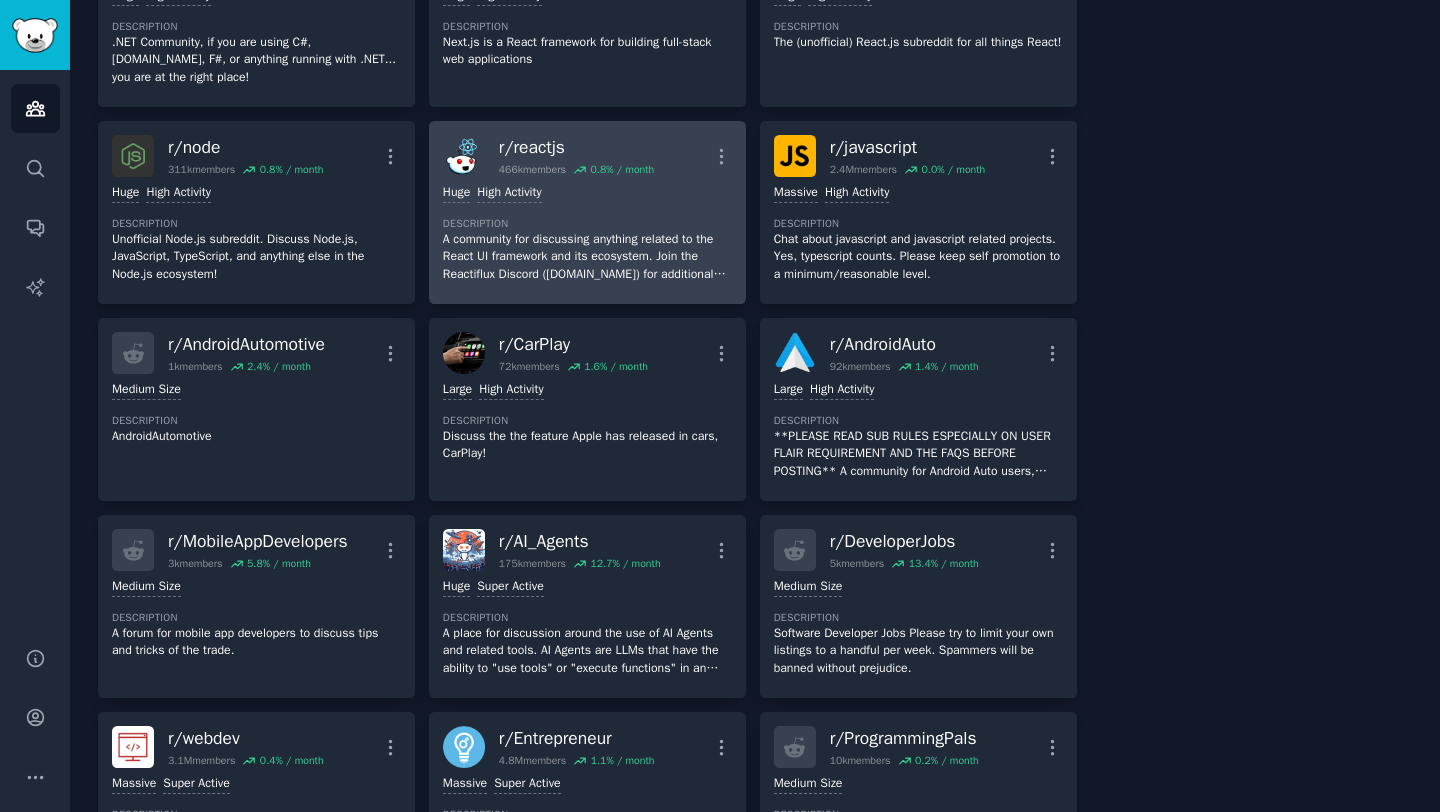 click on "r/ reactjs" at bounding box center [576, 147] 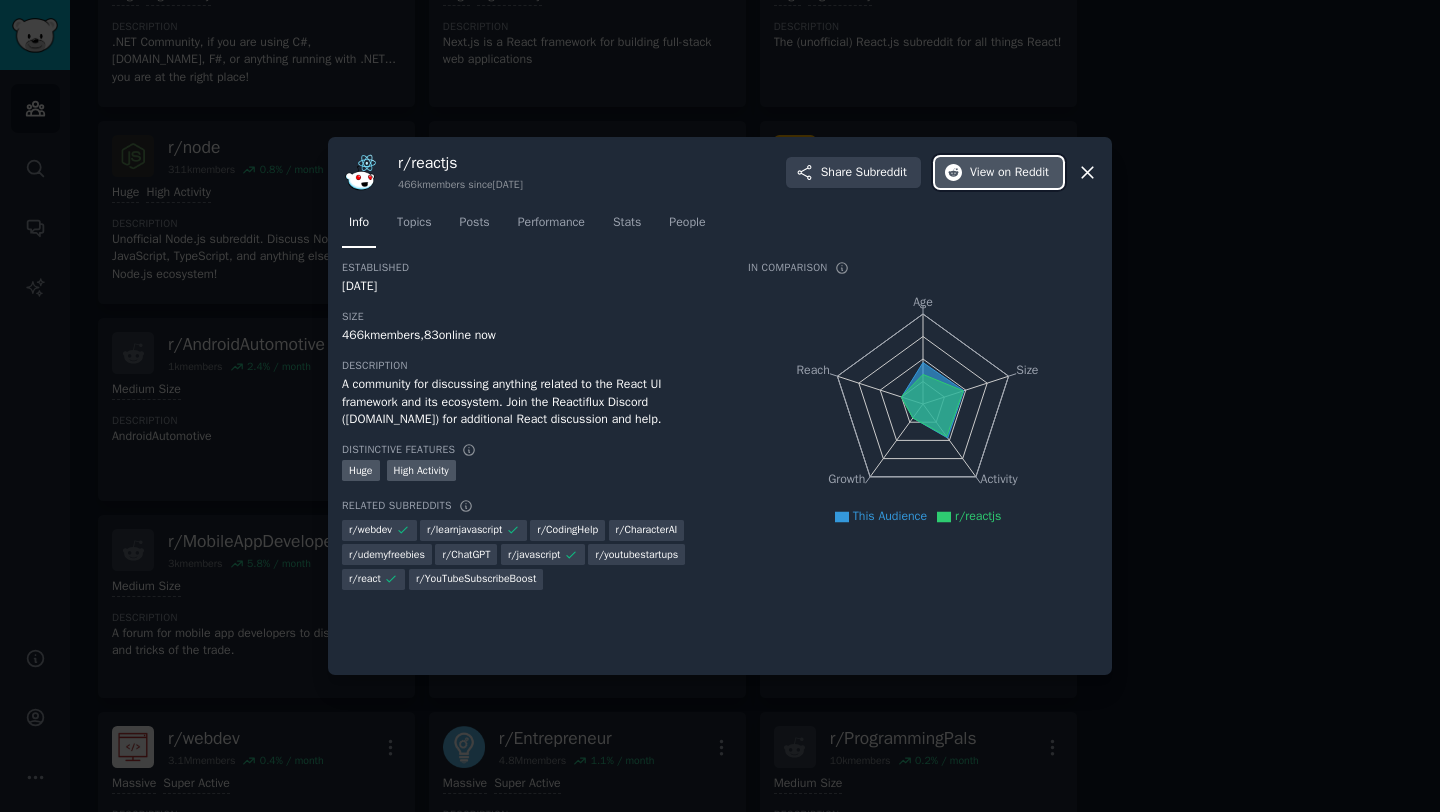 click on "View  on Reddit" at bounding box center [999, 173] 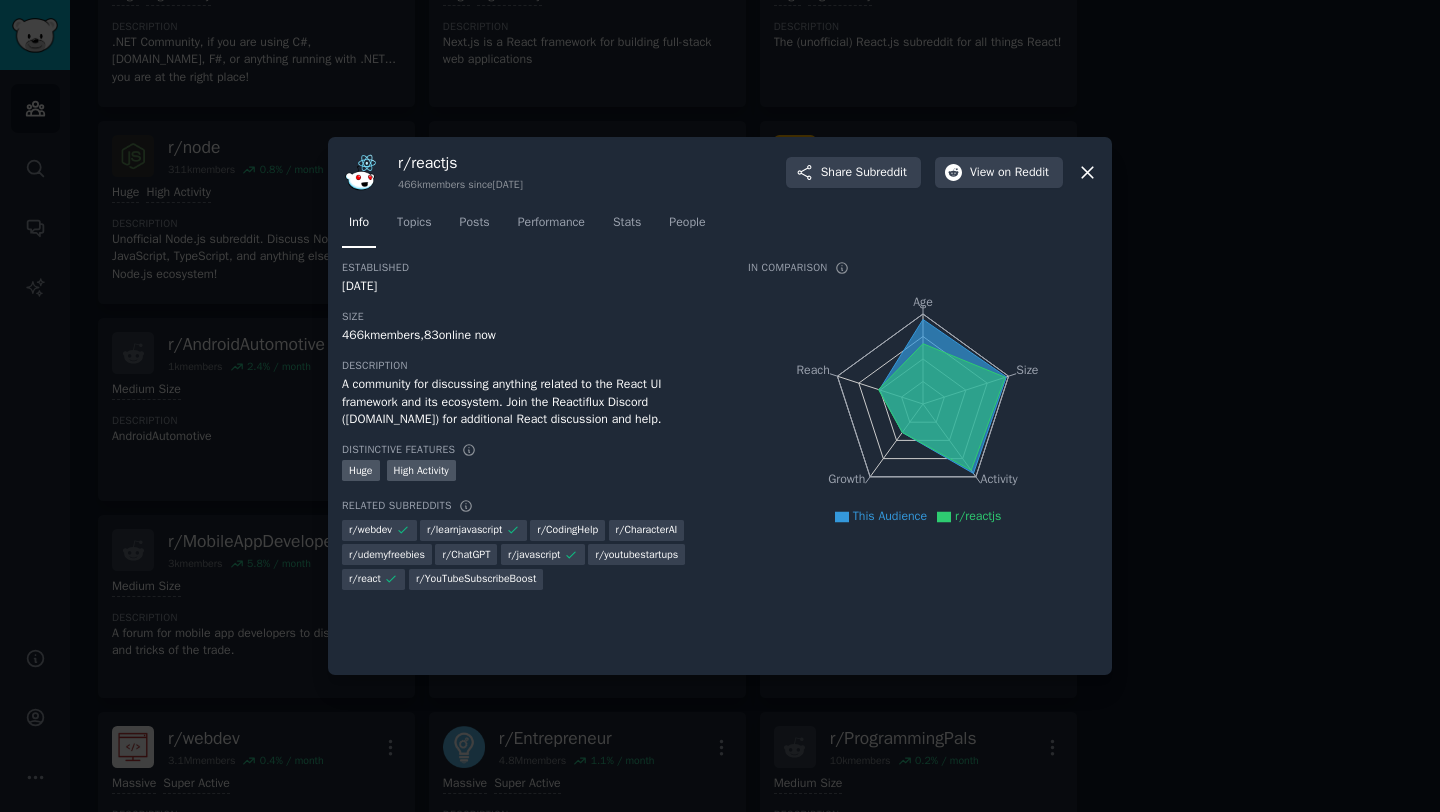 click 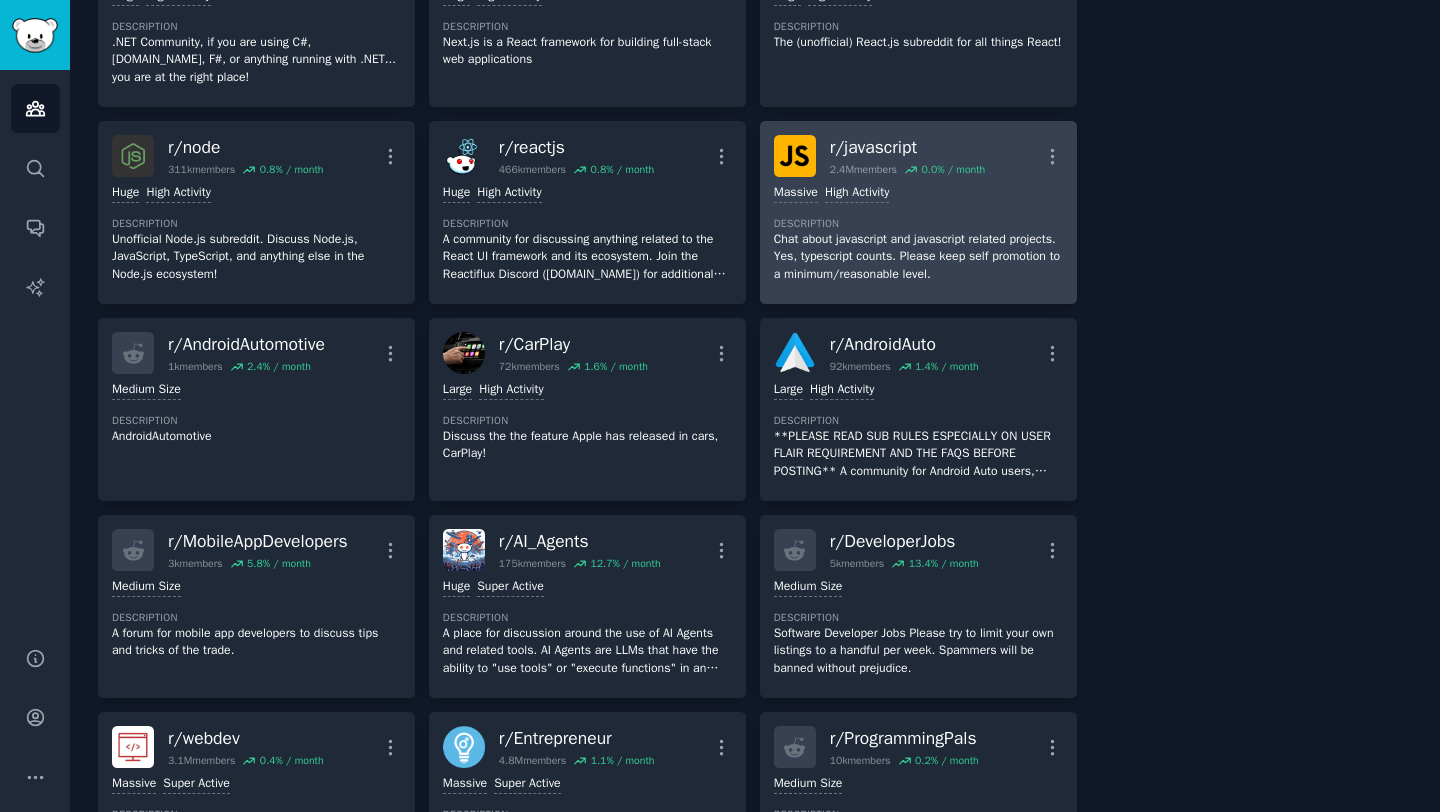 click on "r/ javascript" at bounding box center [908, 147] 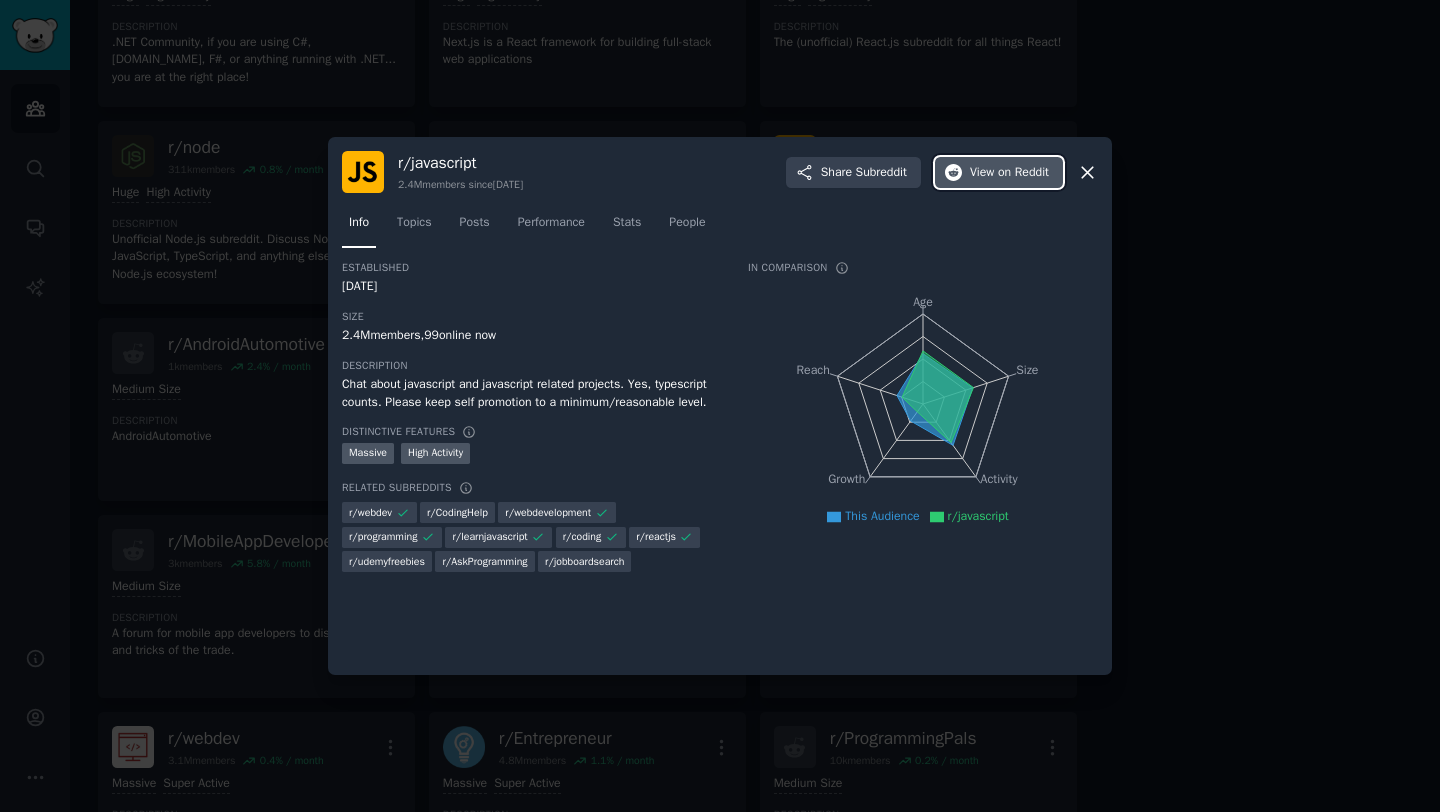 click on "View  on Reddit" at bounding box center (1009, 173) 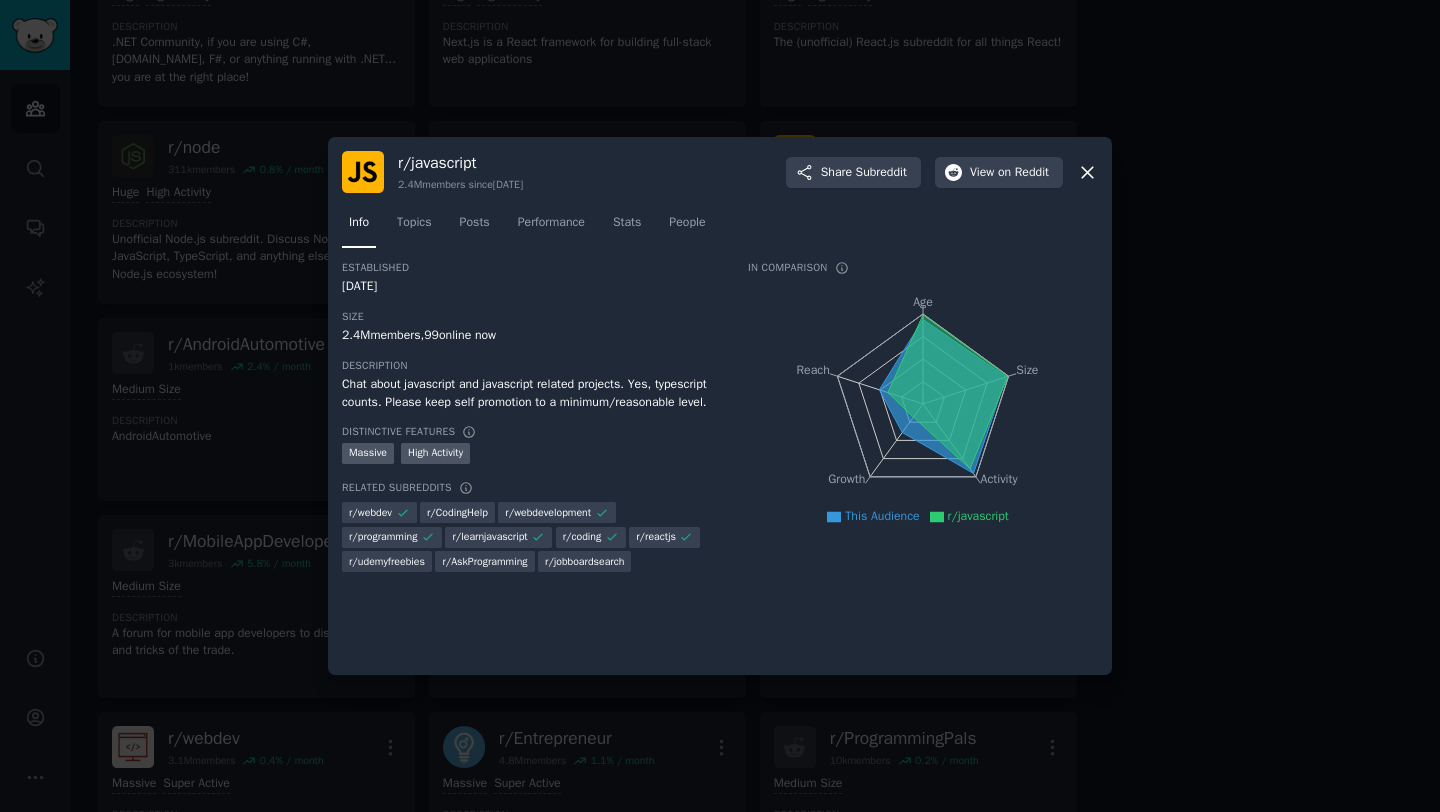 click 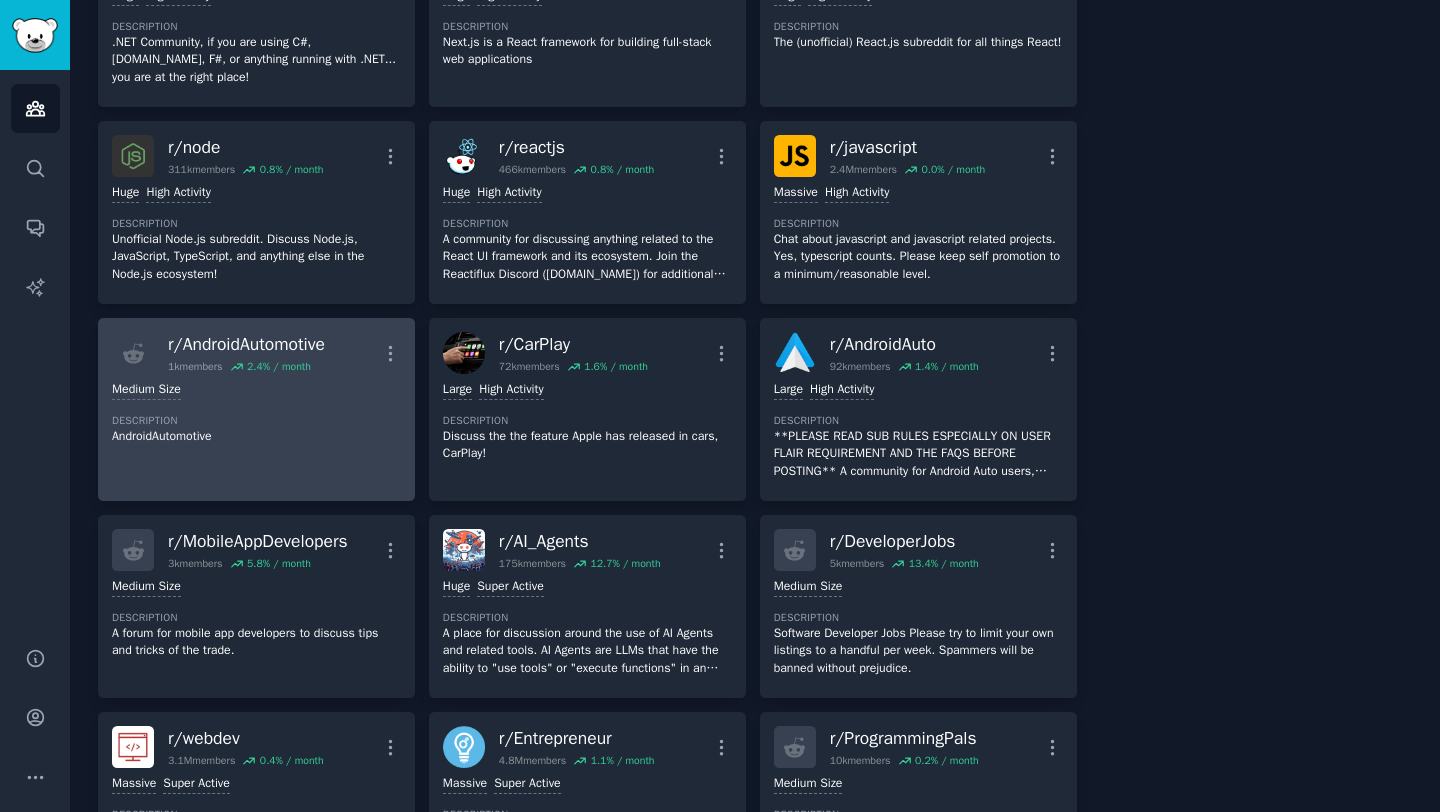 click on "r/ AndroidAutomotive" at bounding box center [246, 344] 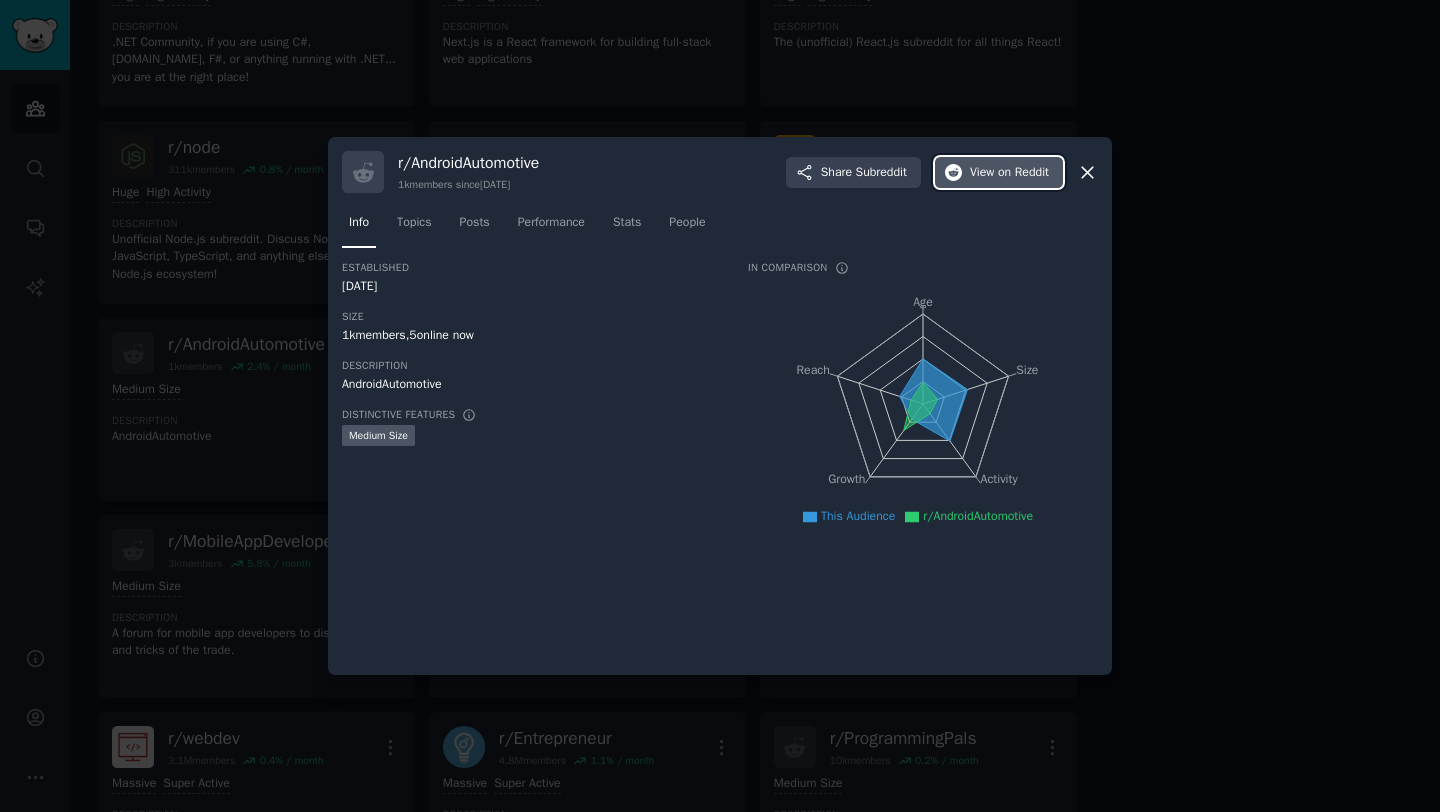 click on "View  on Reddit" at bounding box center (1009, 173) 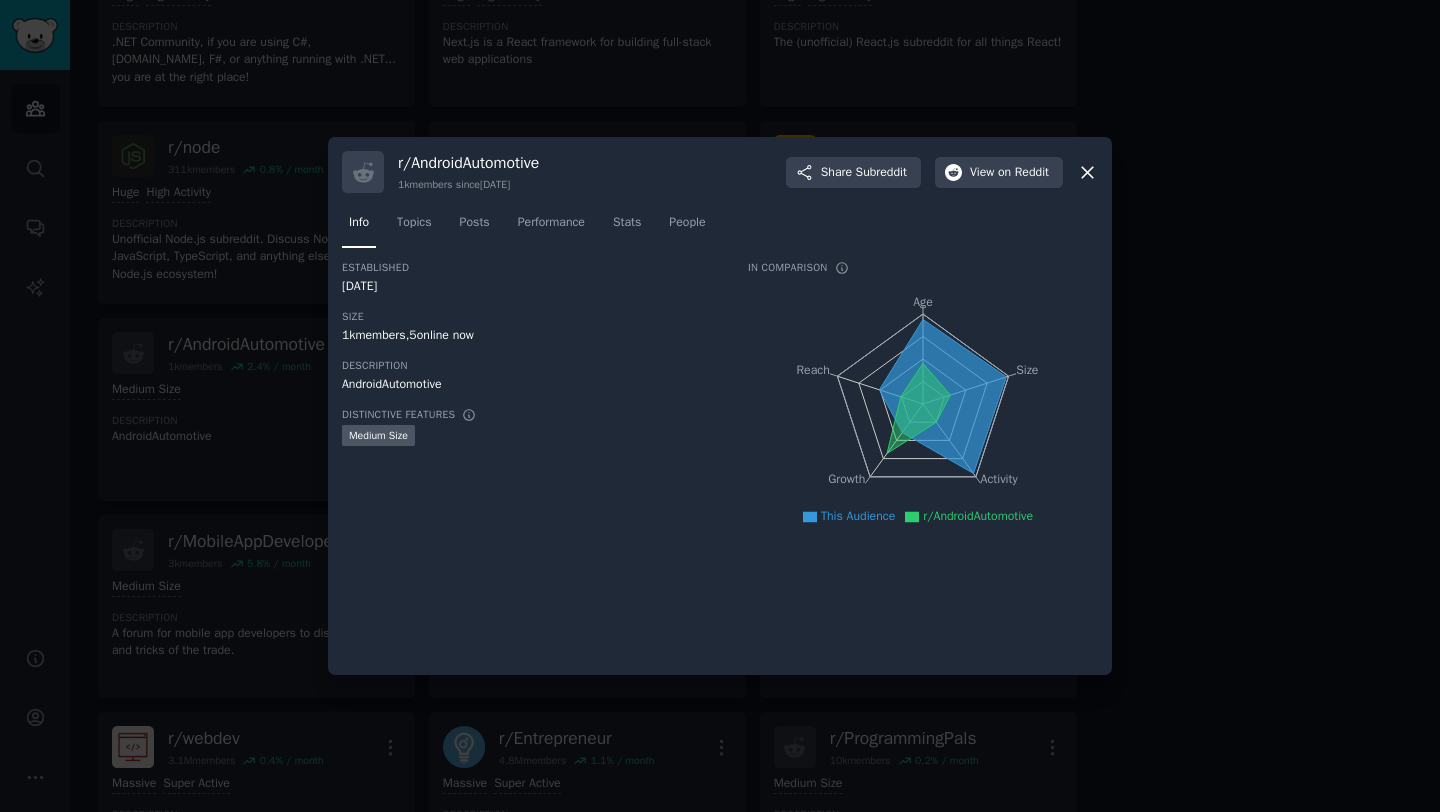 click 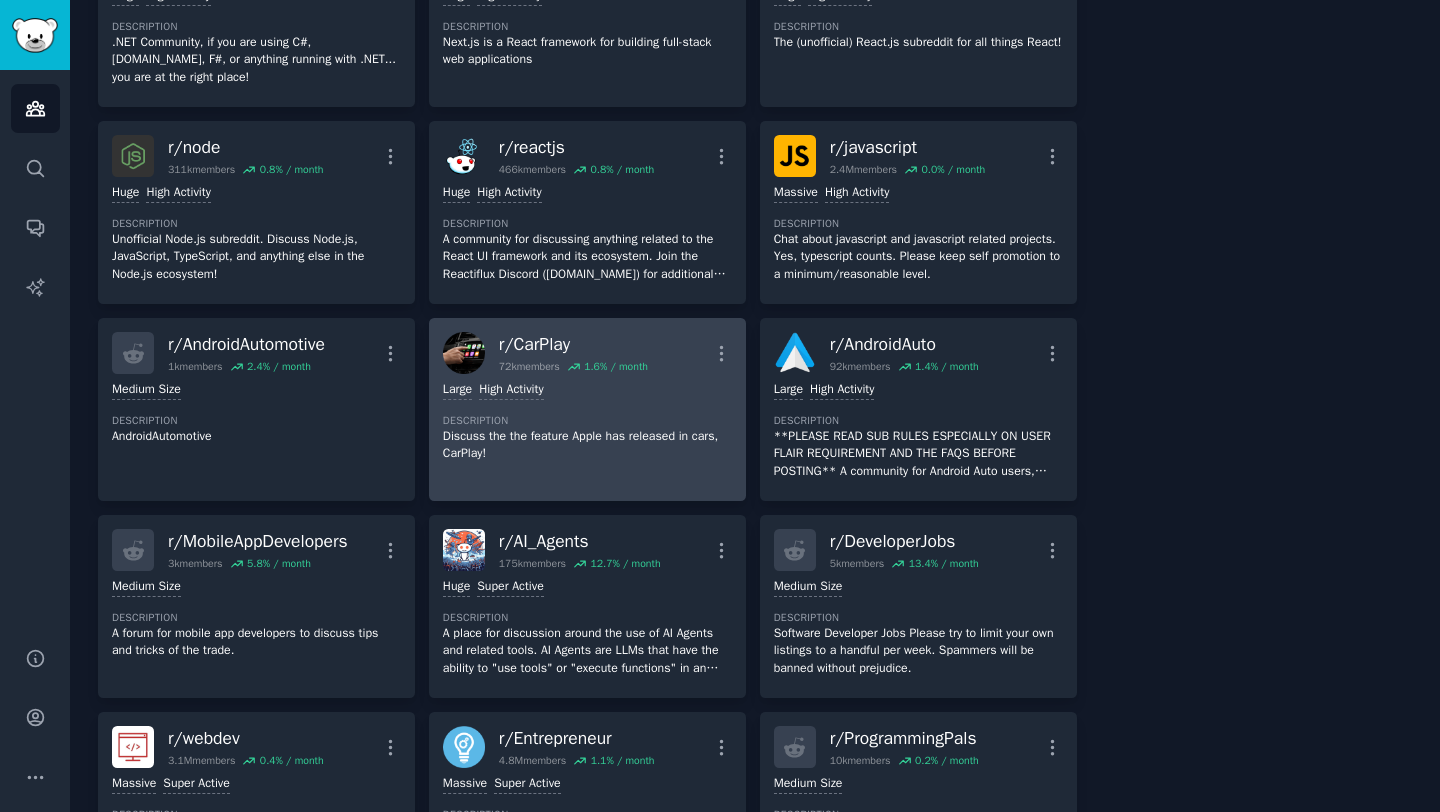 click on "r/ CarPlay" at bounding box center [573, 344] 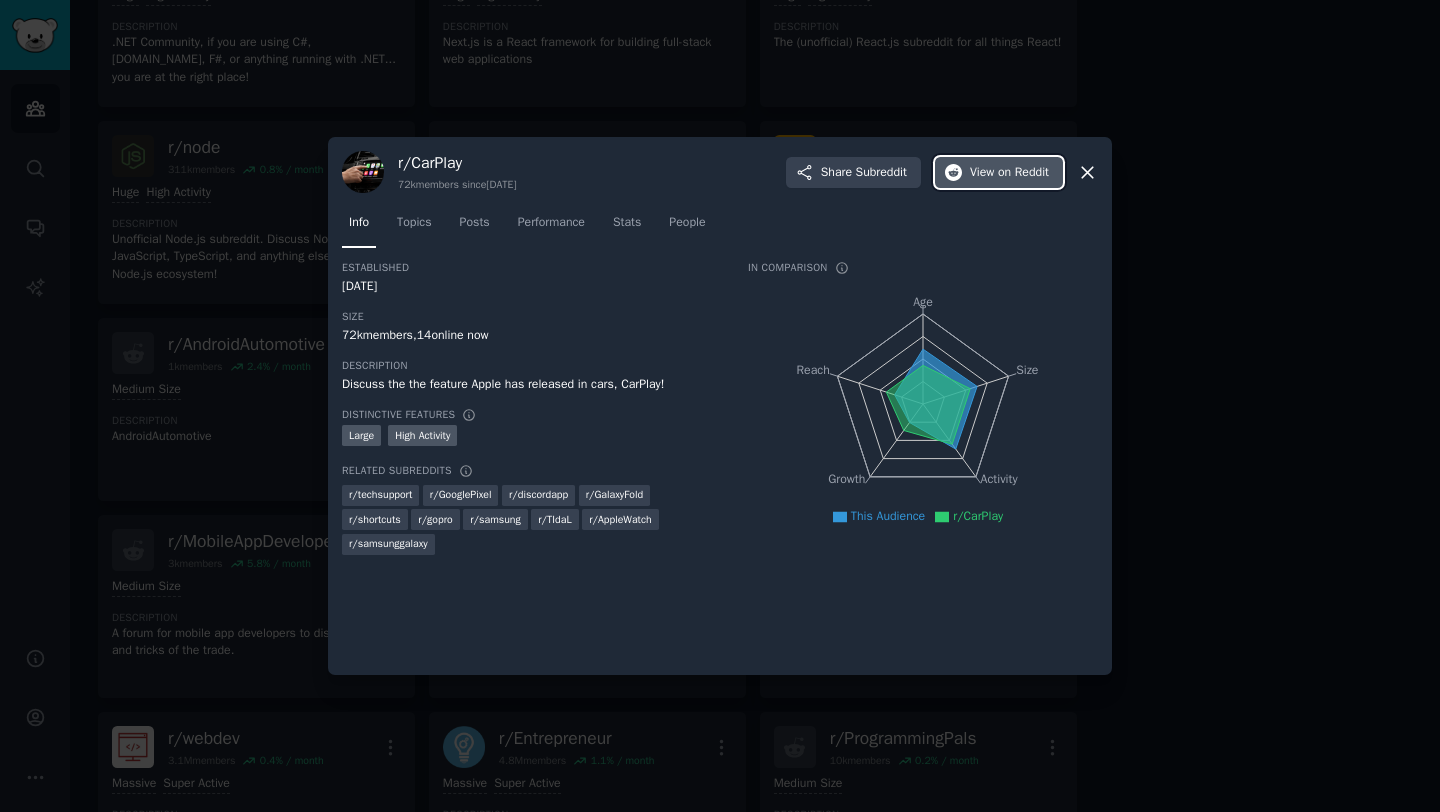 click on "View  on Reddit" at bounding box center (1009, 173) 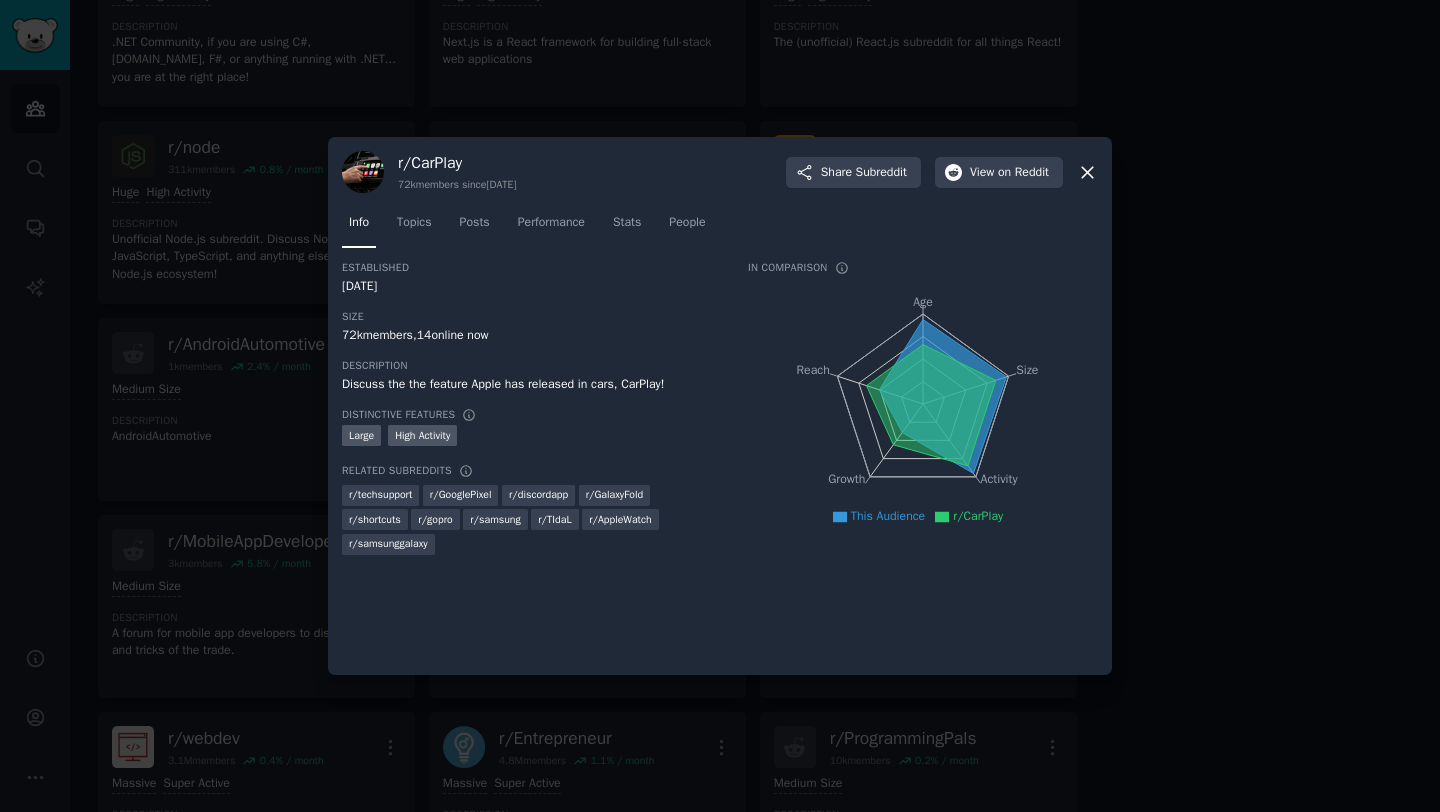click 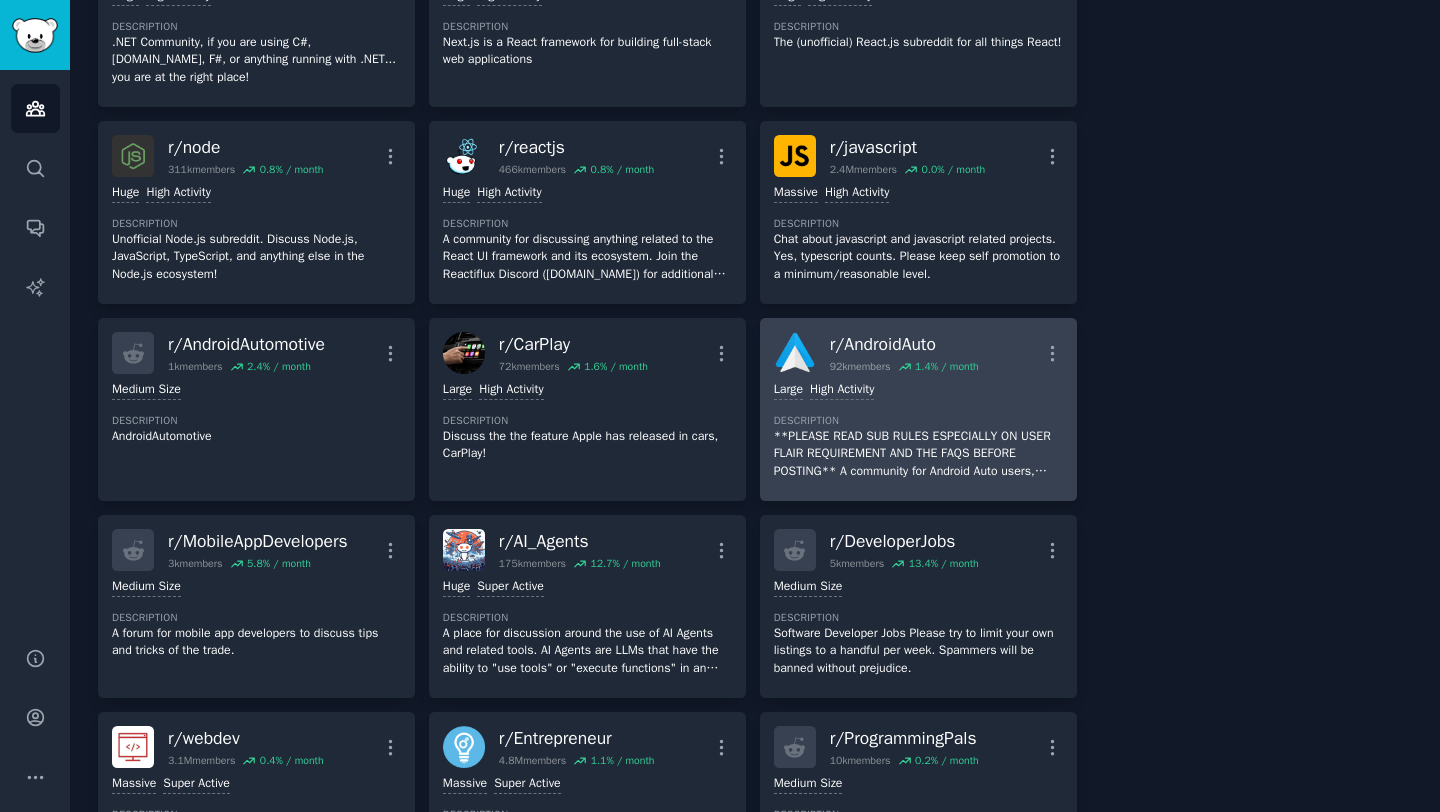 click on "r/ AndroidAuto" at bounding box center [904, 344] 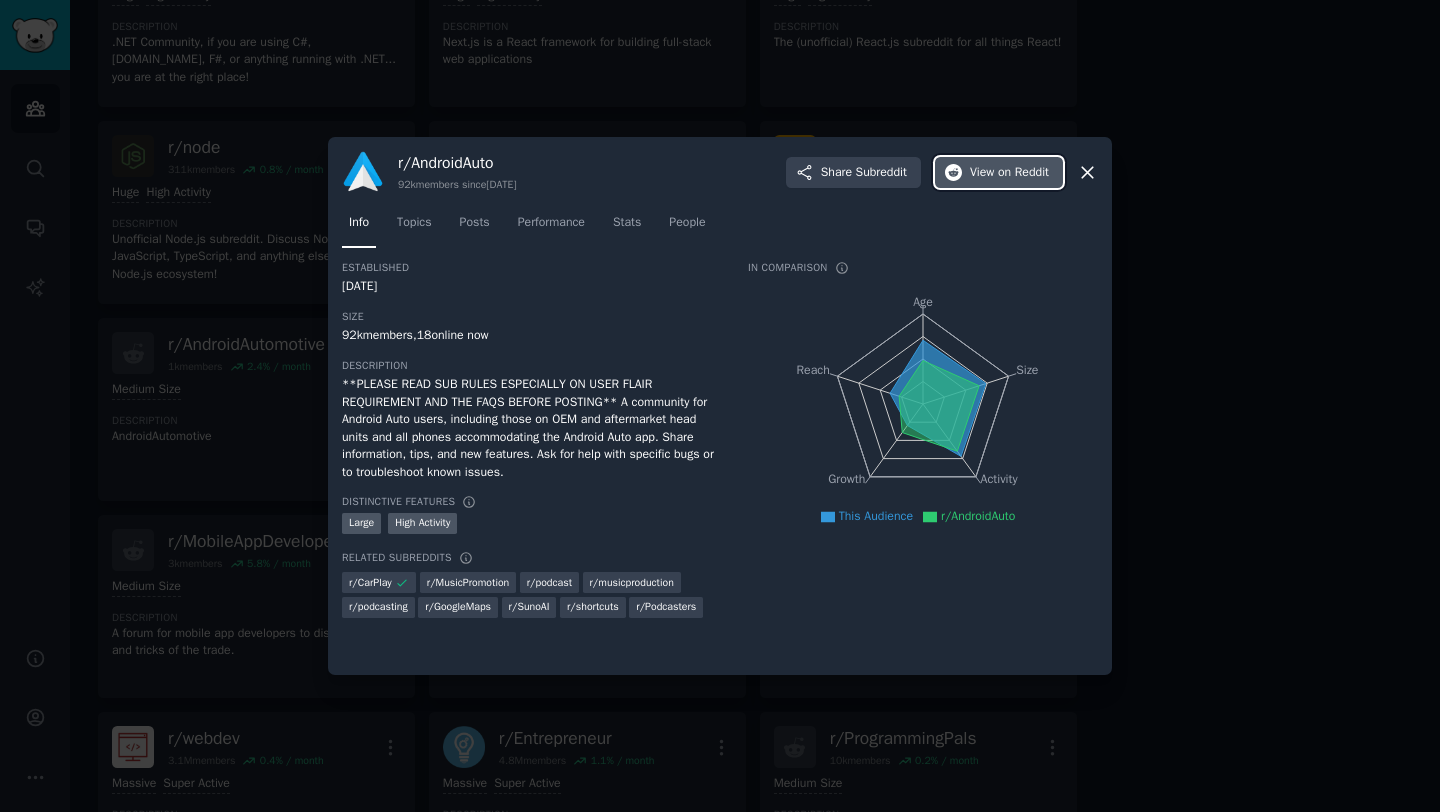 click on "View  on Reddit" at bounding box center [1009, 173] 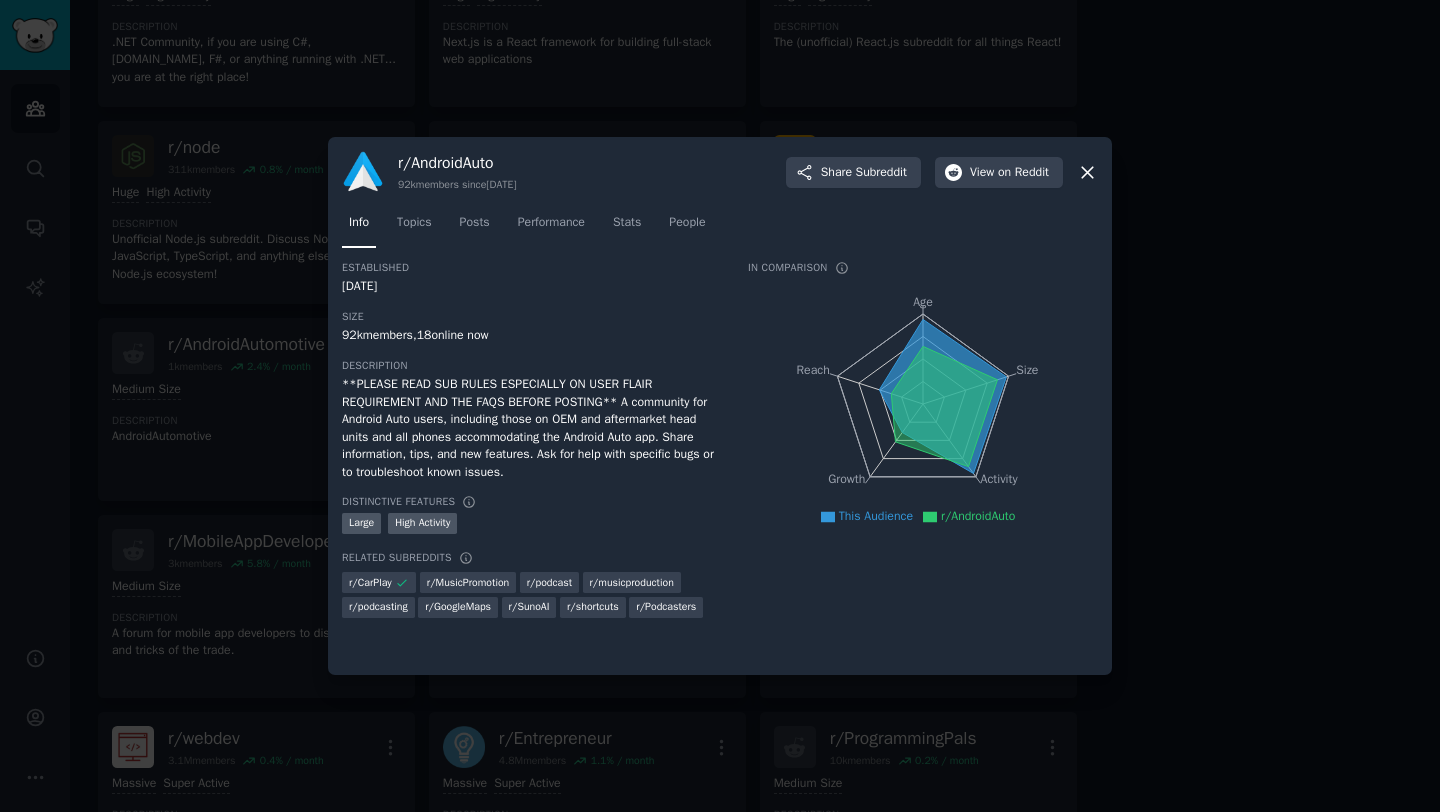 click on "r/ AndroidAuto 92k  members since  [DATE] Share  Subreddit View  on Reddit Info Topics Posts Performance Stats People Established [DATE] Size 92k  members,  18  online now Description **PLEASE READ SUB RULES ESPECIALLY ON USER FLAIR REQUIREMENT AND THE FAQS BEFORE POSTING**
A community for Android Auto users, including those on OEM and aftermarket head units and all phones accommodating the Android Auto app.
Share information, tips, and new features.  Ask for help with specific bugs or to troubleshoot known issues. Distinctive Features Large High Activity Related Subreddits r/ CarPlay r/ MusicPromotion r/ podcast r/ musicproduction r/ podcasting r/ GoogleMaps r/ SunoAI r/ shortcuts r/ Podcasters In Comparison Age Size Activity Growth Reach This Audience r/AndroidAuto" at bounding box center [720, 406] 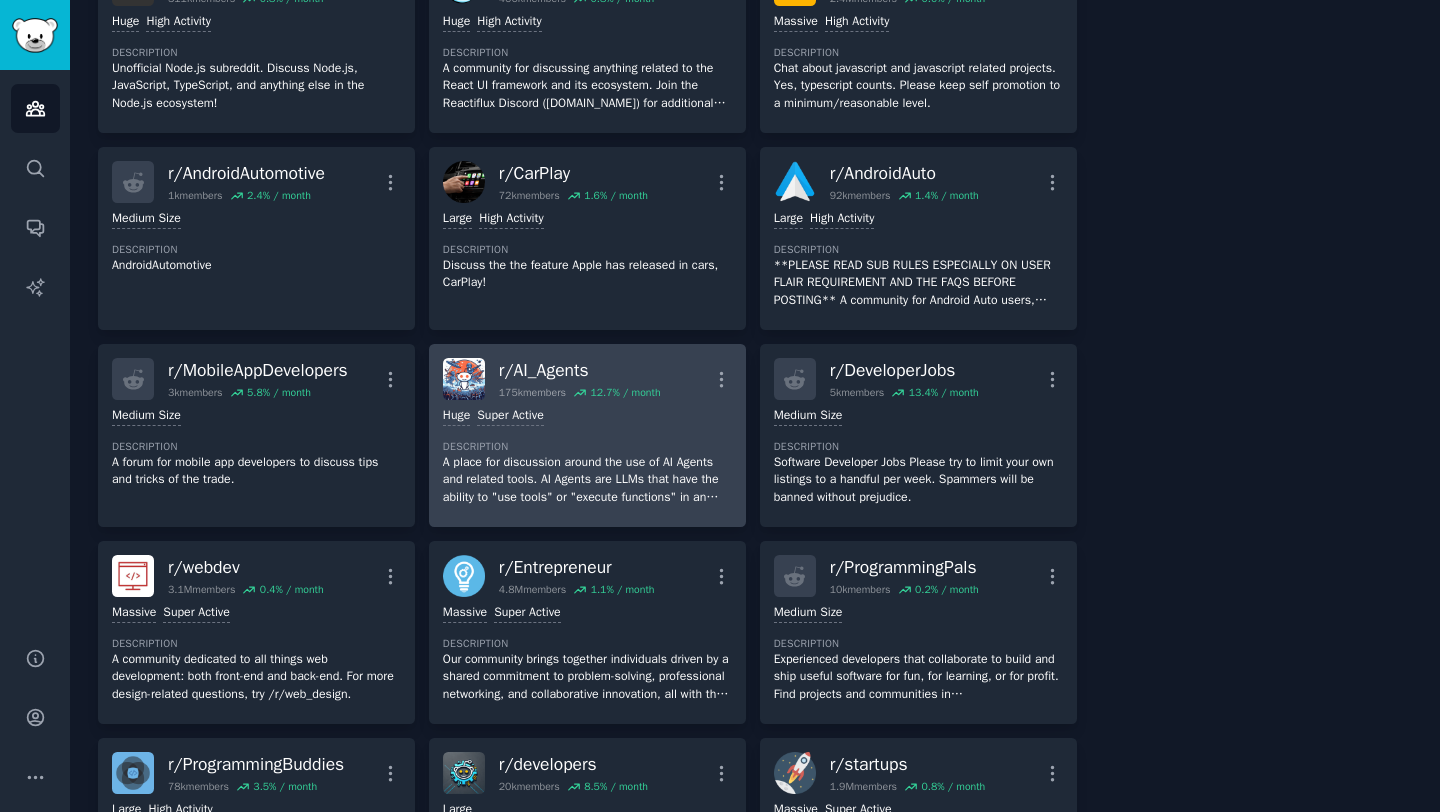 scroll, scrollTop: 1114, scrollLeft: 0, axis: vertical 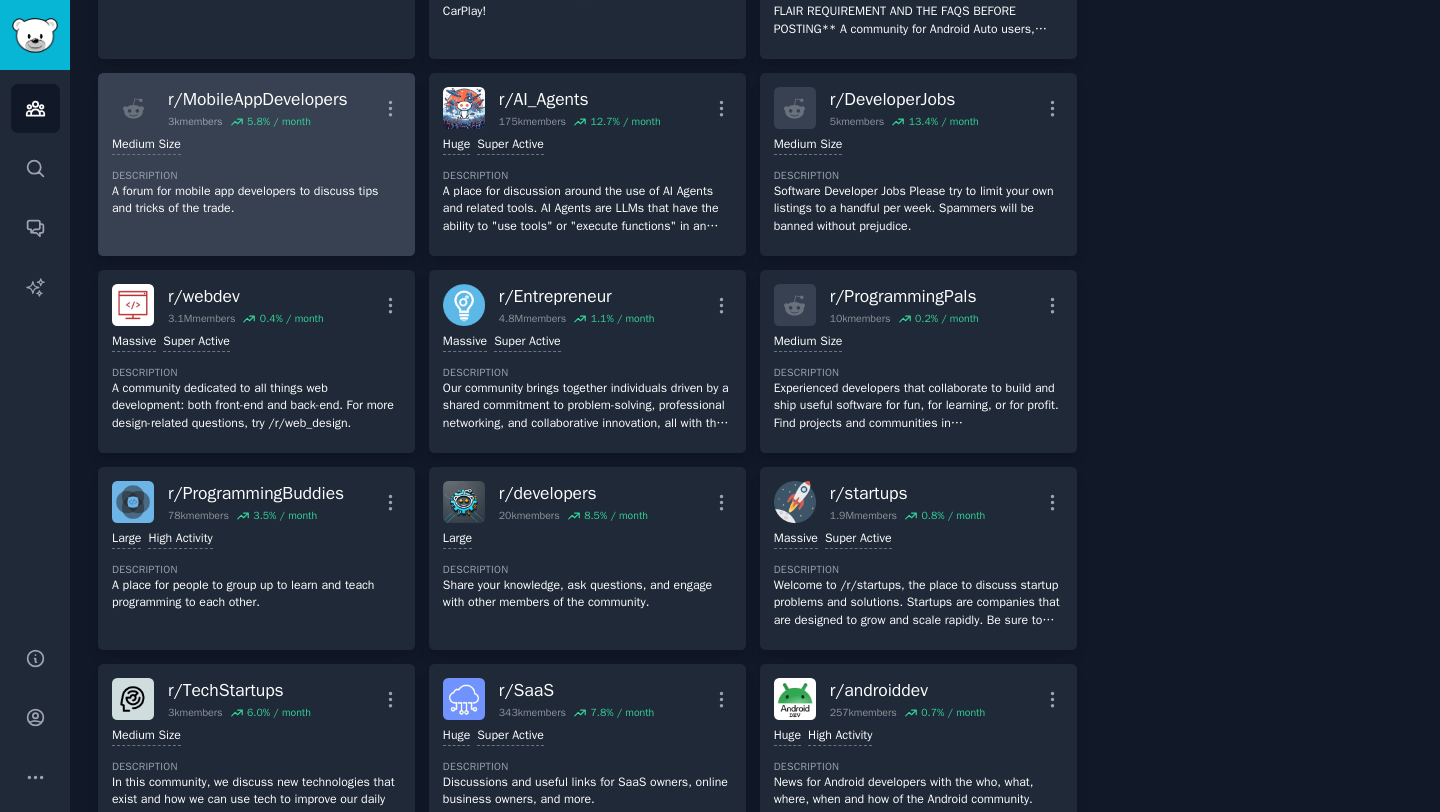 click on "r/ MobileAppDevelopers" at bounding box center (258, 99) 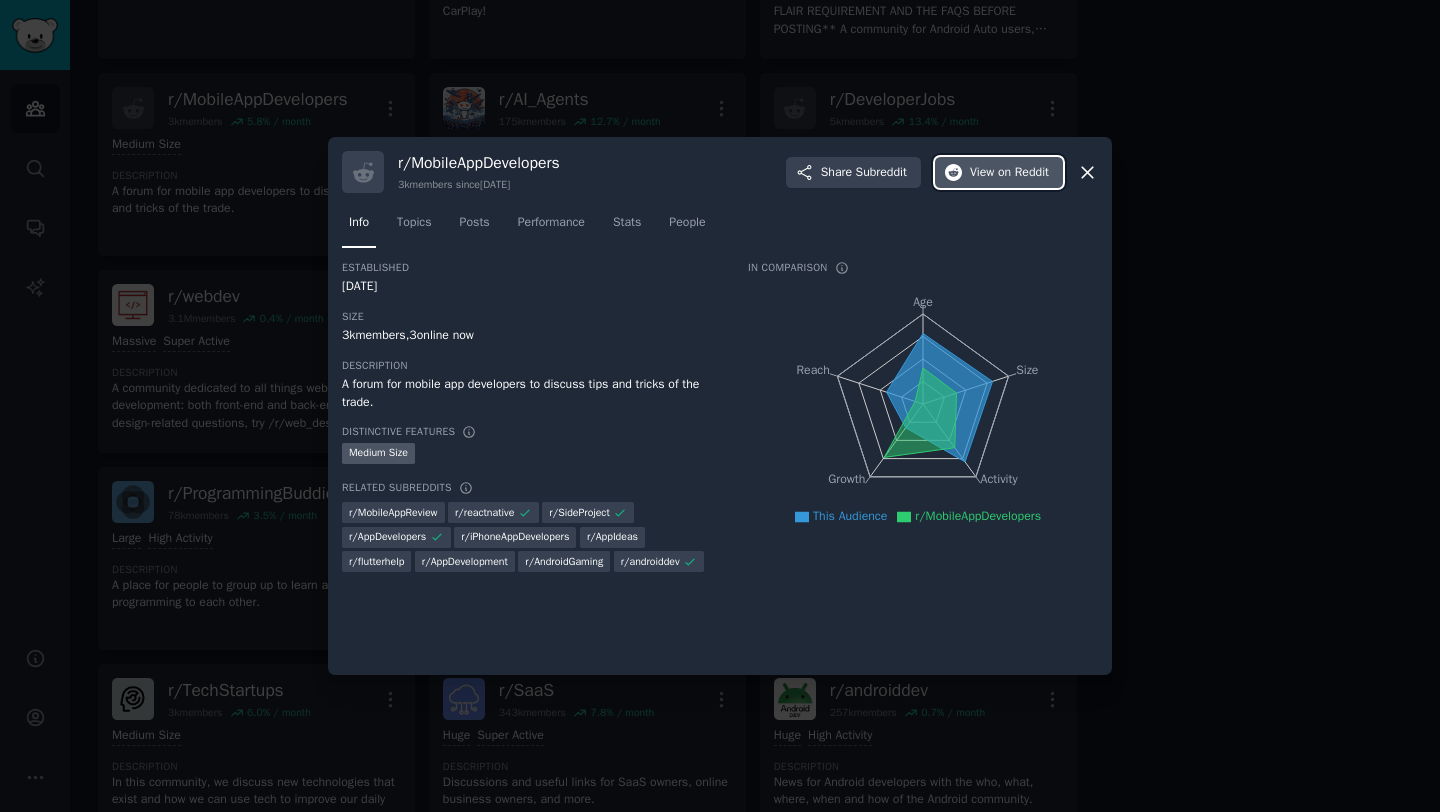click on "View  on Reddit" at bounding box center (1009, 173) 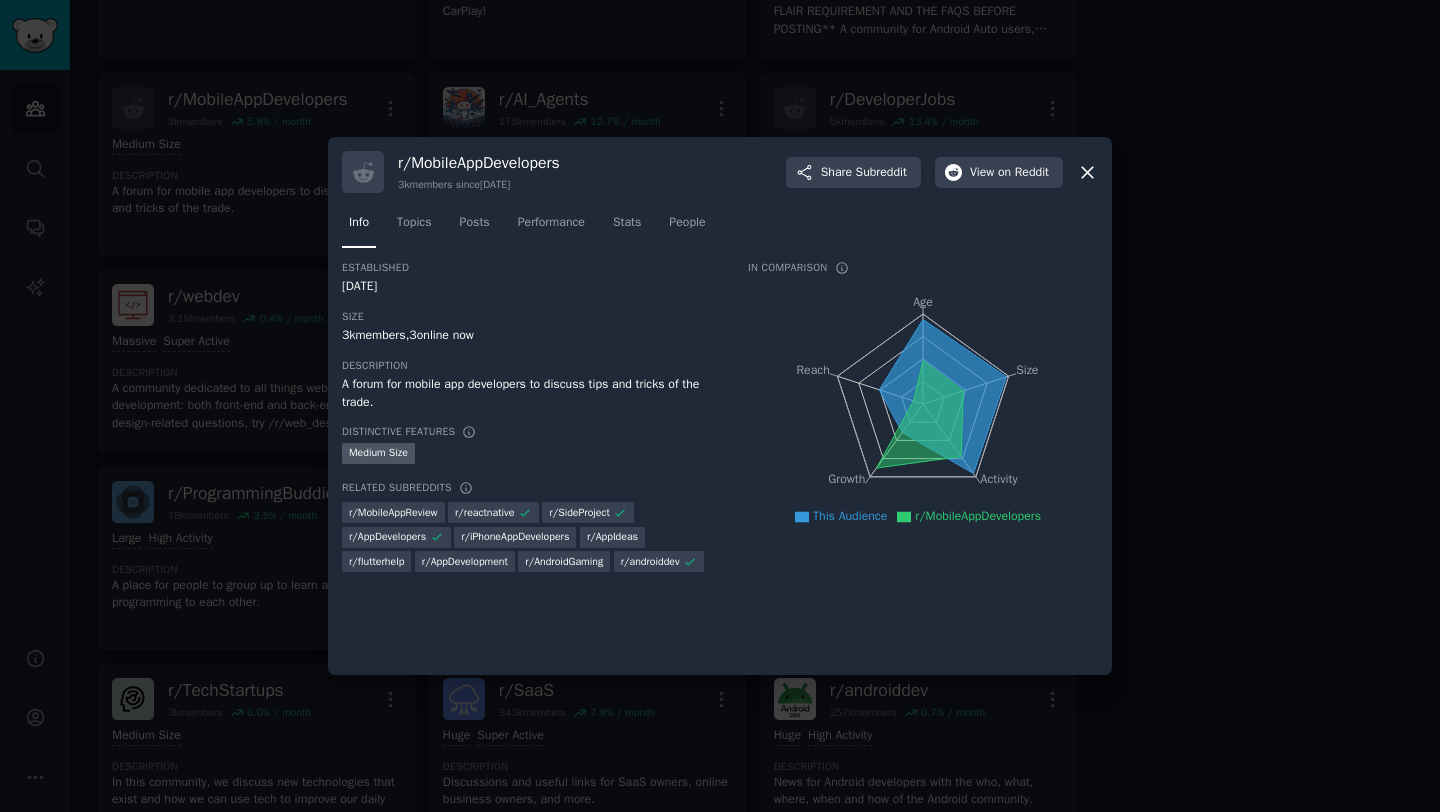 click 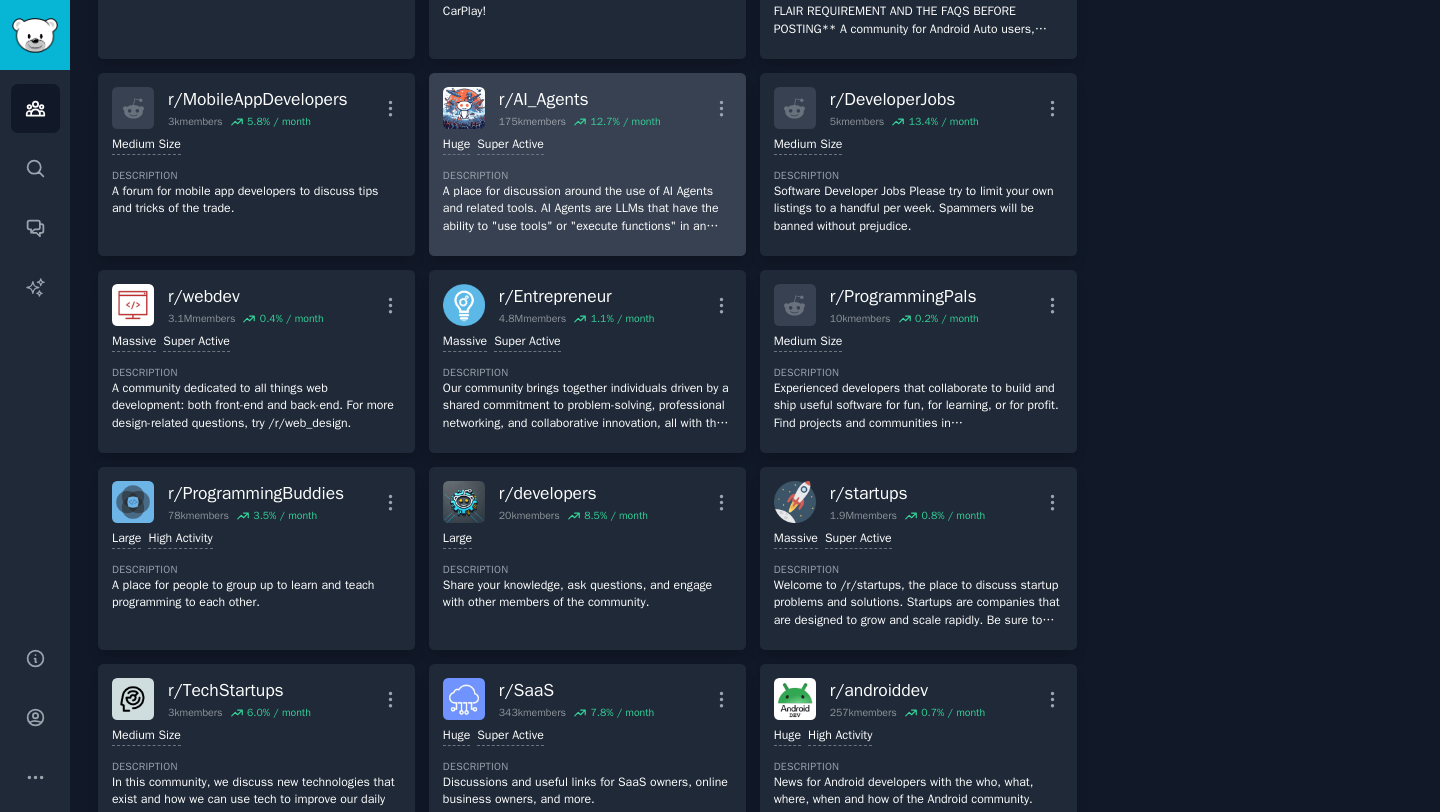 click on "r/ AI_Agents" at bounding box center (580, 99) 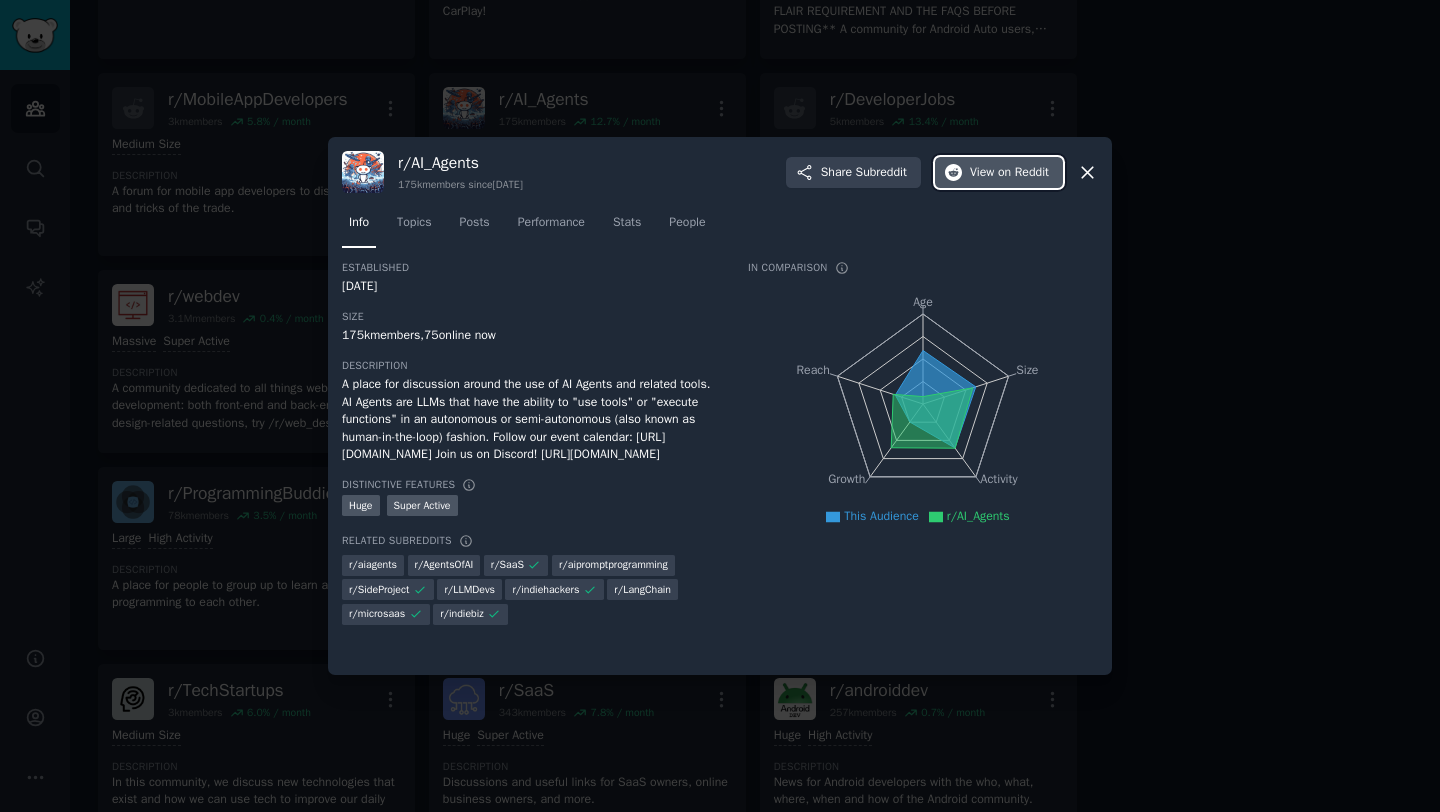 click on "View  on Reddit" at bounding box center (1009, 173) 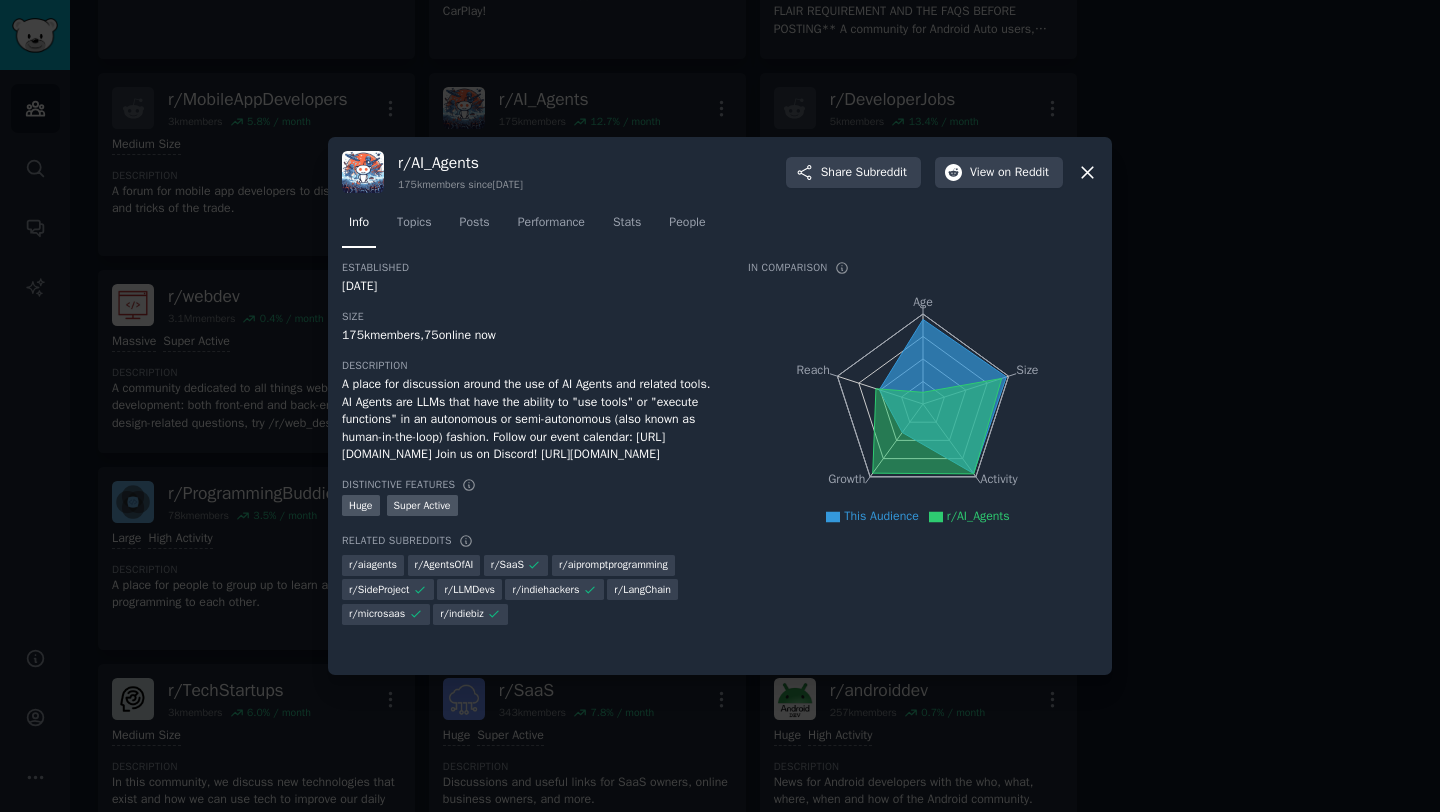 click 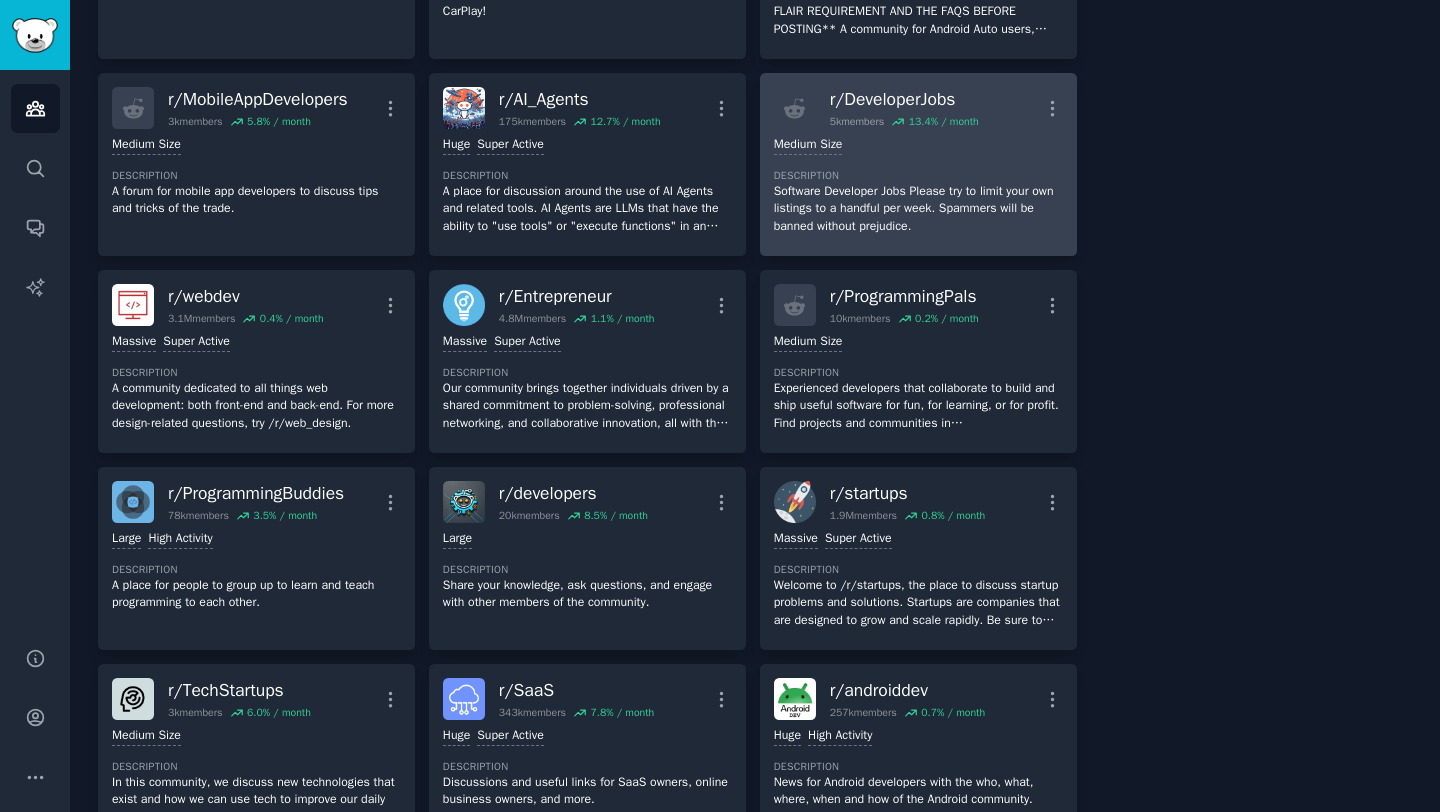 click on "r/ DeveloperJobs" at bounding box center (904, 99) 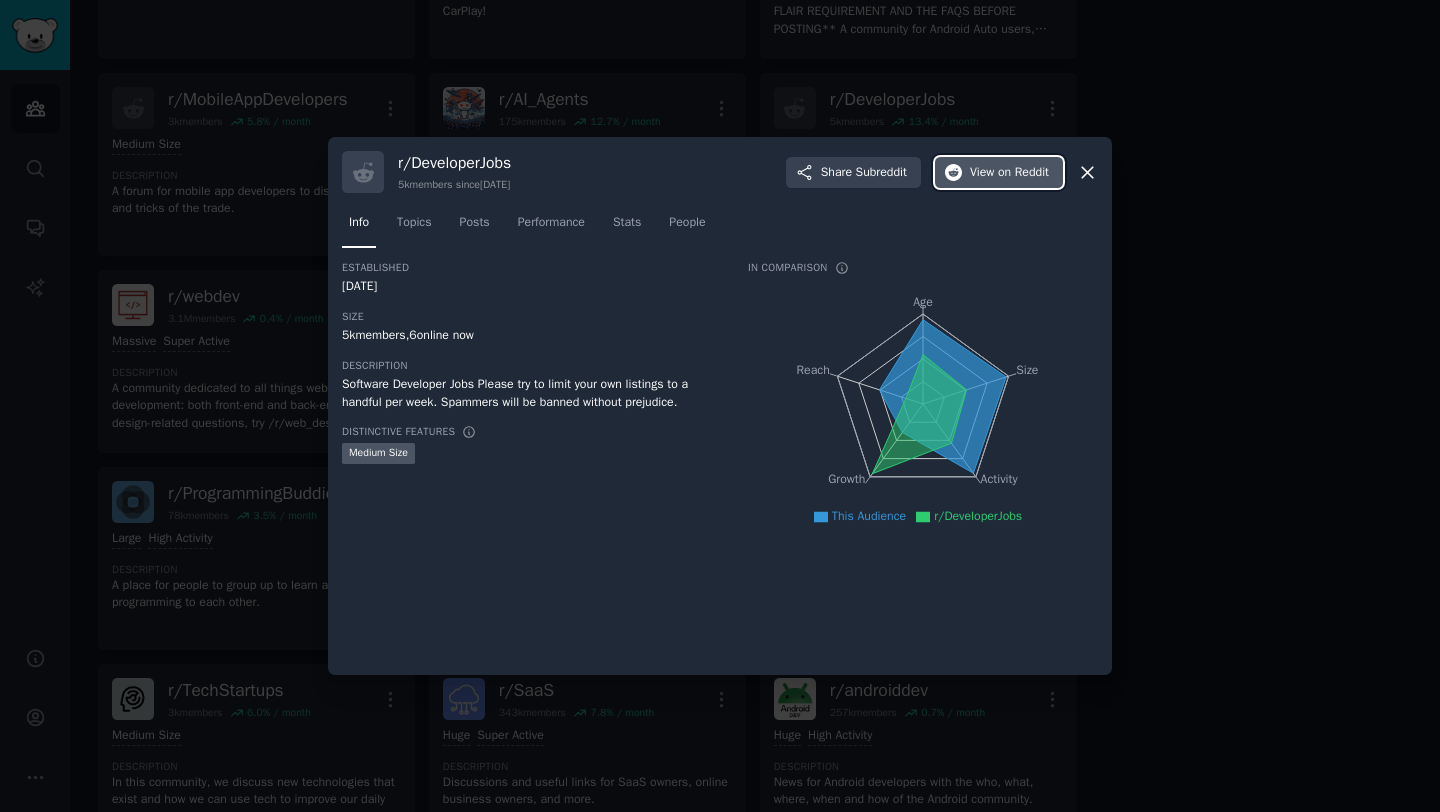click on "View  on Reddit" at bounding box center [999, 173] 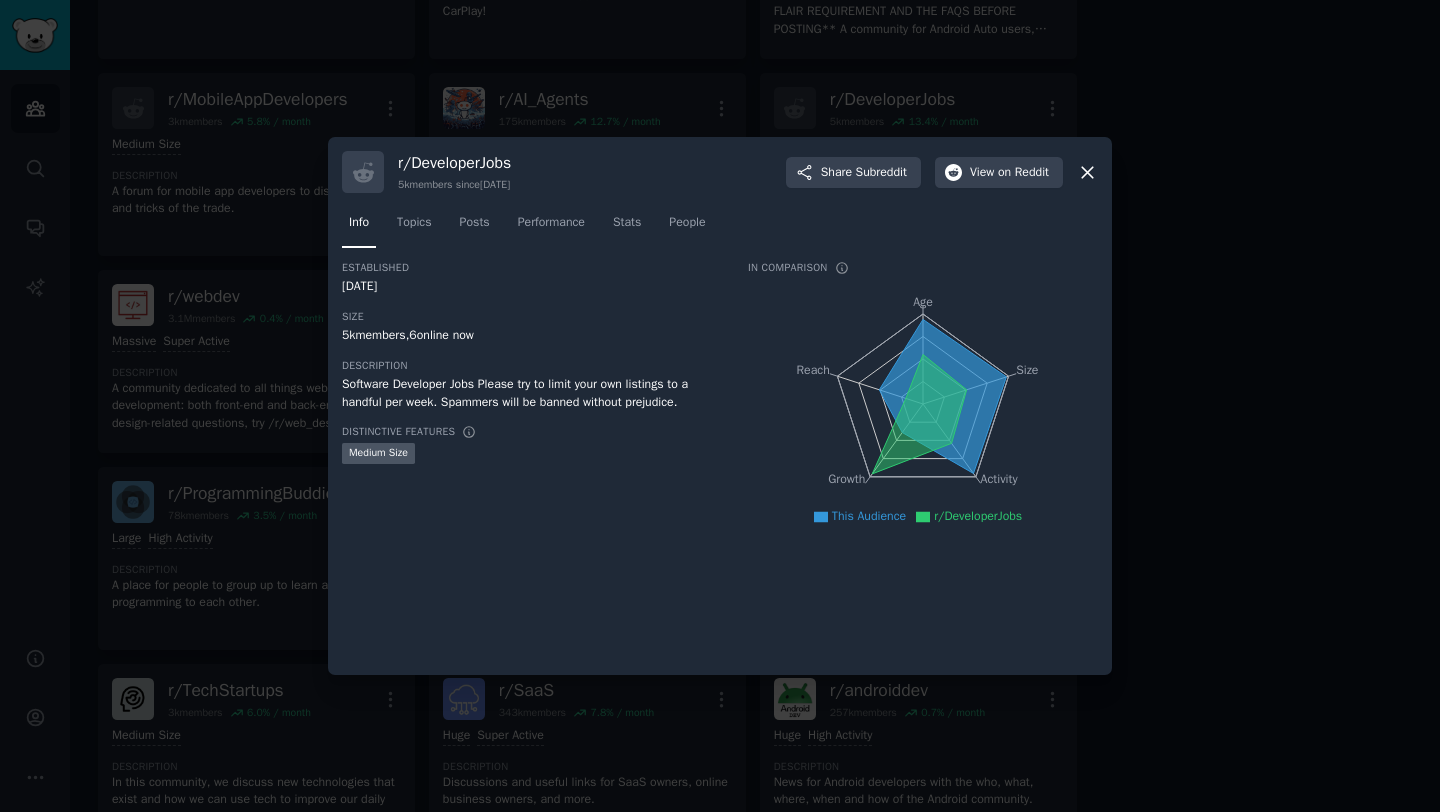click 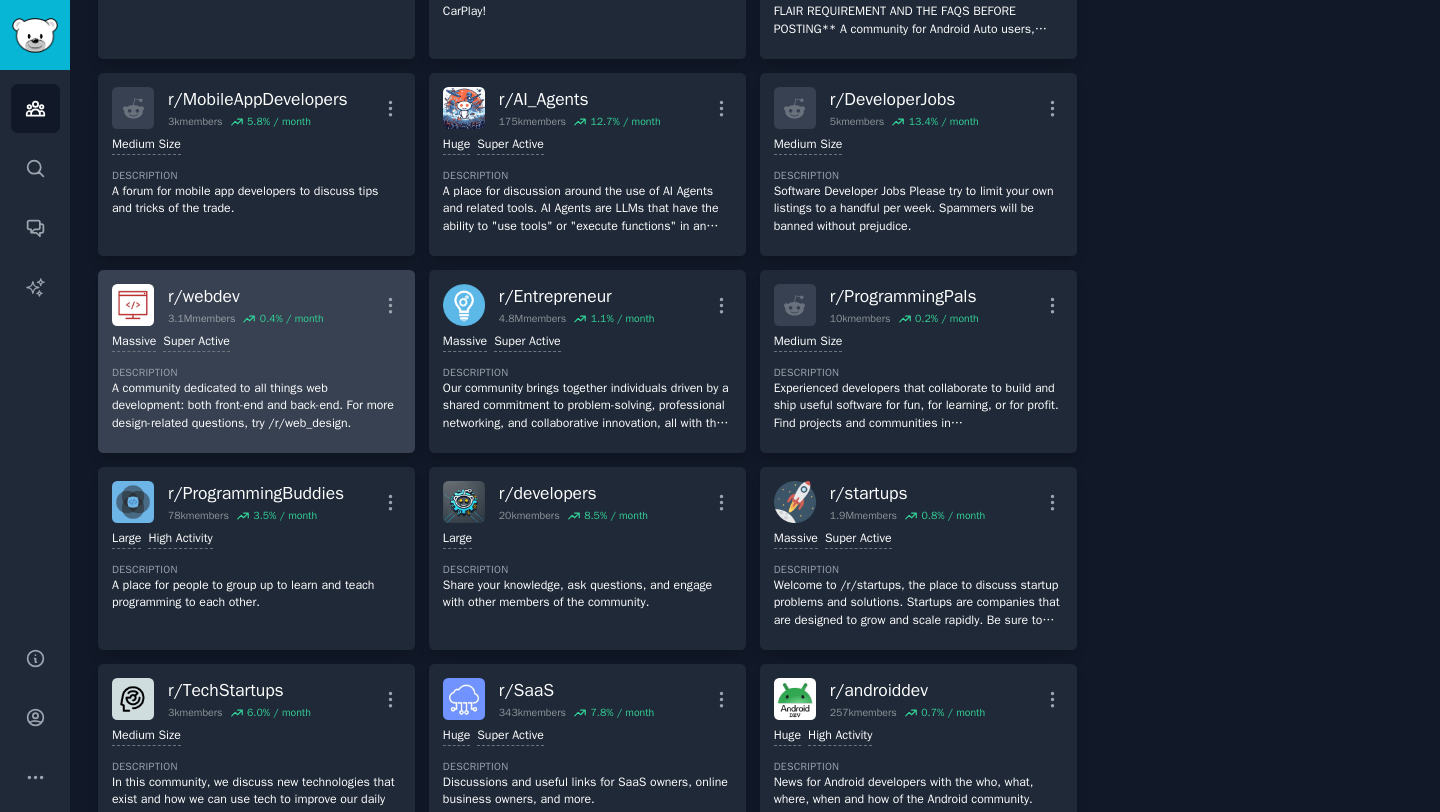 click on "r/ webdev" at bounding box center (246, 296) 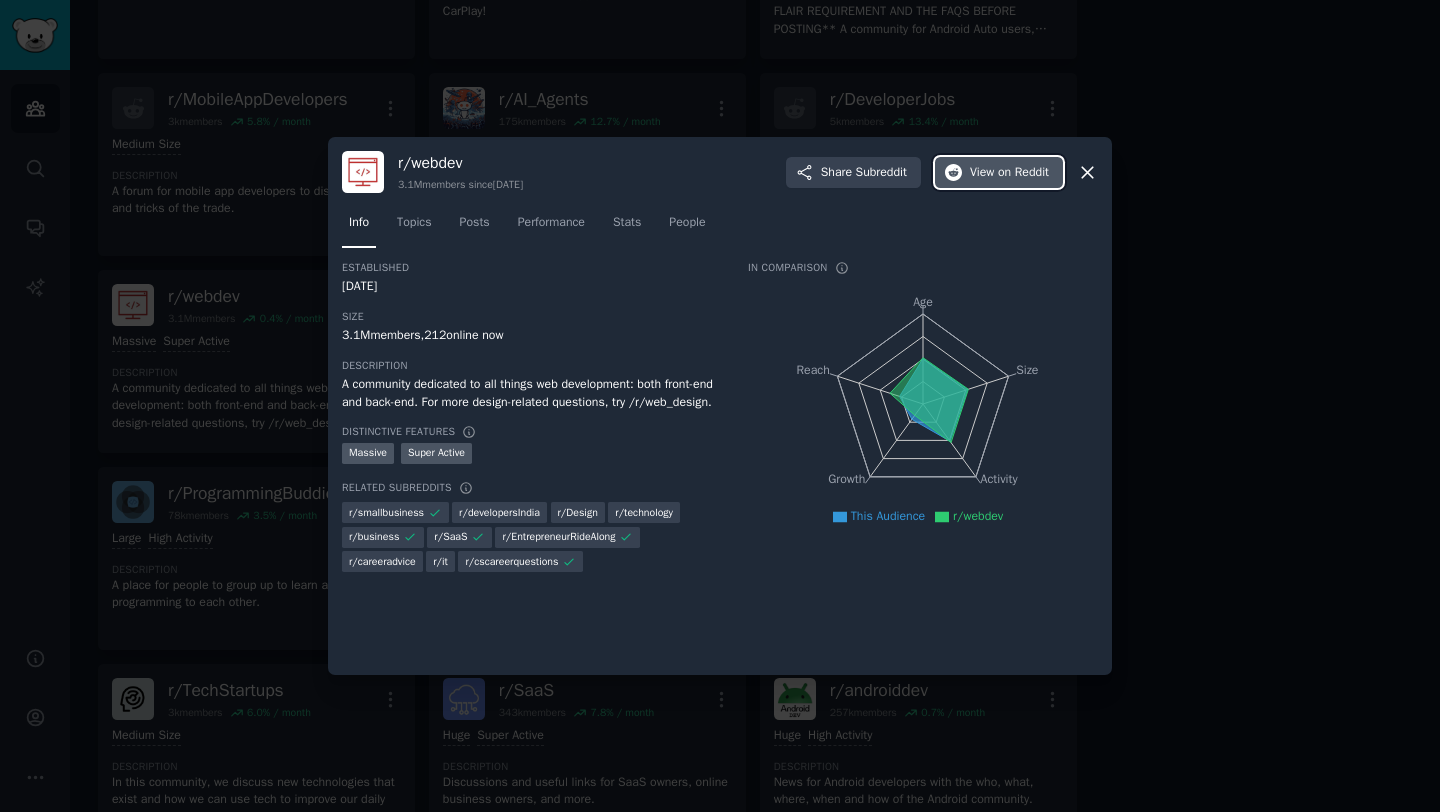click on "View  on Reddit" at bounding box center [1009, 173] 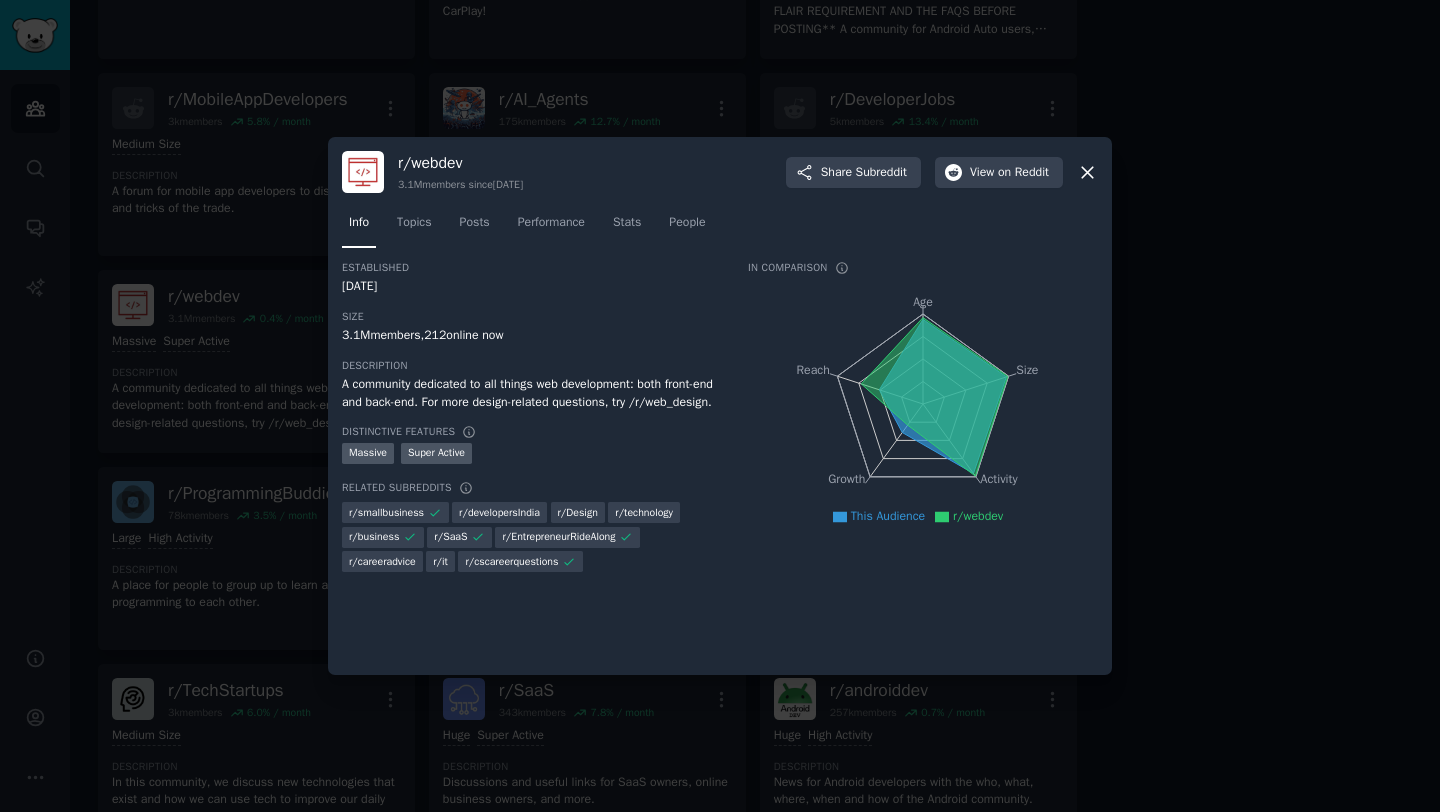 click on "r/ webdev 3.1M  members since  [DATE] Share  Subreddit View  on Reddit" at bounding box center [720, 172] 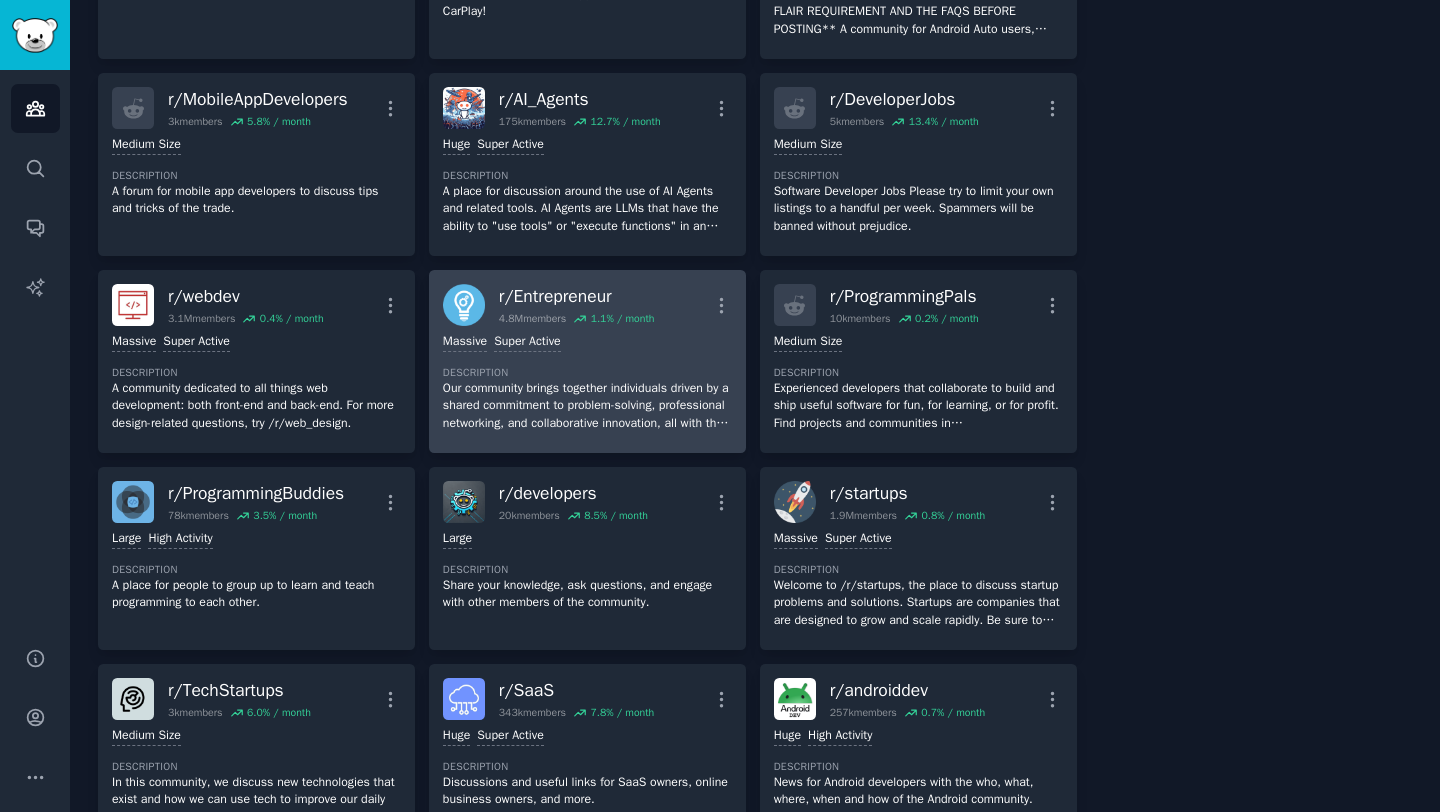 click on "r/ Entrepreneur" at bounding box center (577, 296) 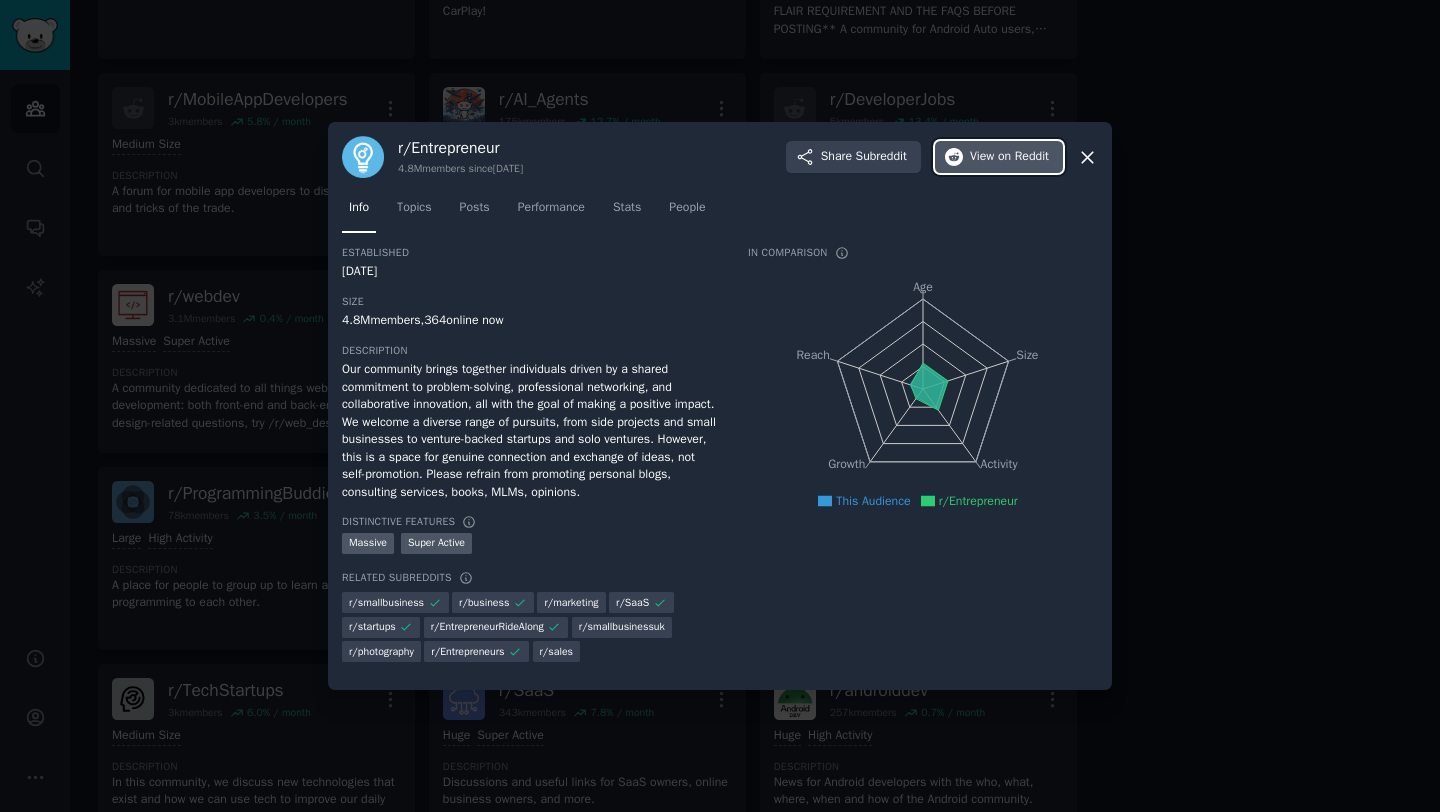 click on "on Reddit" at bounding box center [1023, 157] 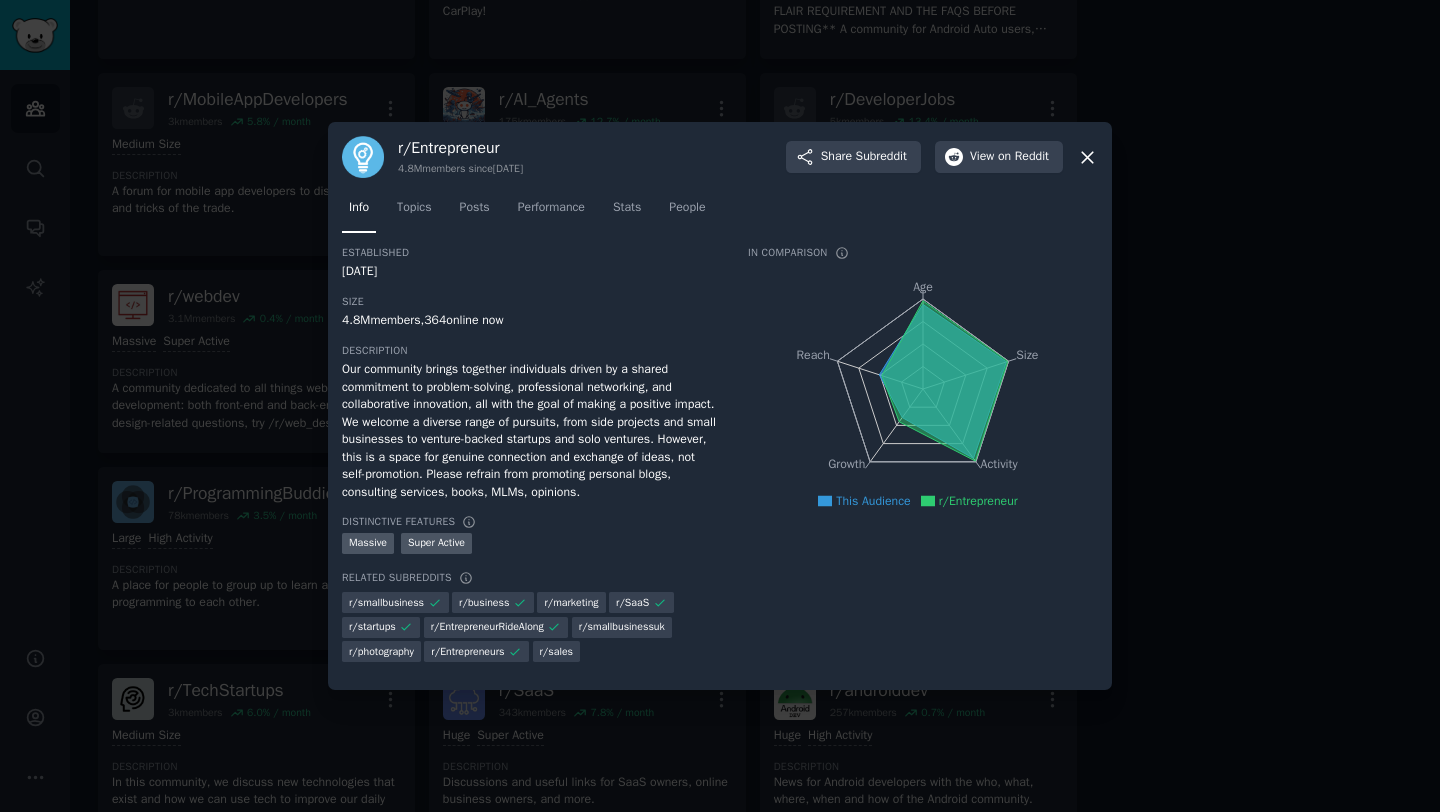 click 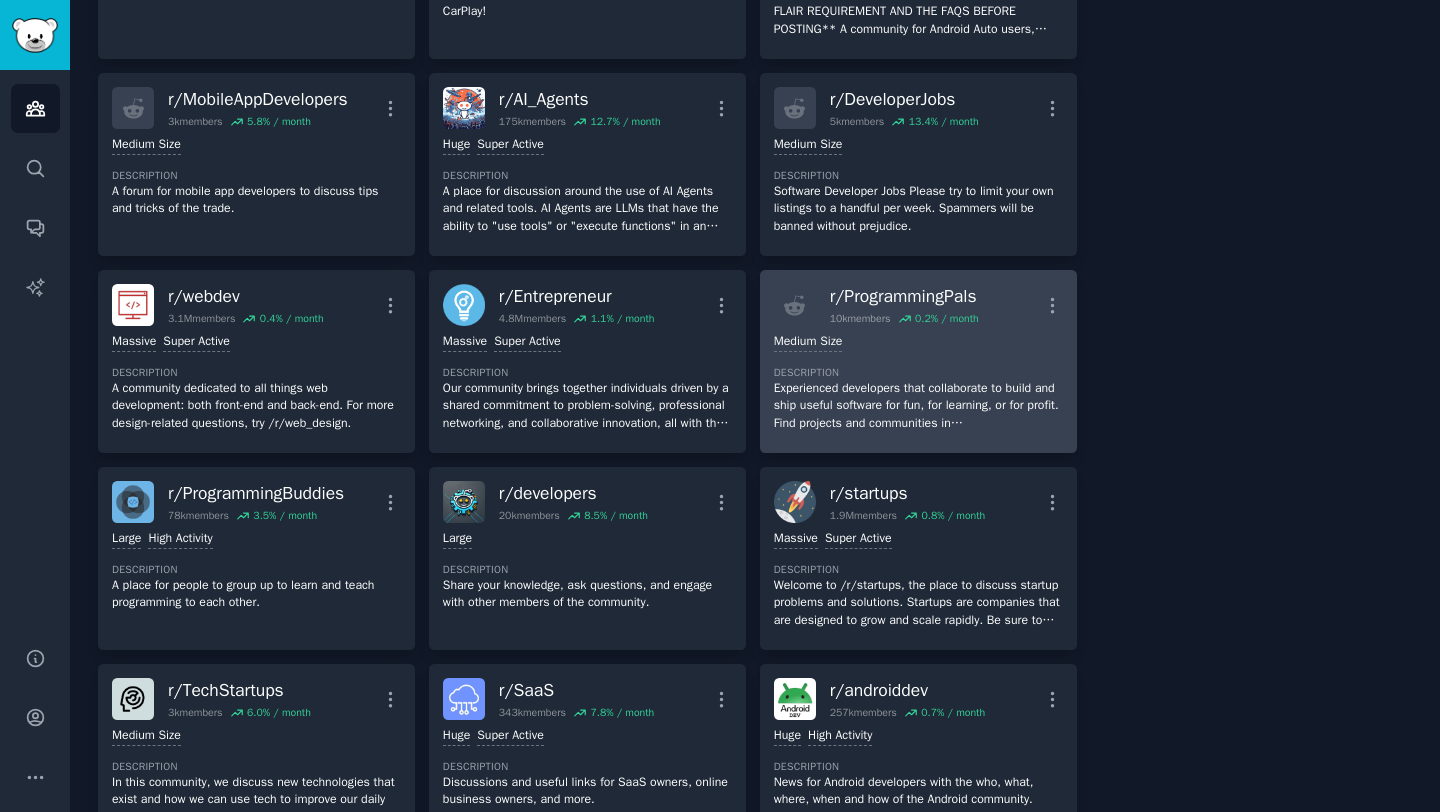 click on "r/ ProgrammingPals" at bounding box center (904, 296) 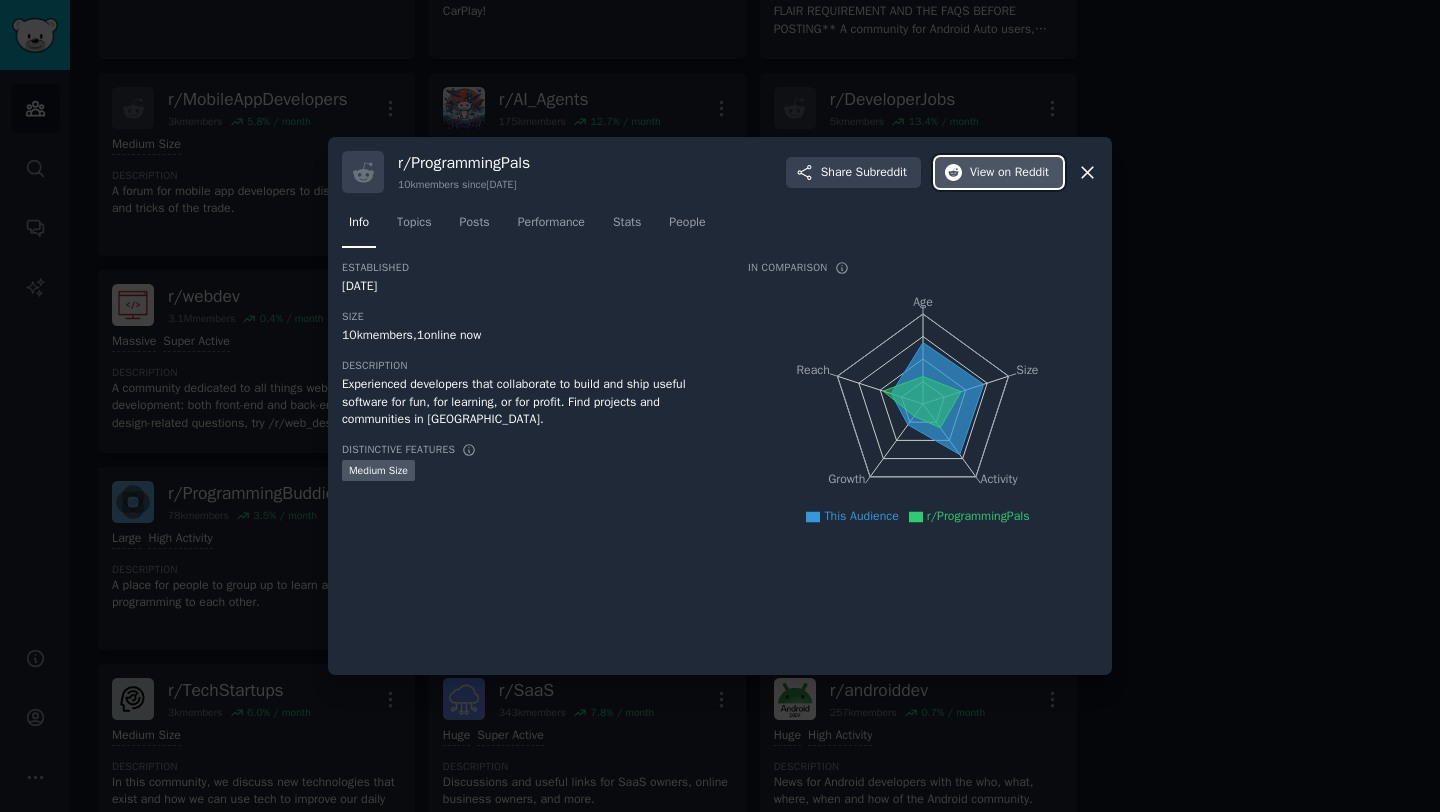 click on "View  on Reddit" at bounding box center (1009, 173) 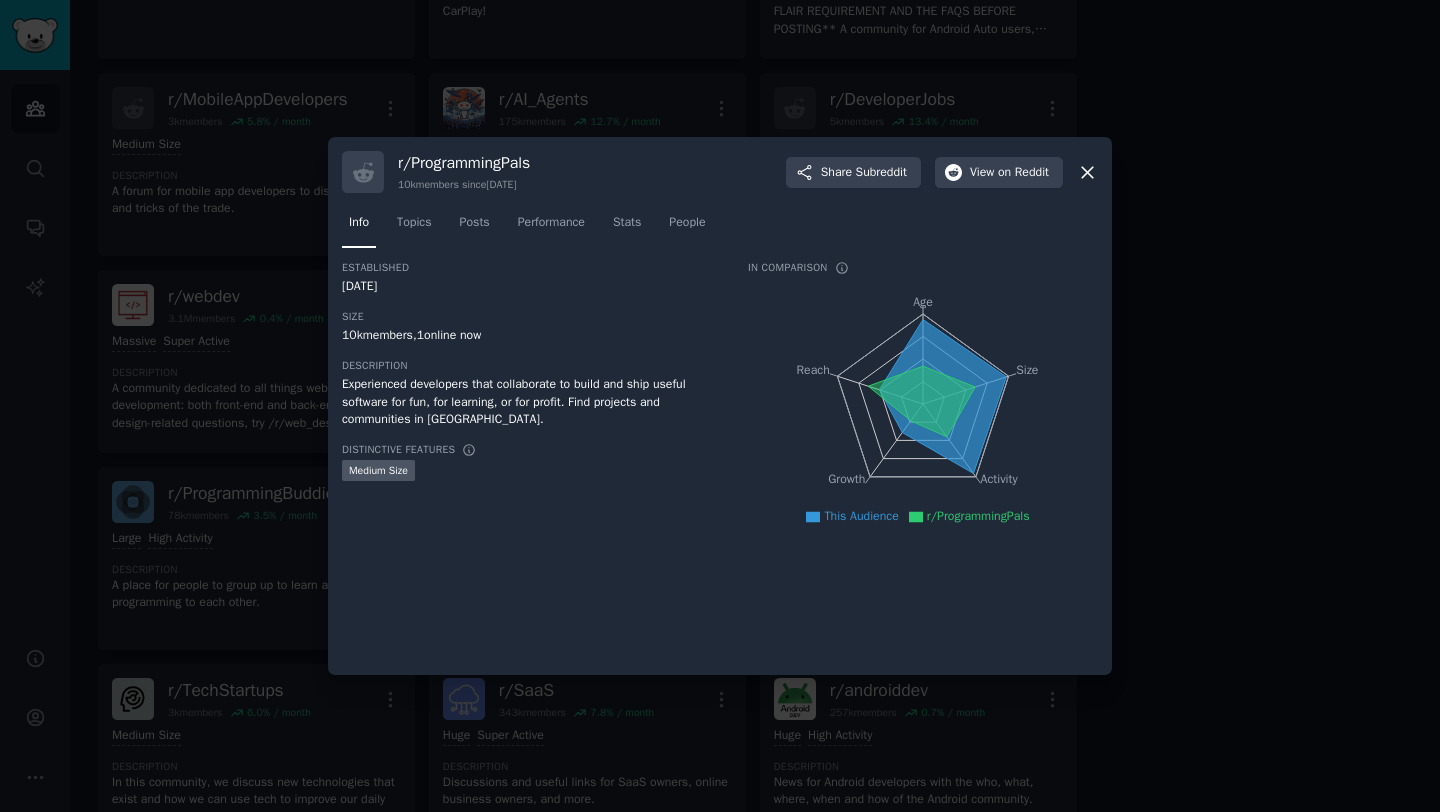 click 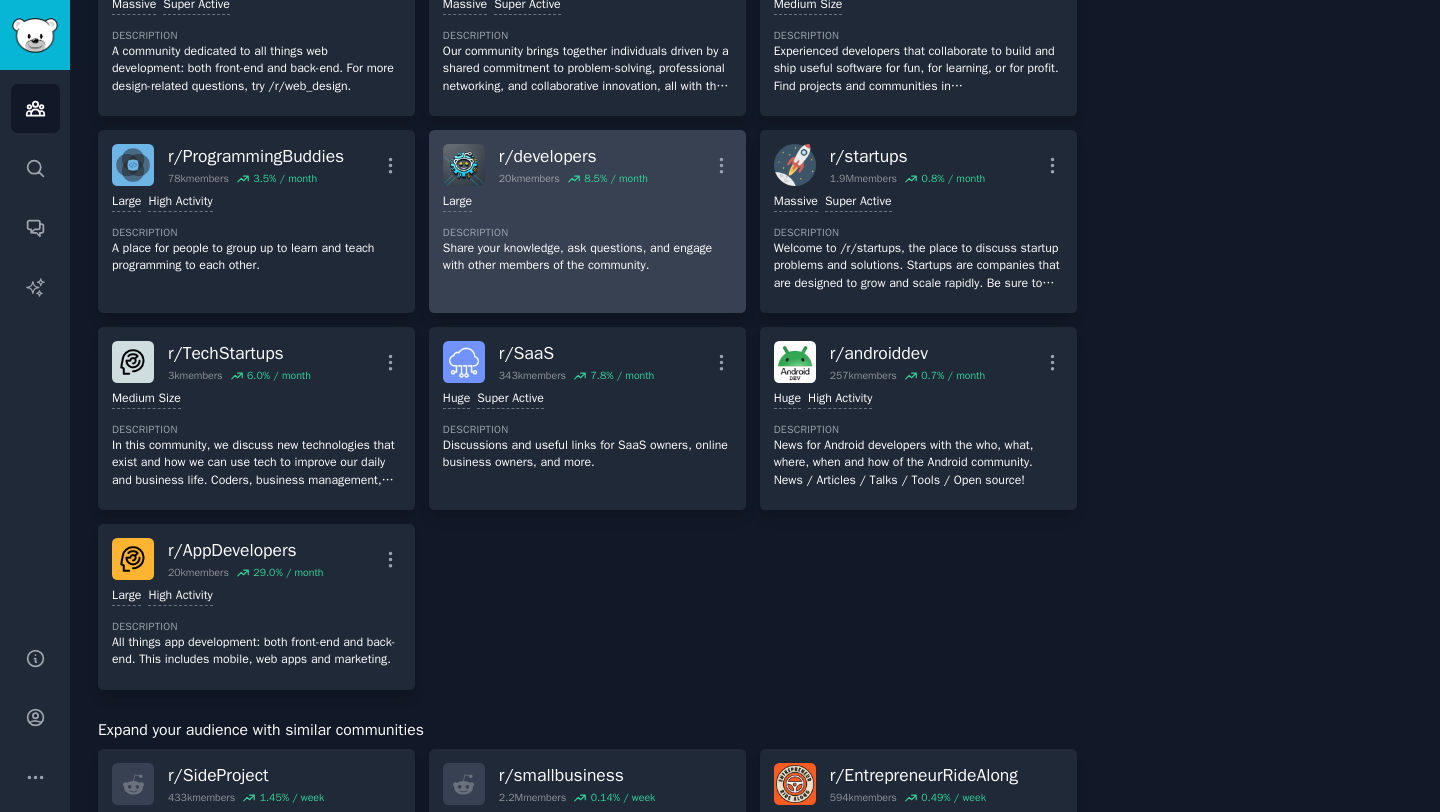 scroll, scrollTop: 1558, scrollLeft: 0, axis: vertical 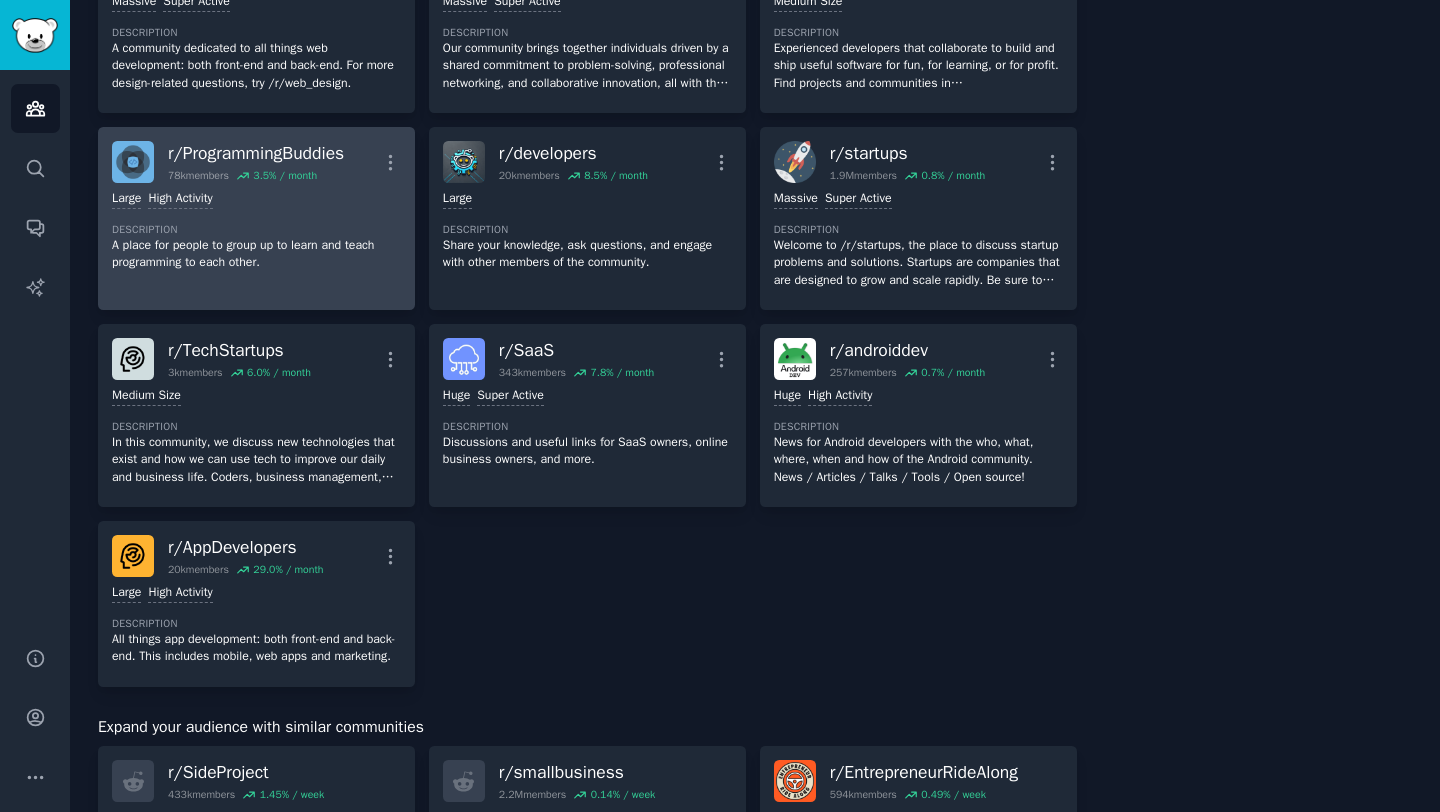 click on "r/ ProgrammingBuddies" at bounding box center (256, 153) 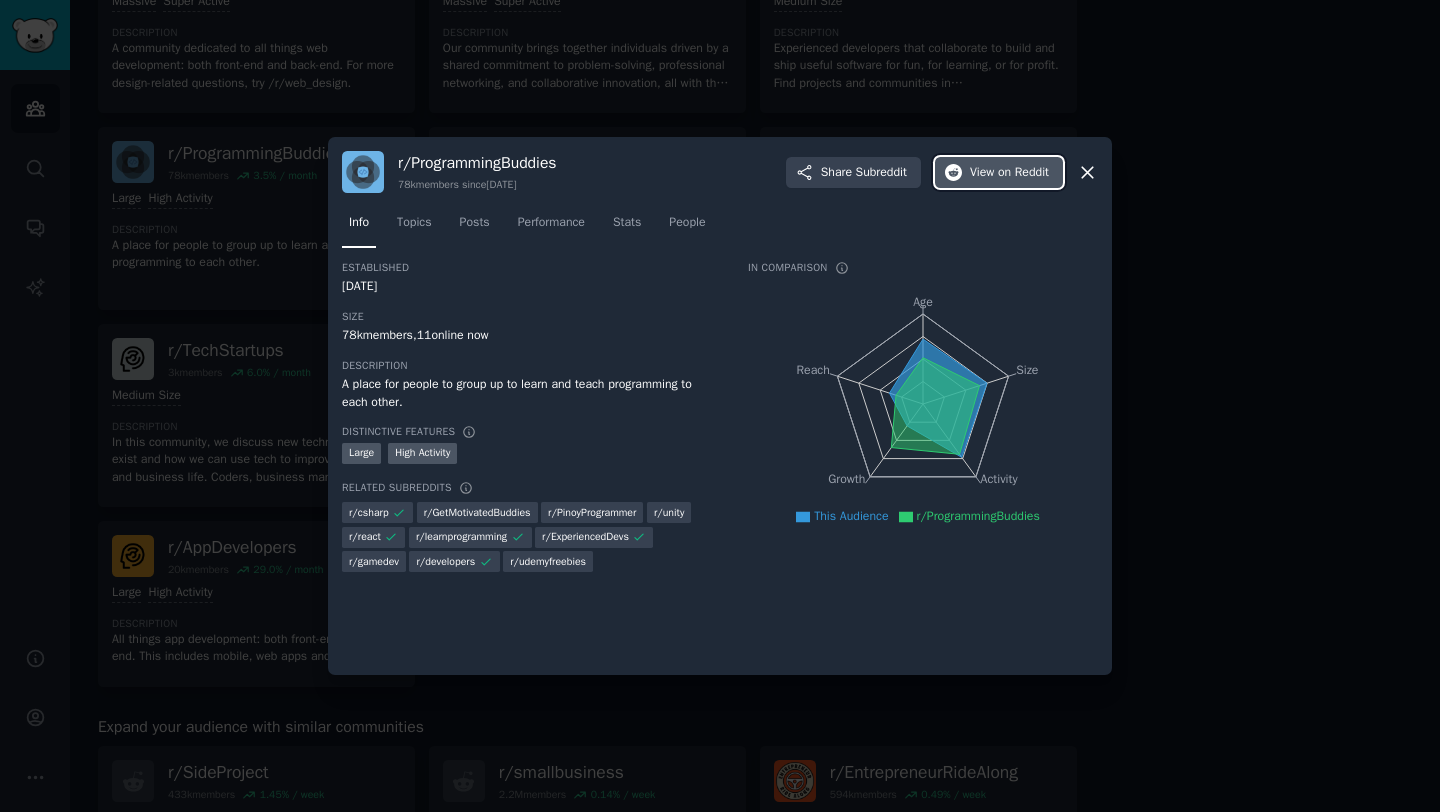 click on "View  on Reddit" at bounding box center [999, 173] 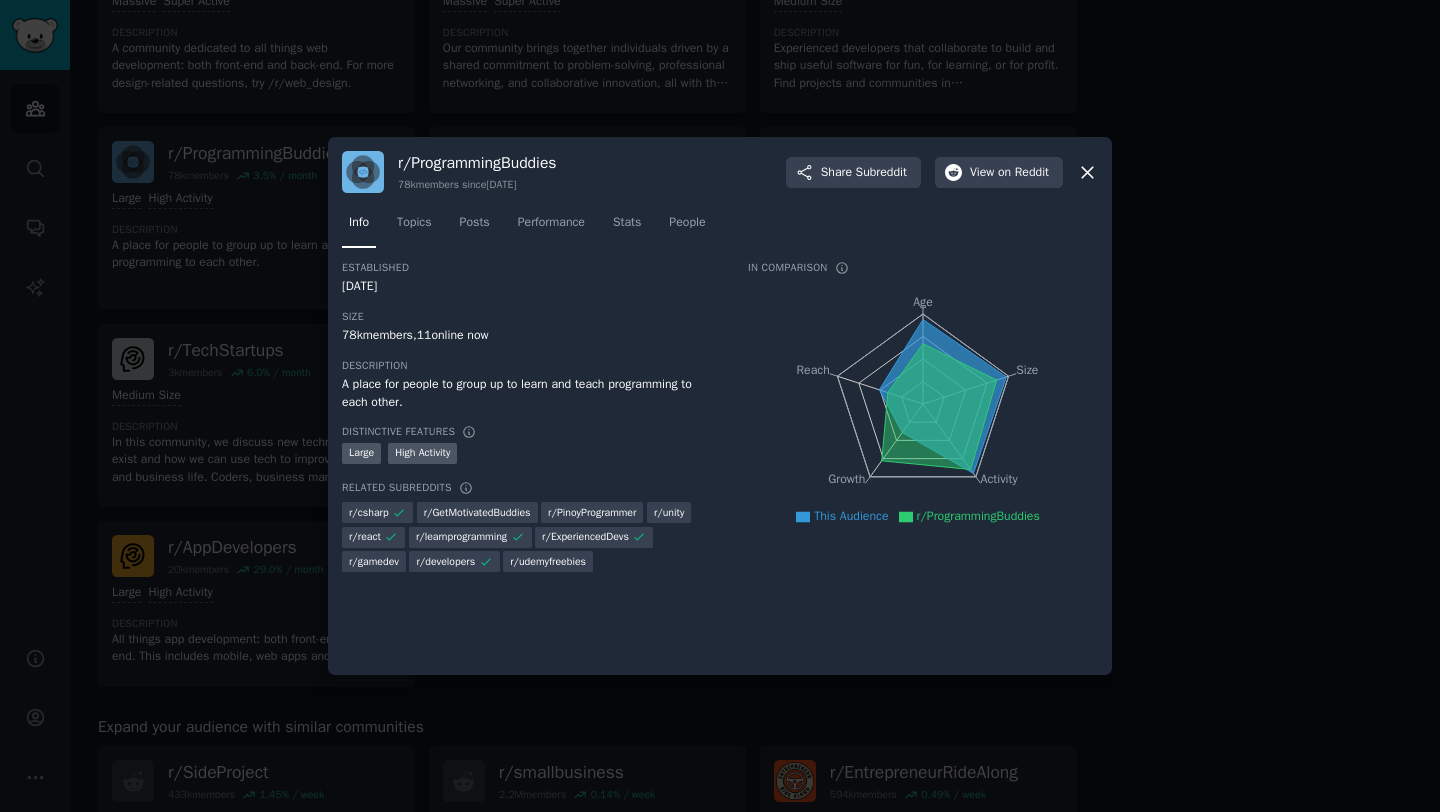 click 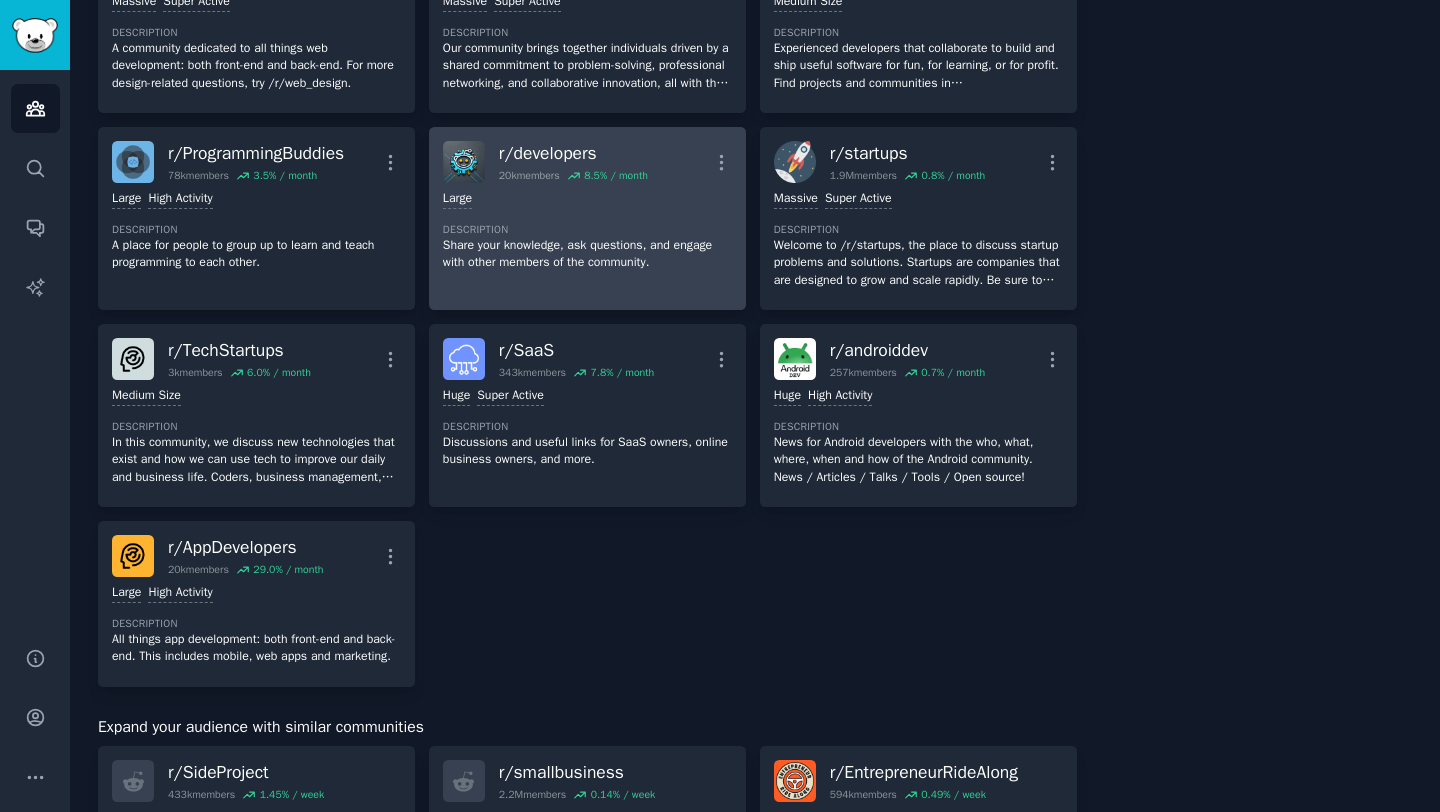 click on "r/ developers" at bounding box center [573, 153] 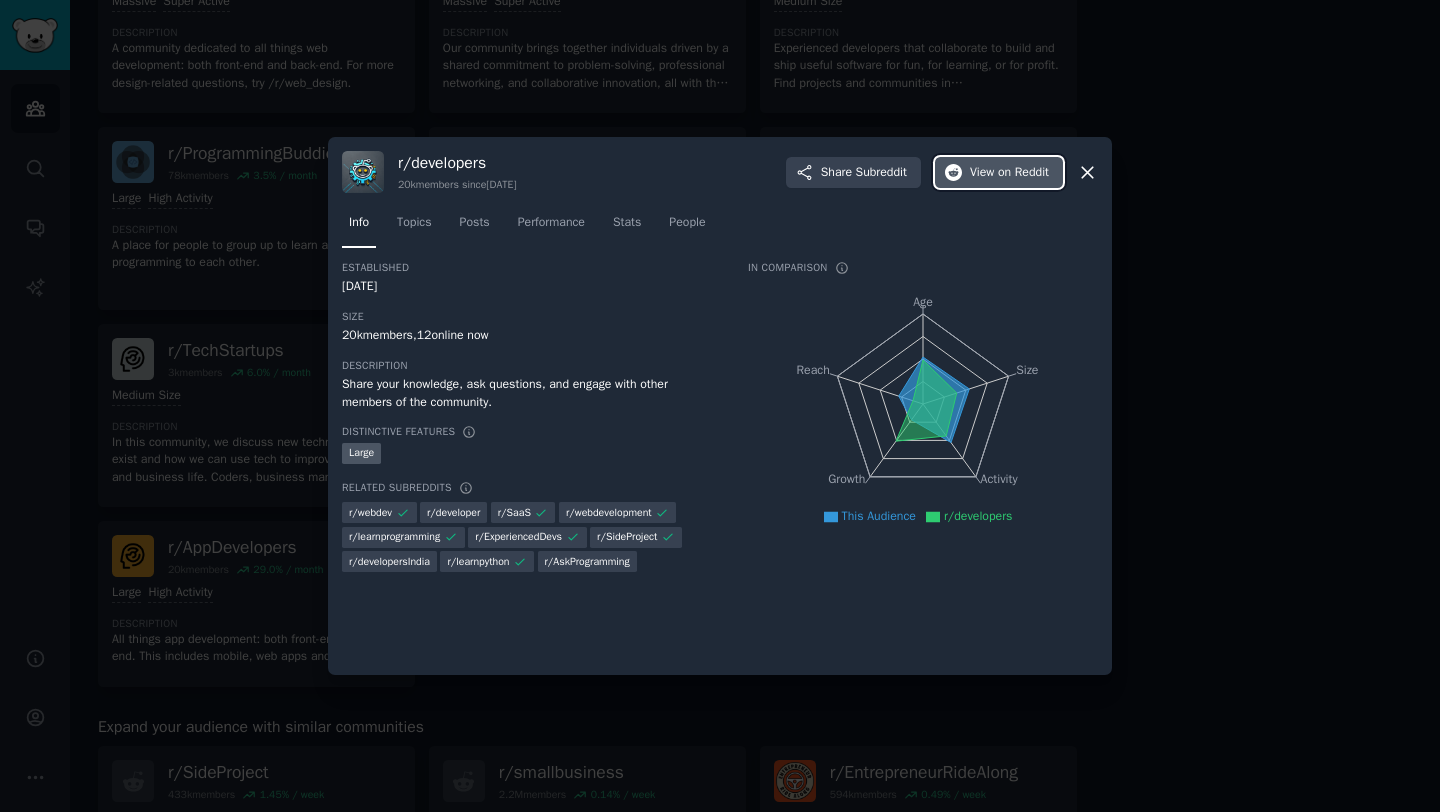 click on "on Reddit" at bounding box center [1023, 173] 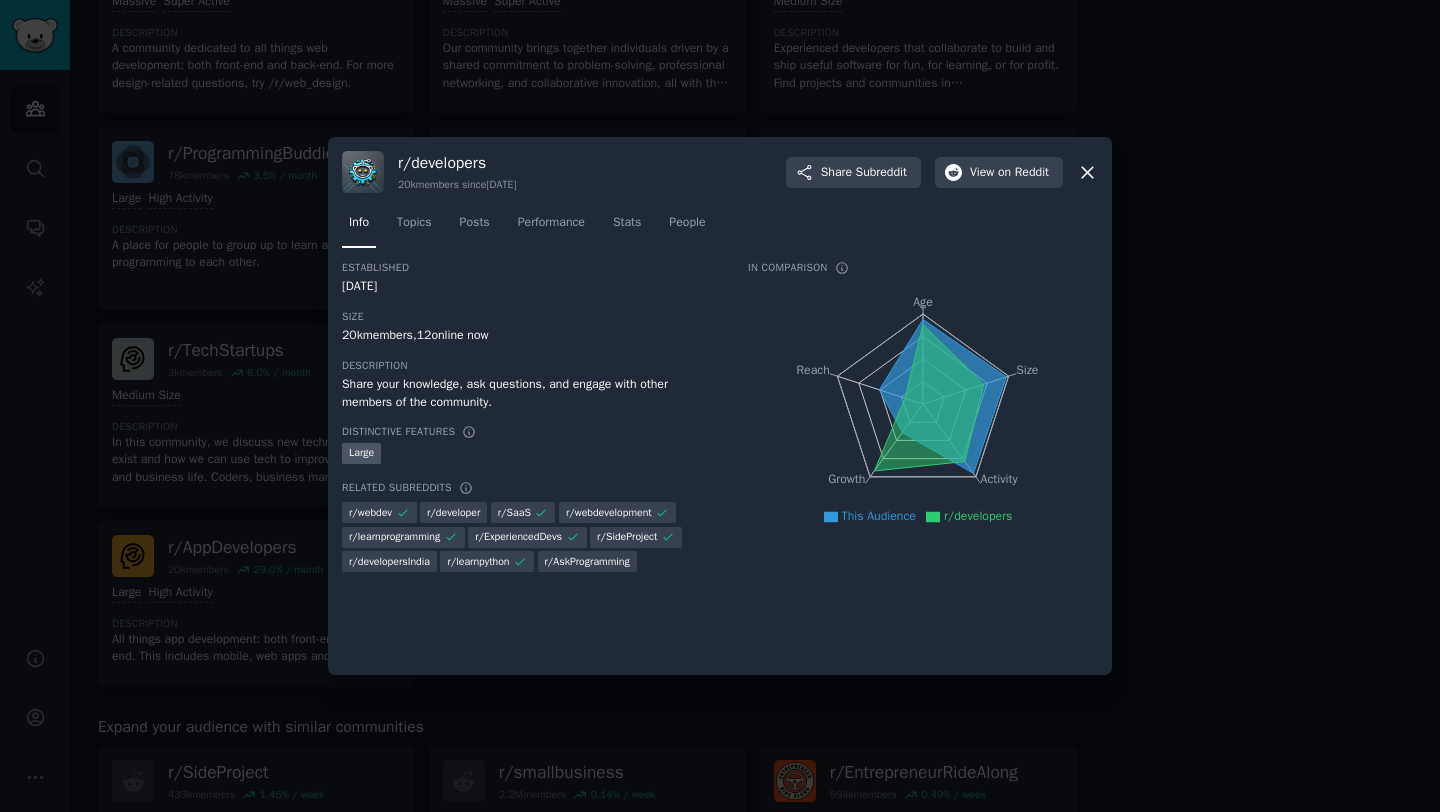 click 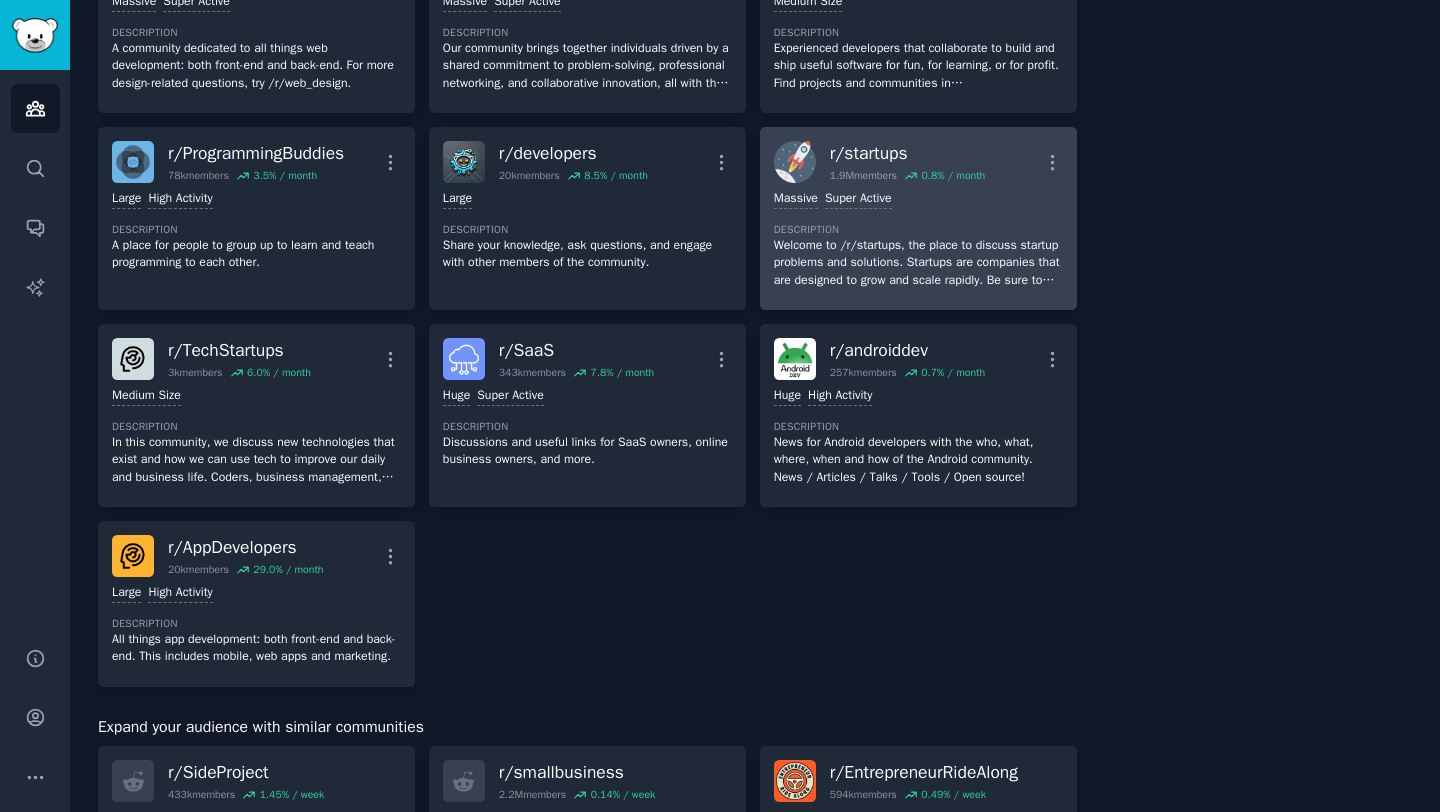 click on "r/ startups" at bounding box center [908, 153] 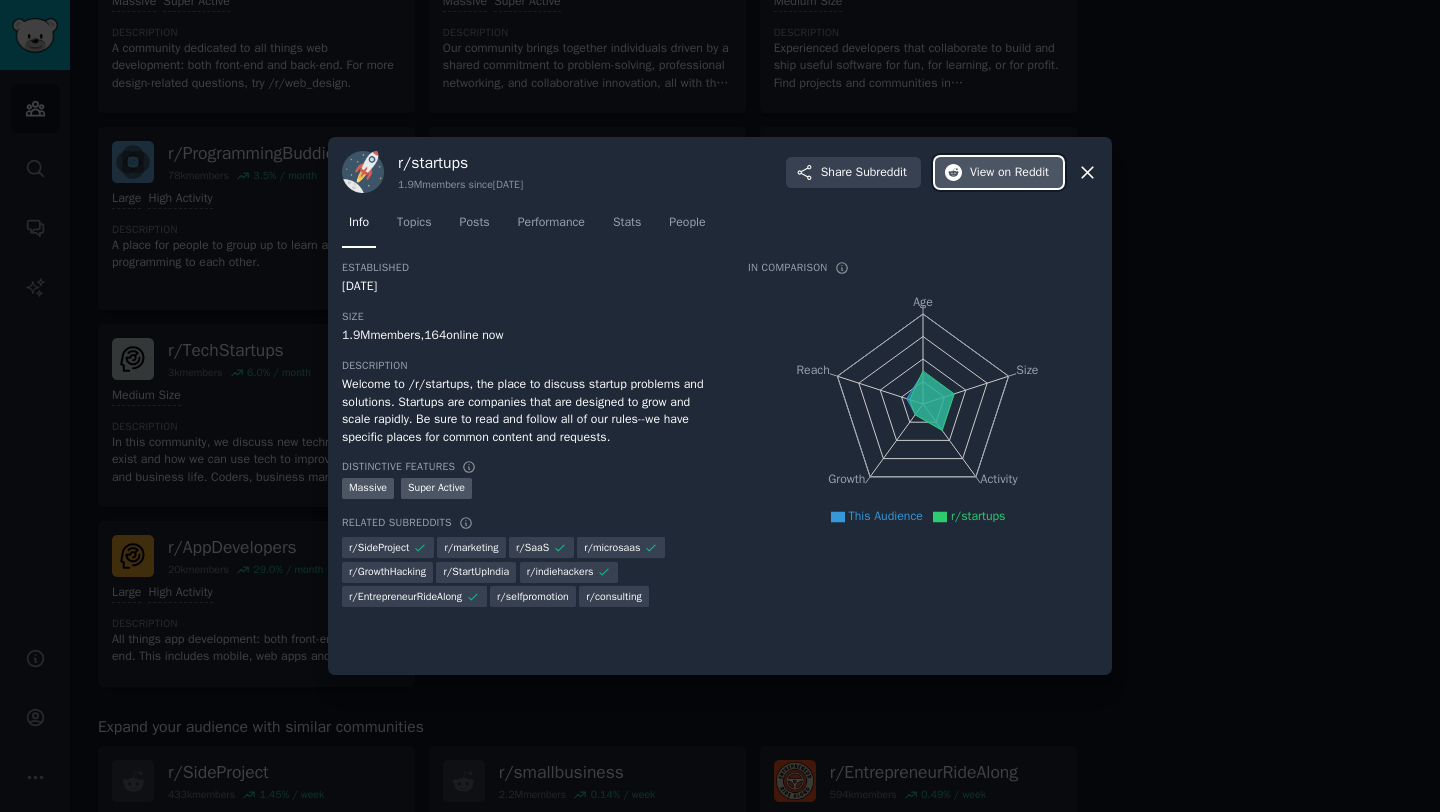 click on "on Reddit" at bounding box center (1023, 173) 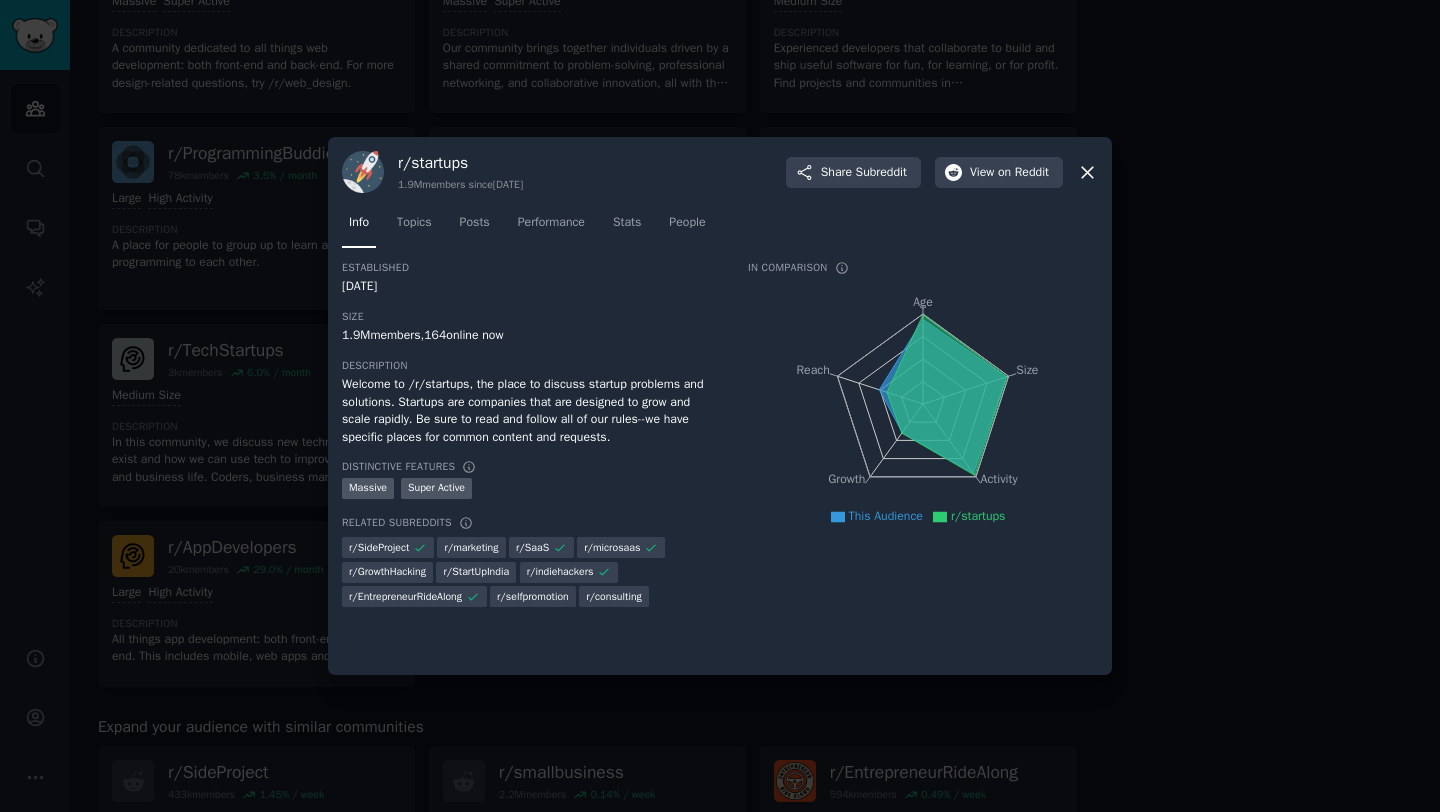 click 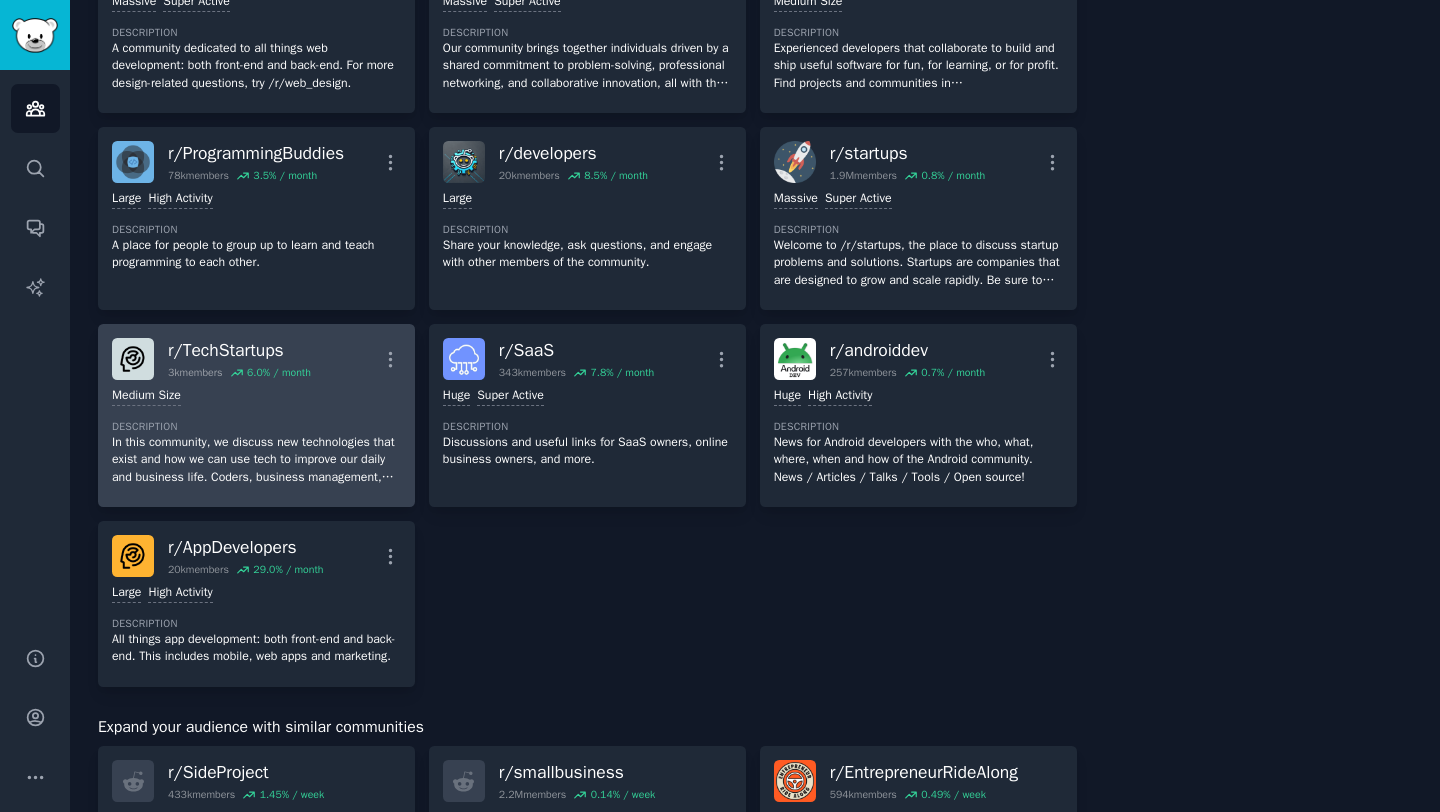 click on "r/ TechStartups" at bounding box center (239, 350) 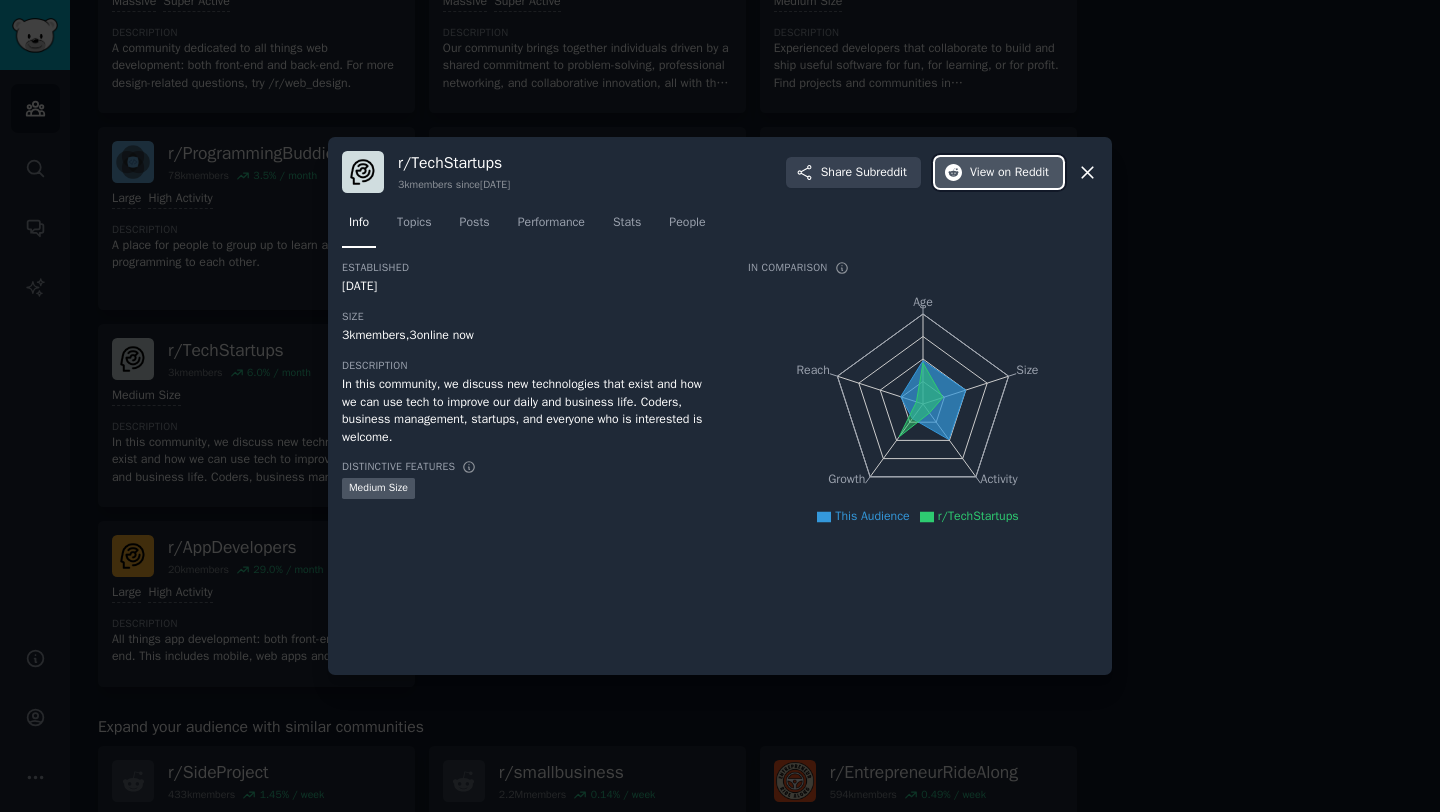 click on "View  on Reddit" at bounding box center [999, 173] 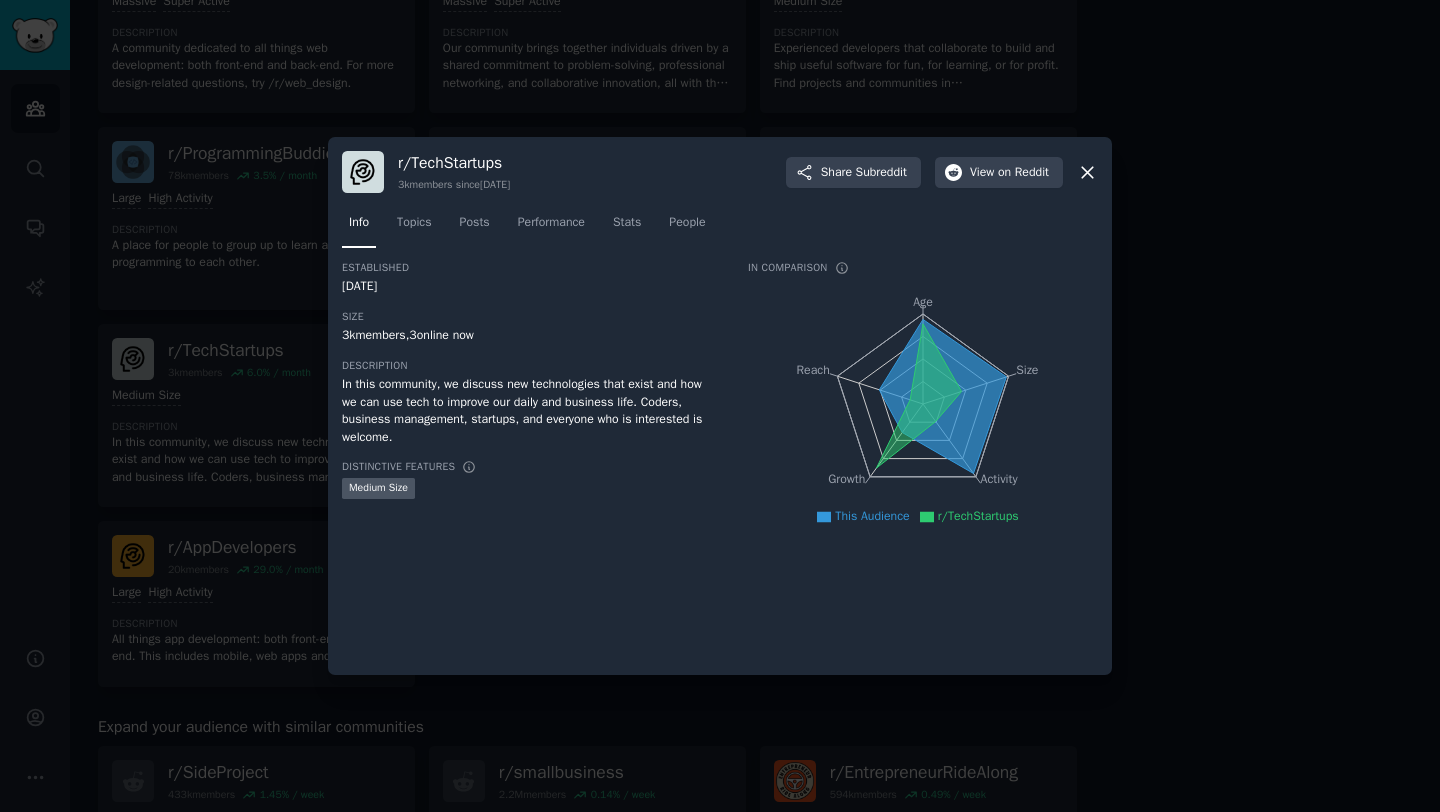 click 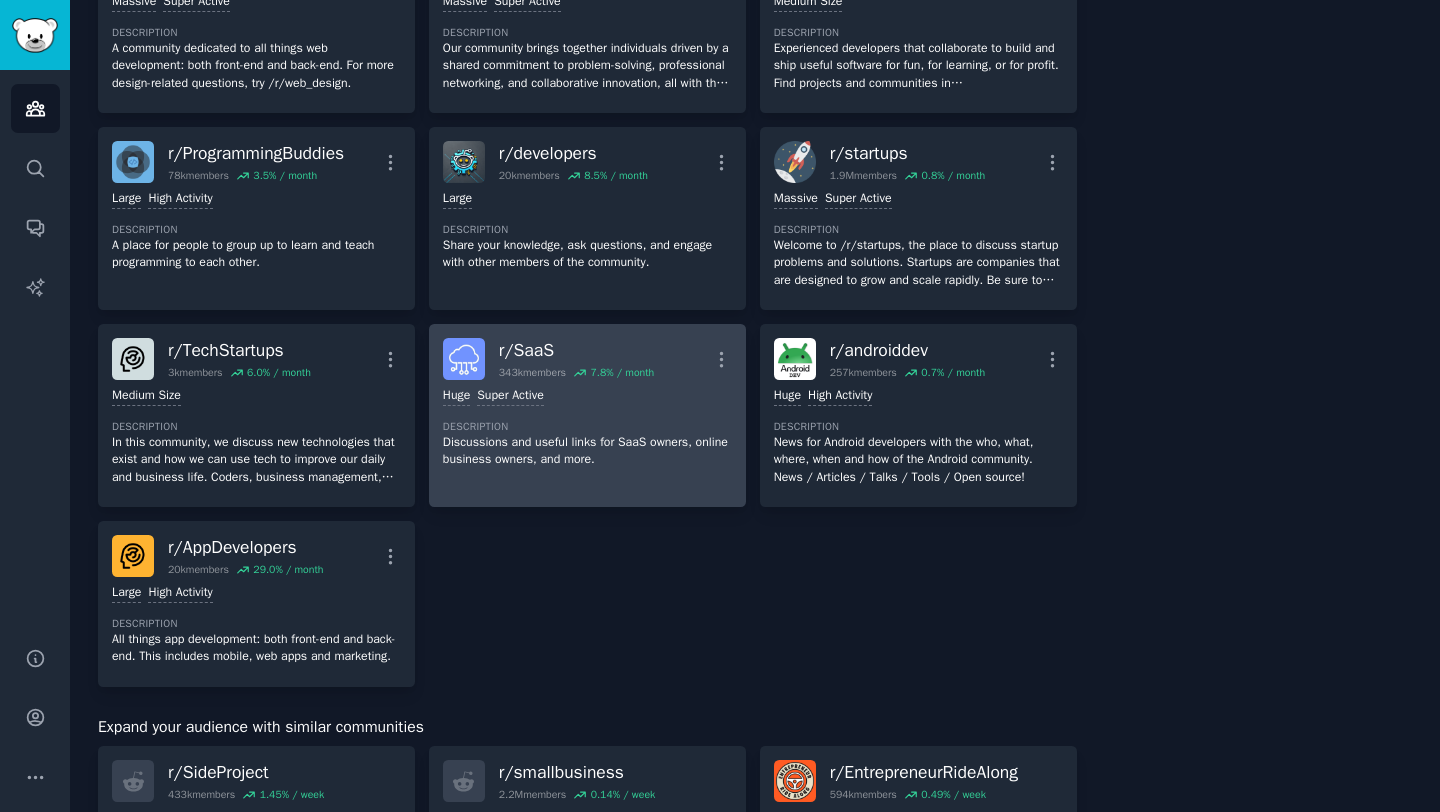 click on "r/ SaaS" at bounding box center (576, 350) 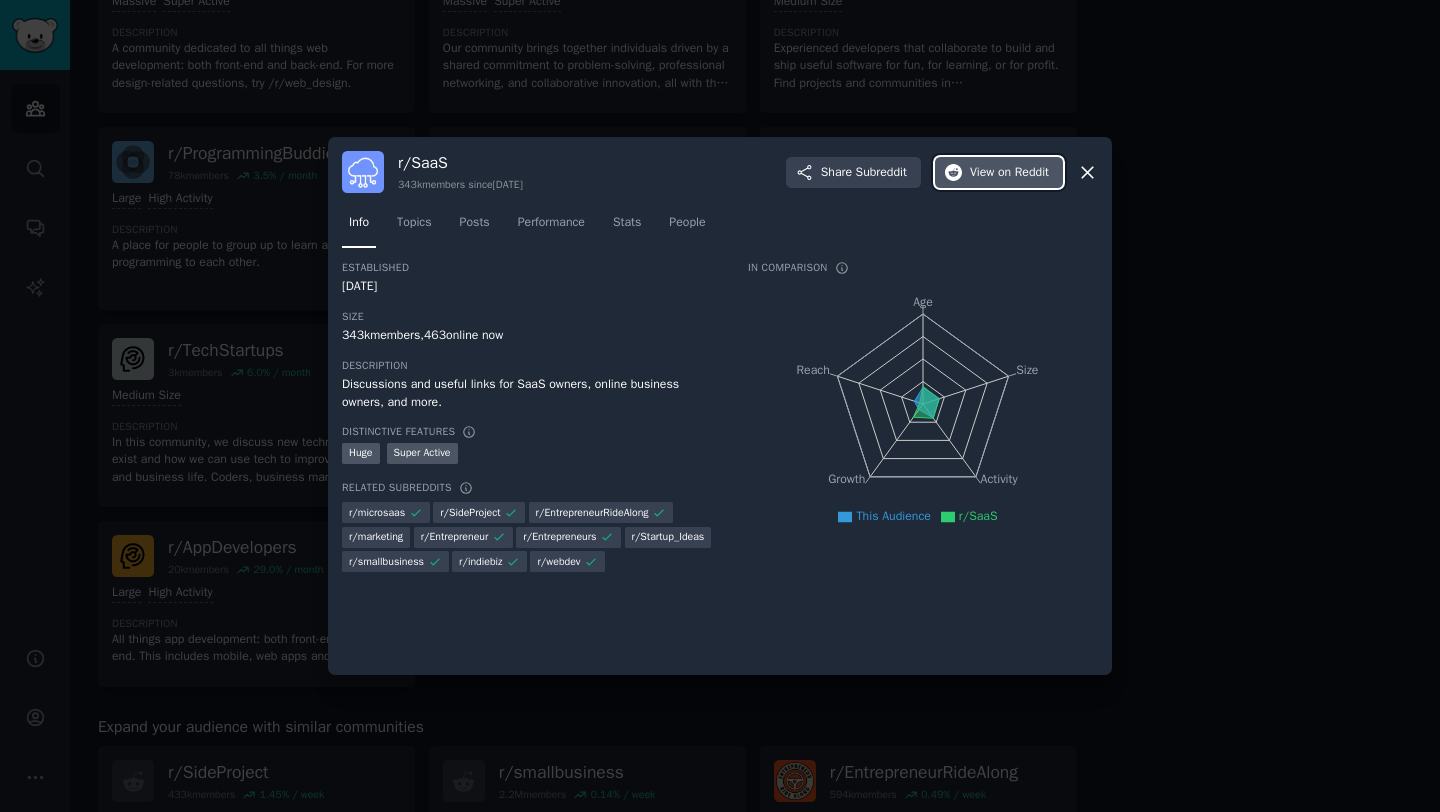 click on "on Reddit" at bounding box center [1023, 173] 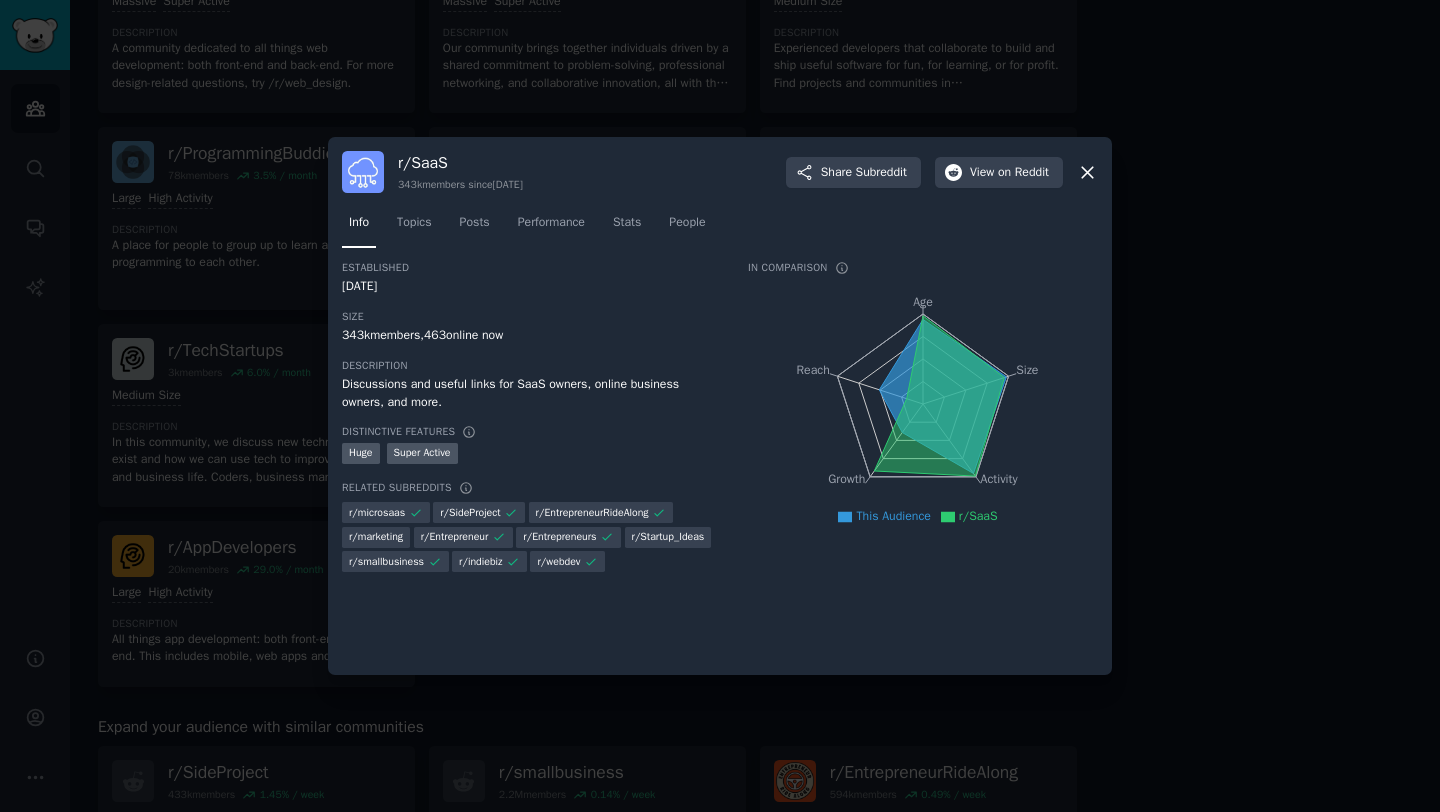 click on "r/ SaaS 343k  members since  [DATE] Share  Subreddit View  on Reddit" at bounding box center (720, 172) 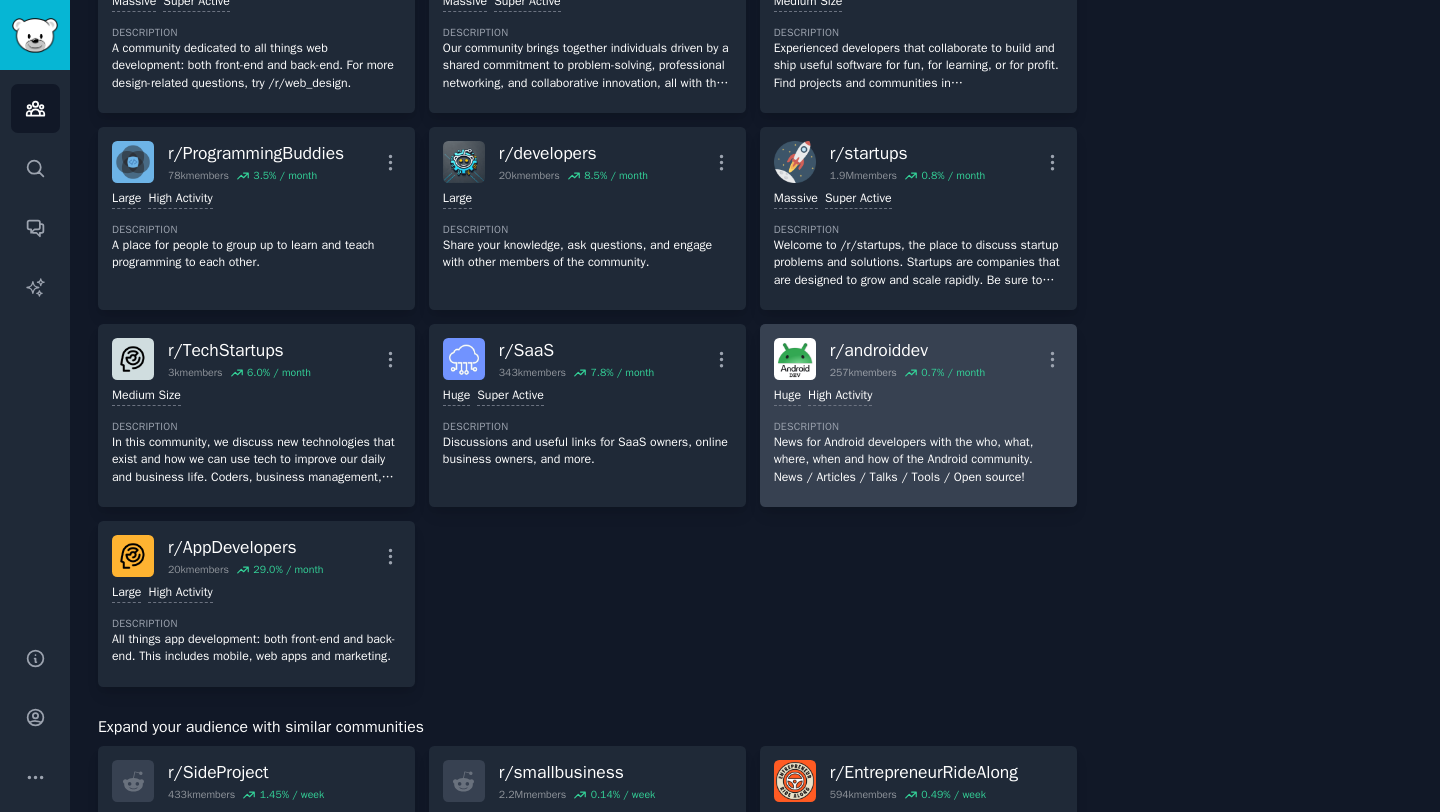 click on "r/ androiddev" at bounding box center (907, 350) 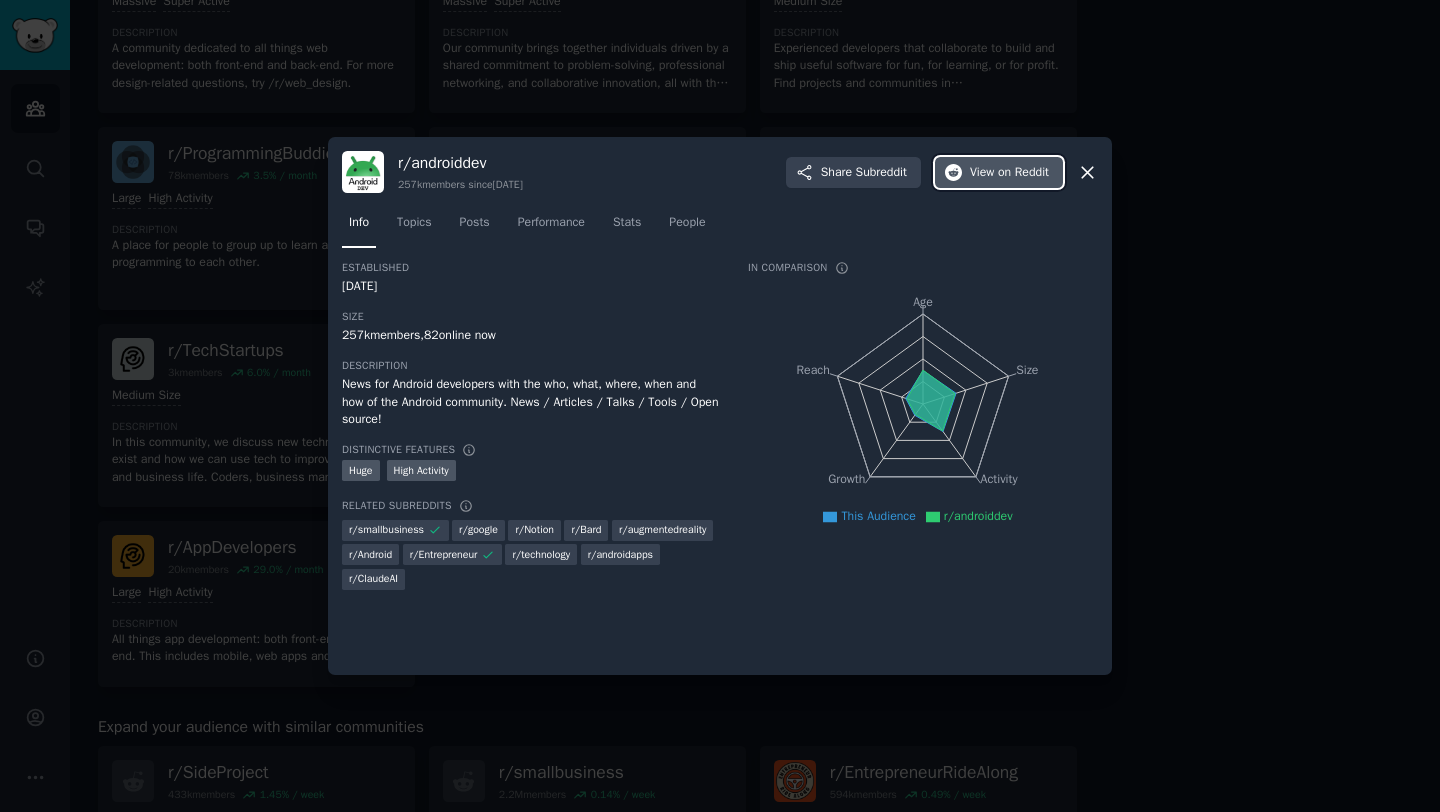 click on "on Reddit" at bounding box center [1023, 173] 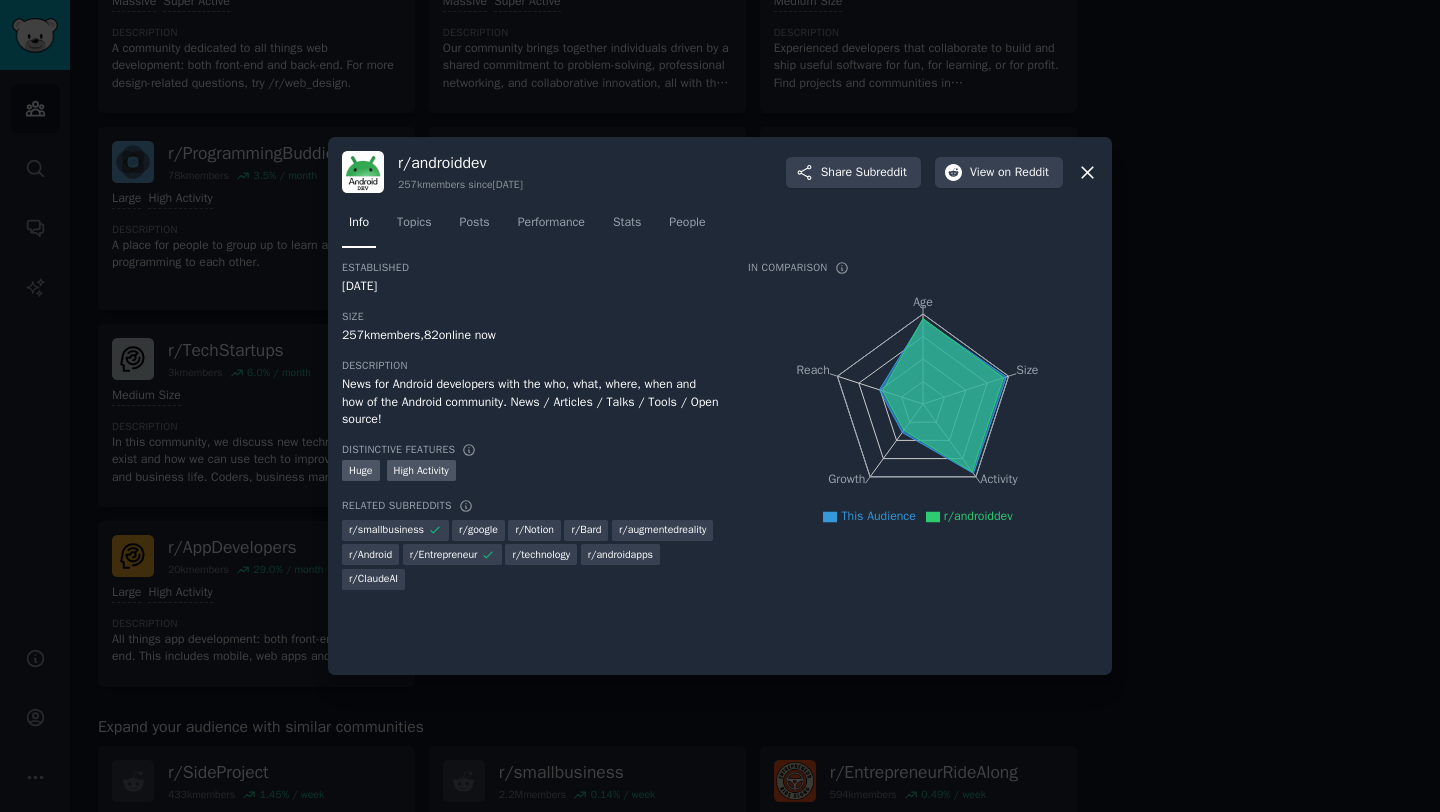 click 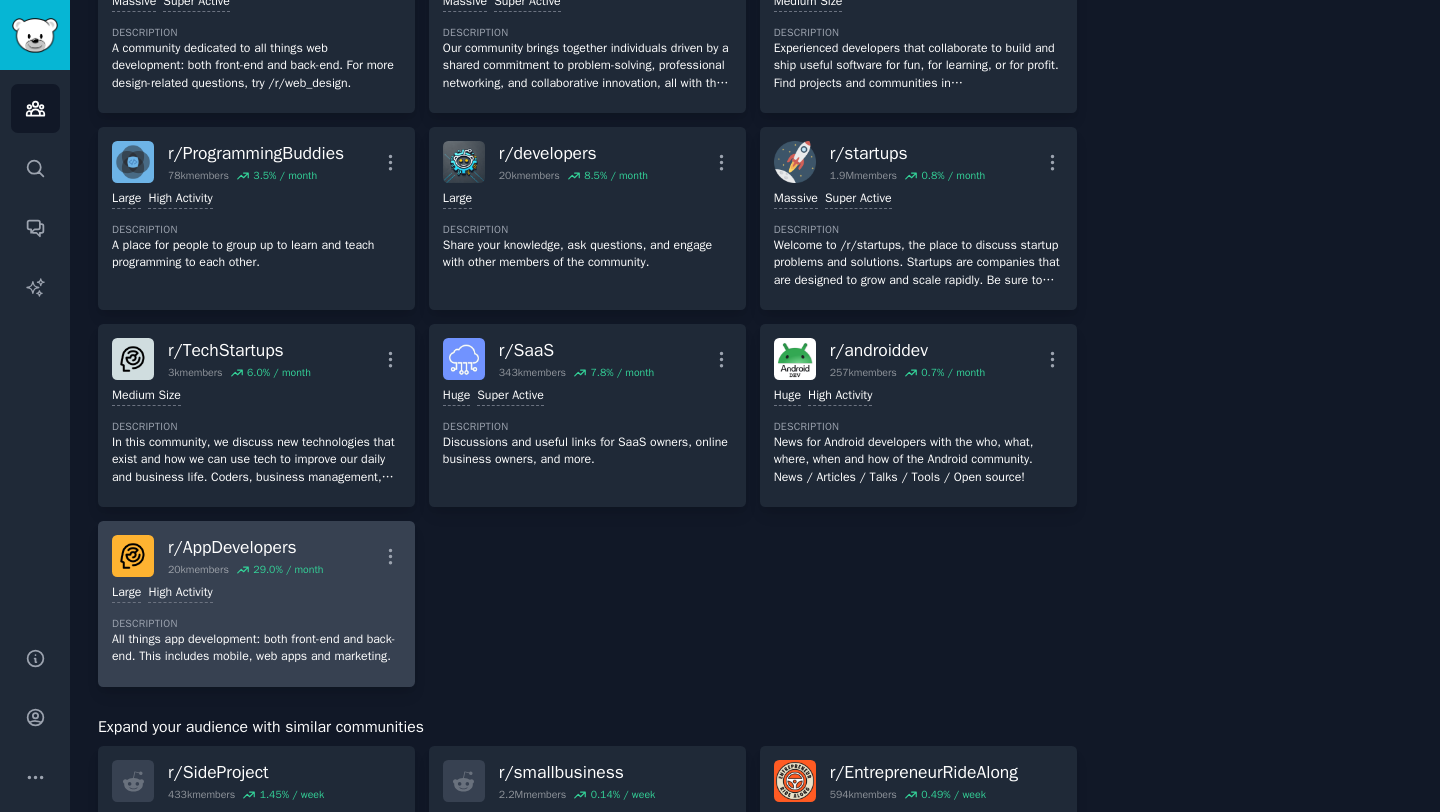 click on "r/ AppDevelopers" at bounding box center [245, 547] 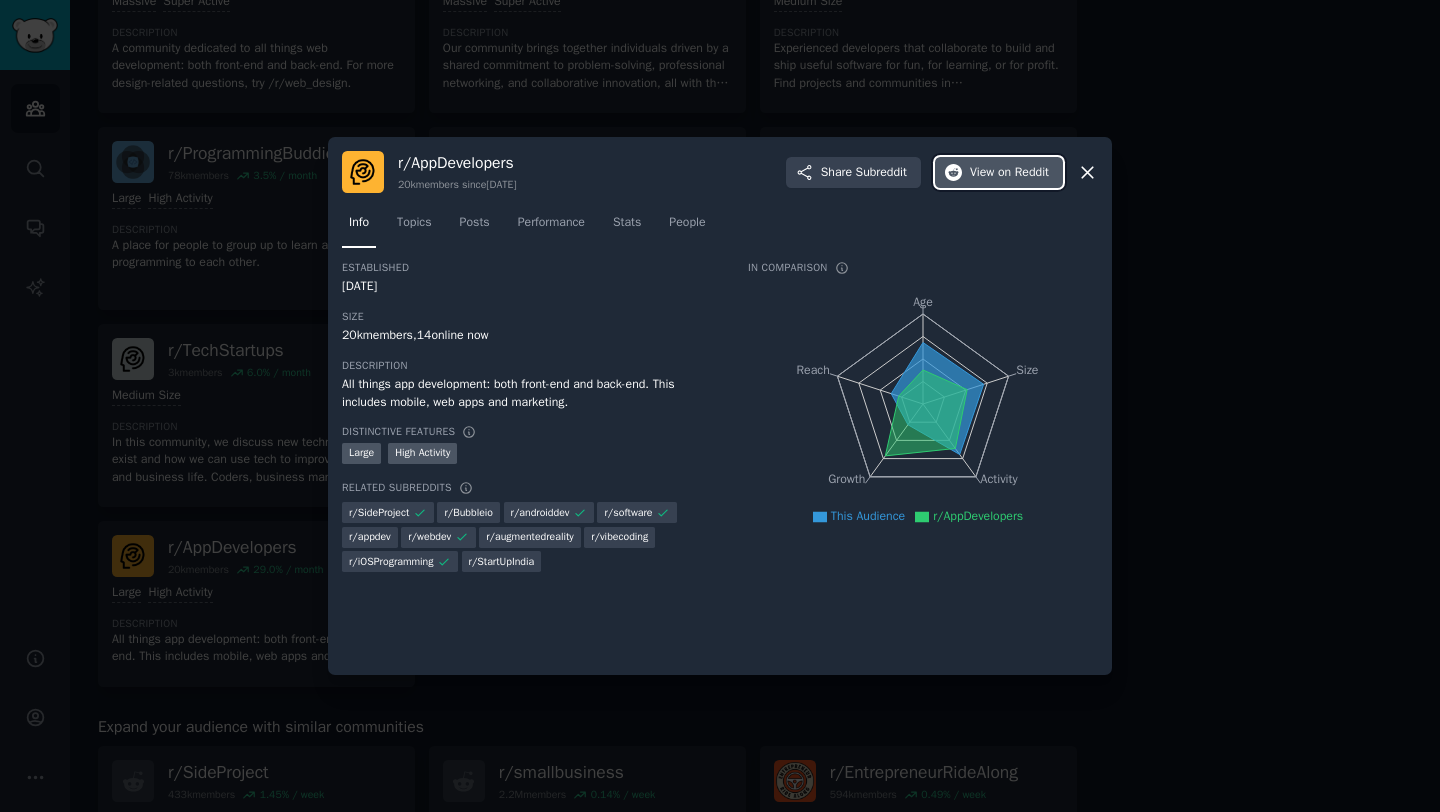 click on "View  on Reddit" at bounding box center (999, 173) 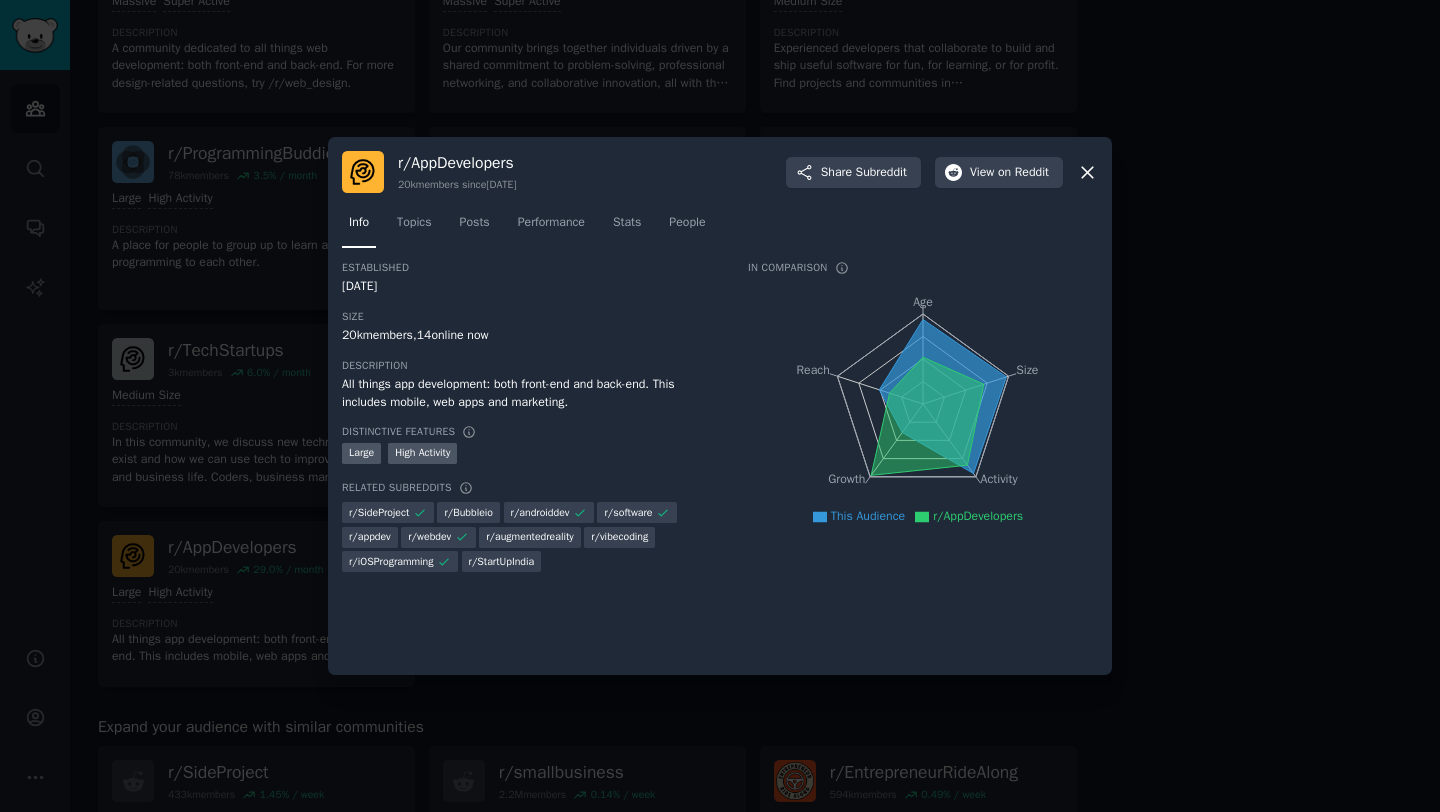 click 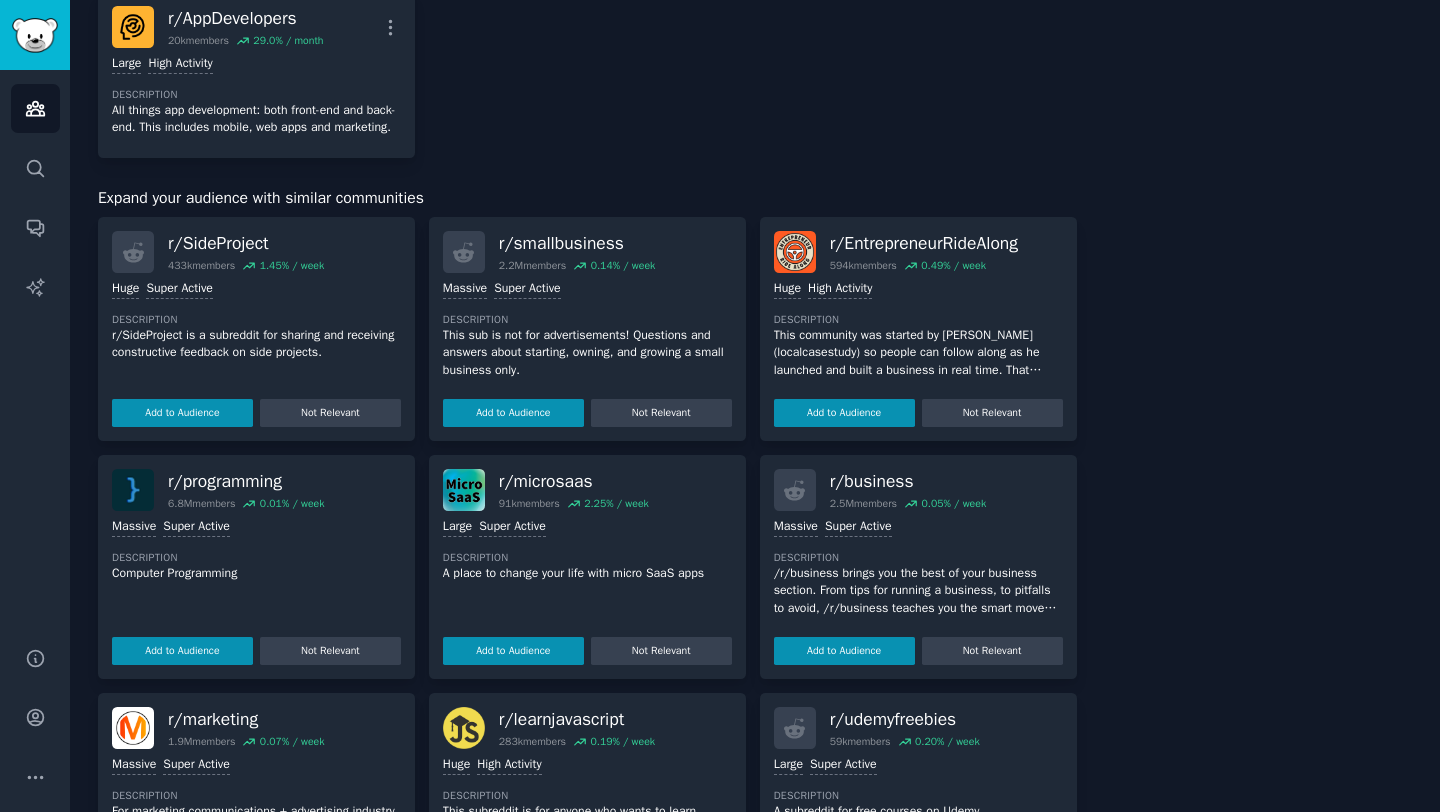 scroll, scrollTop: 2093, scrollLeft: 0, axis: vertical 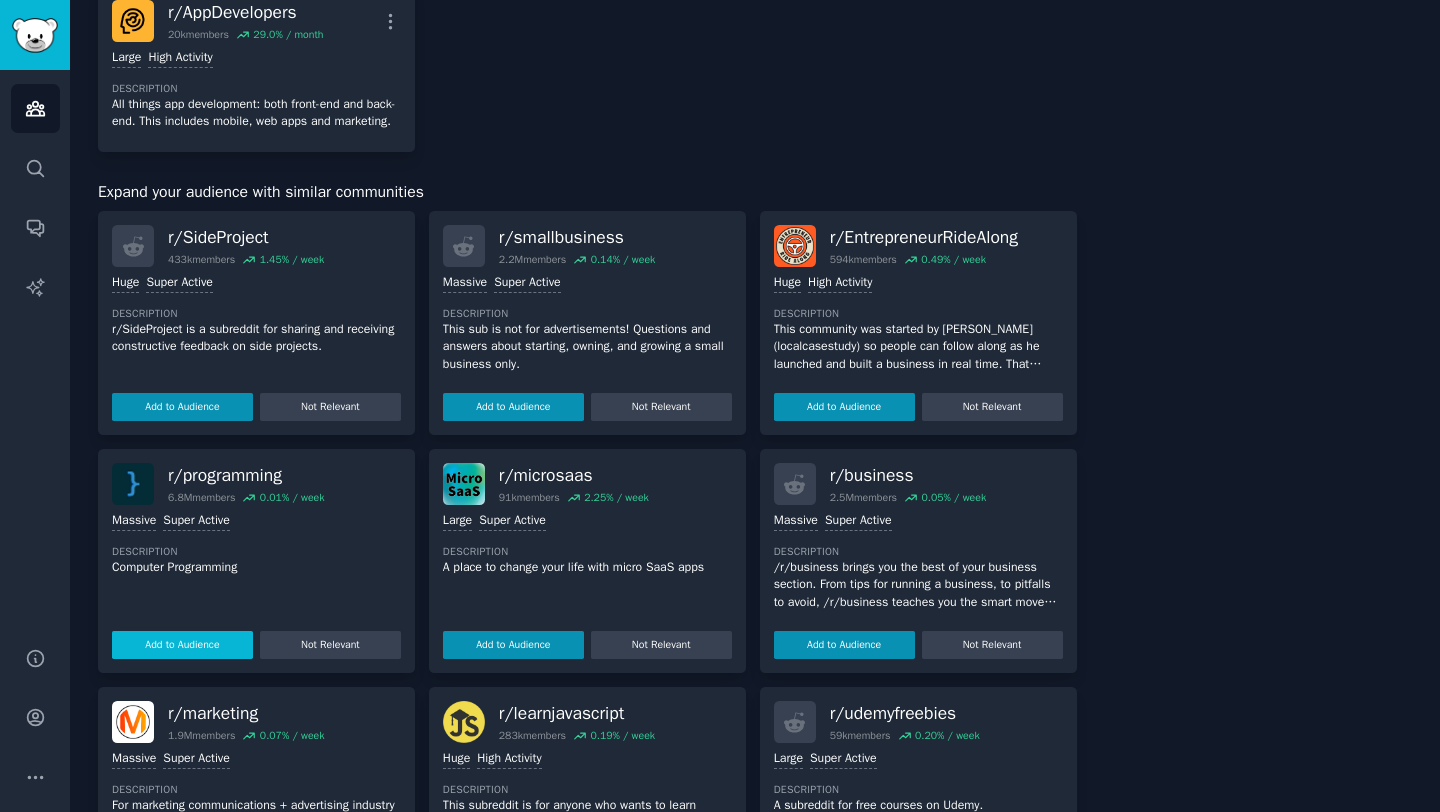 click on "Add to Audience" at bounding box center (182, 645) 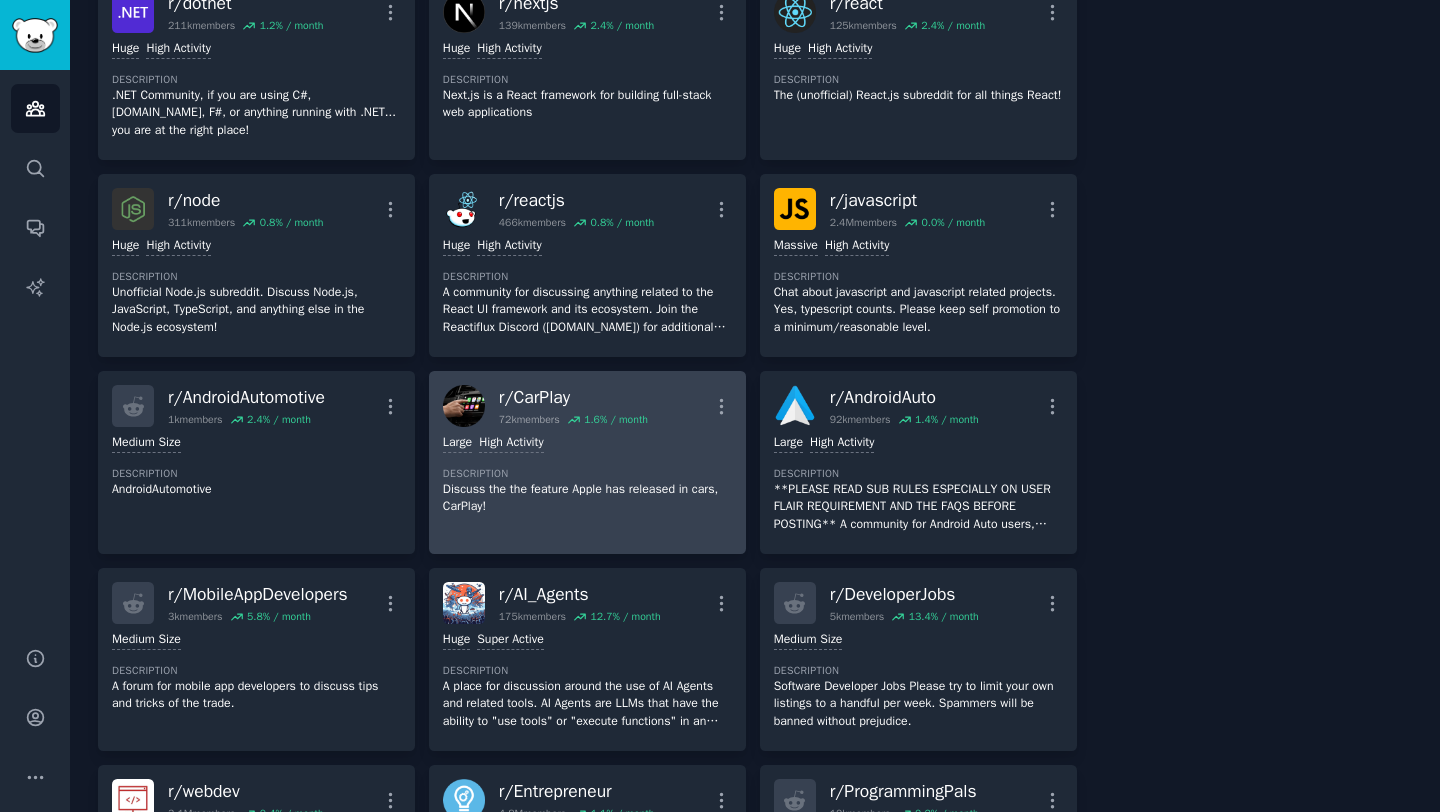 scroll, scrollTop: 0, scrollLeft: 0, axis: both 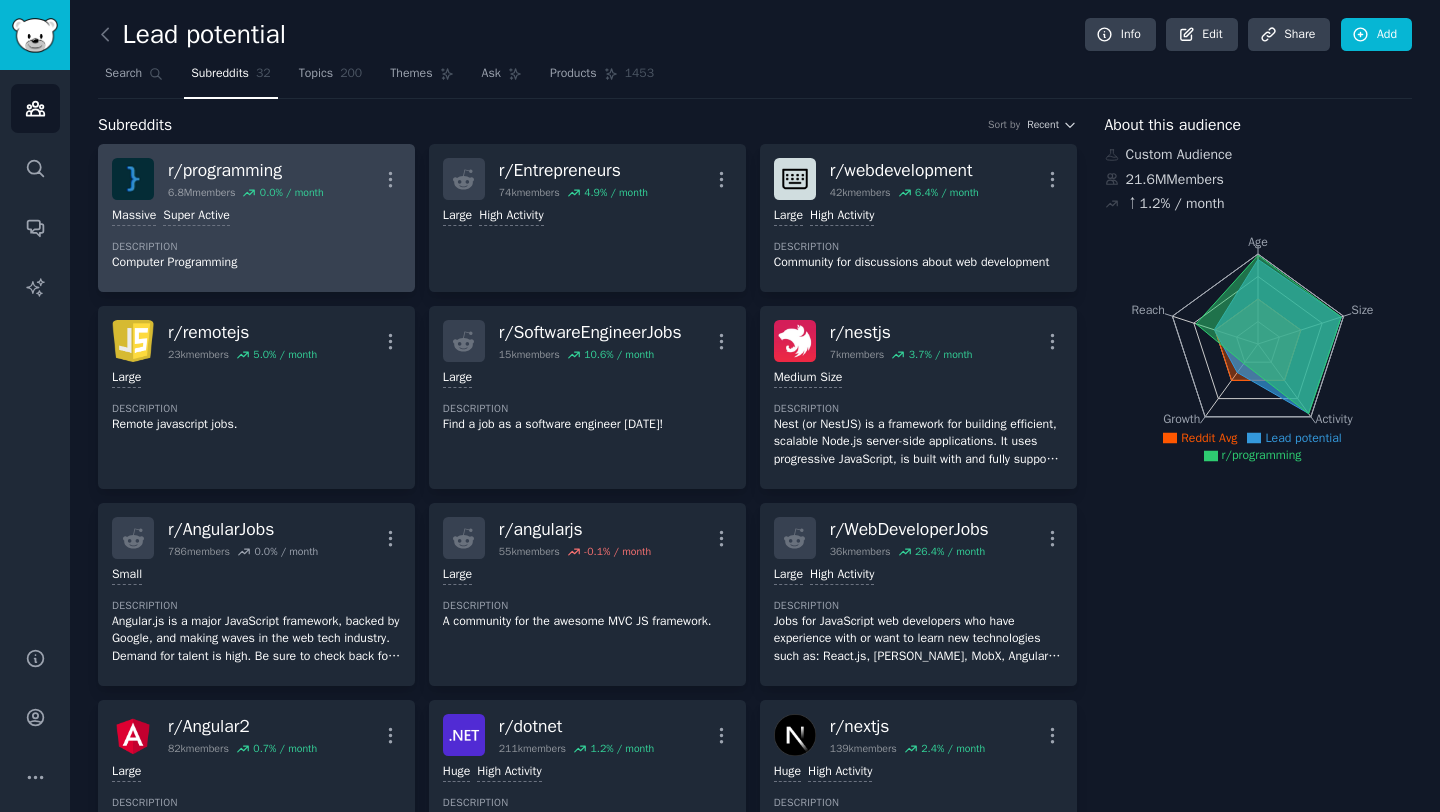 click on "r/ programming" at bounding box center (246, 170) 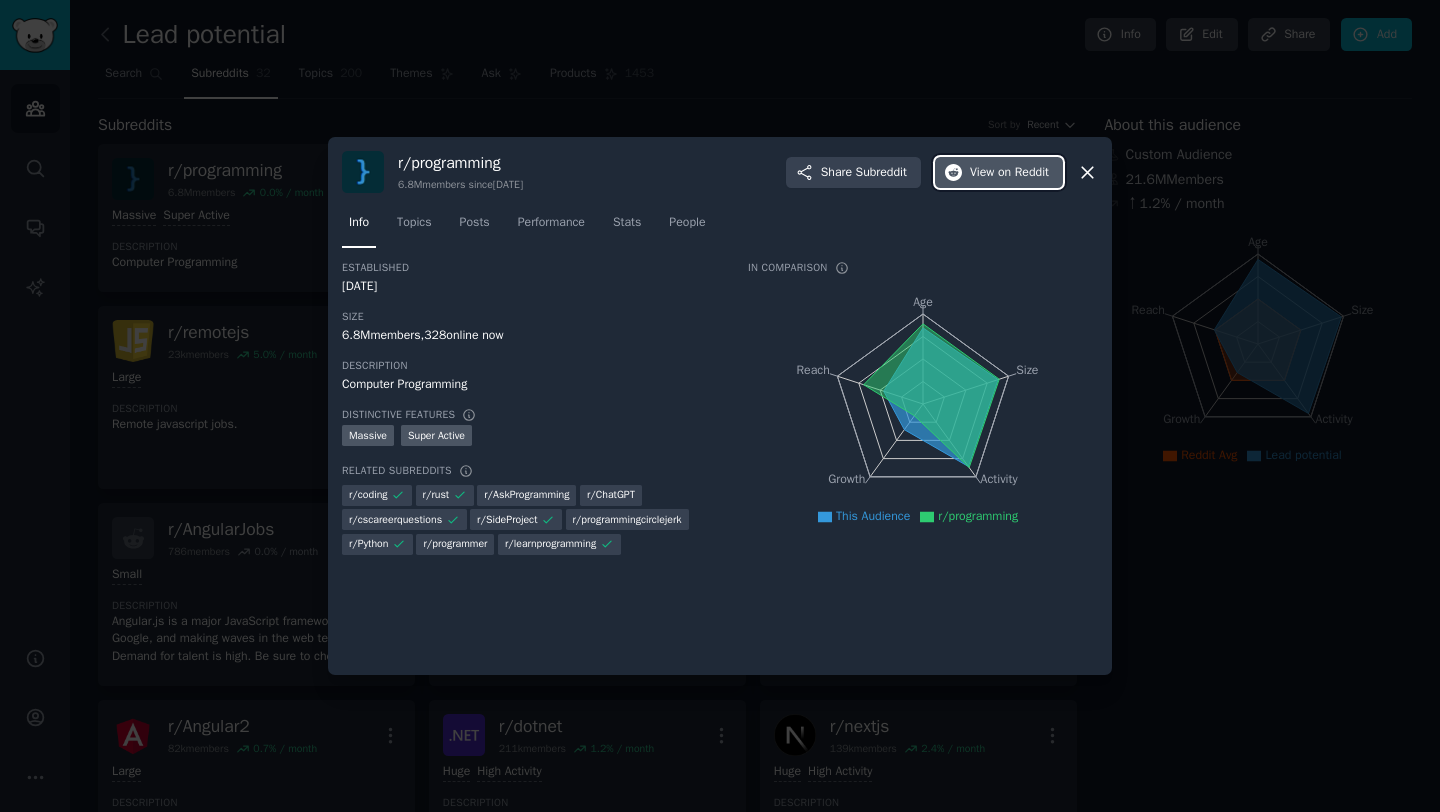 click on "on Reddit" at bounding box center [1023, 173] 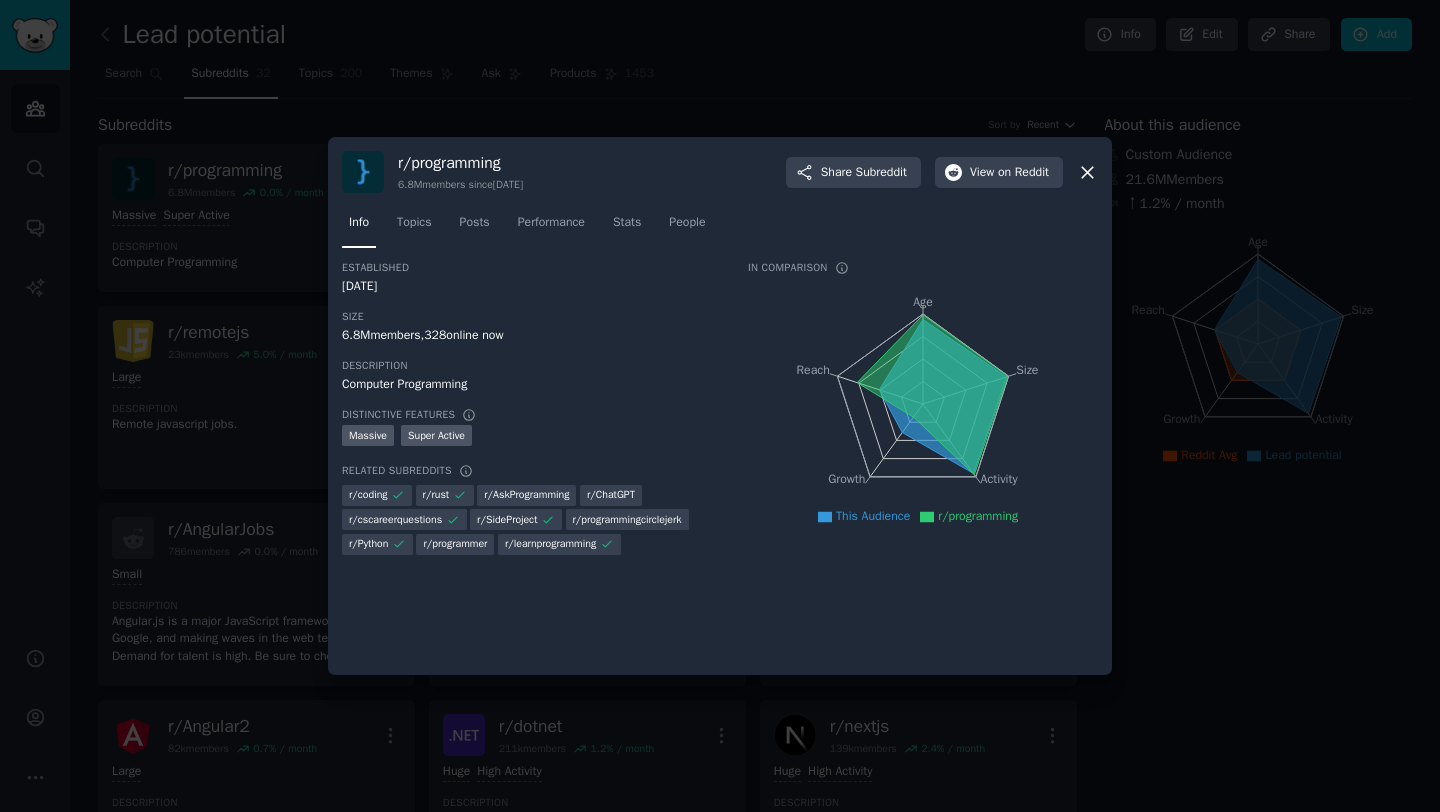 click 